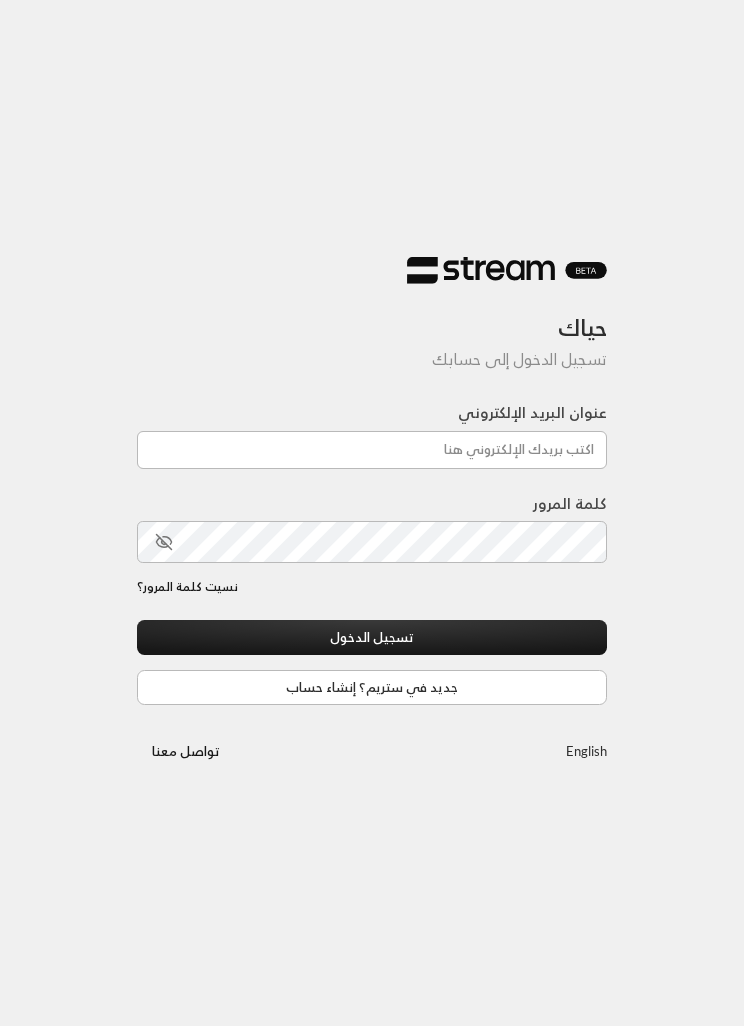 scroll, scrollTop: 0, scrollLeft: 0, axis: both 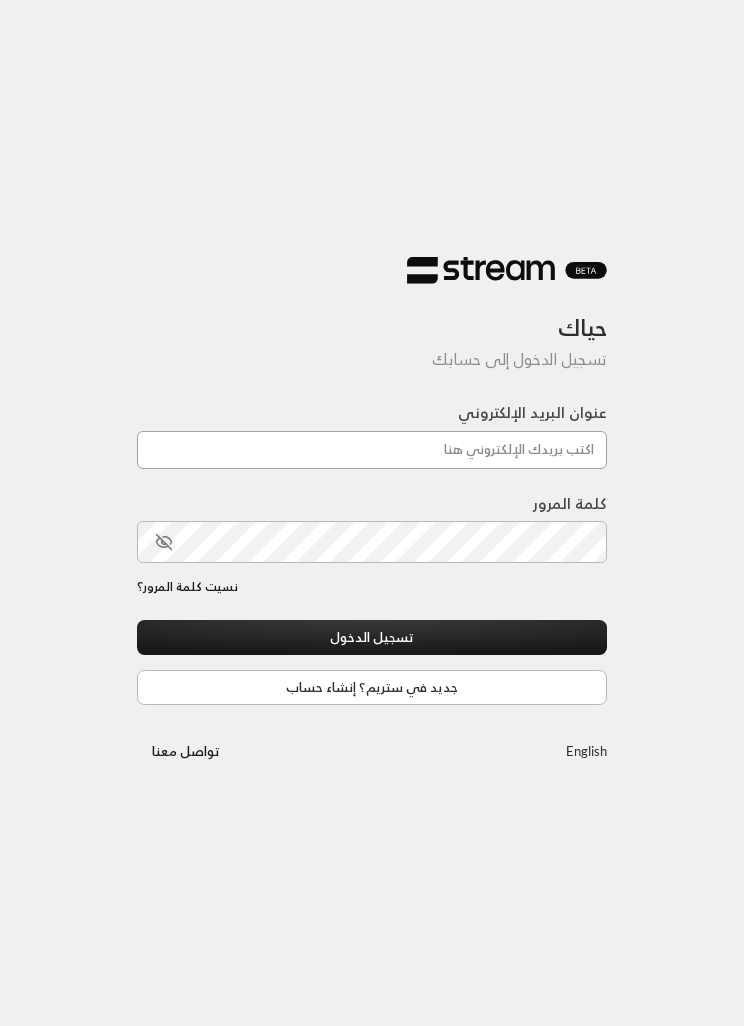 type on "[EMAIL_ADDRESS][DOMAIN_NAME]" 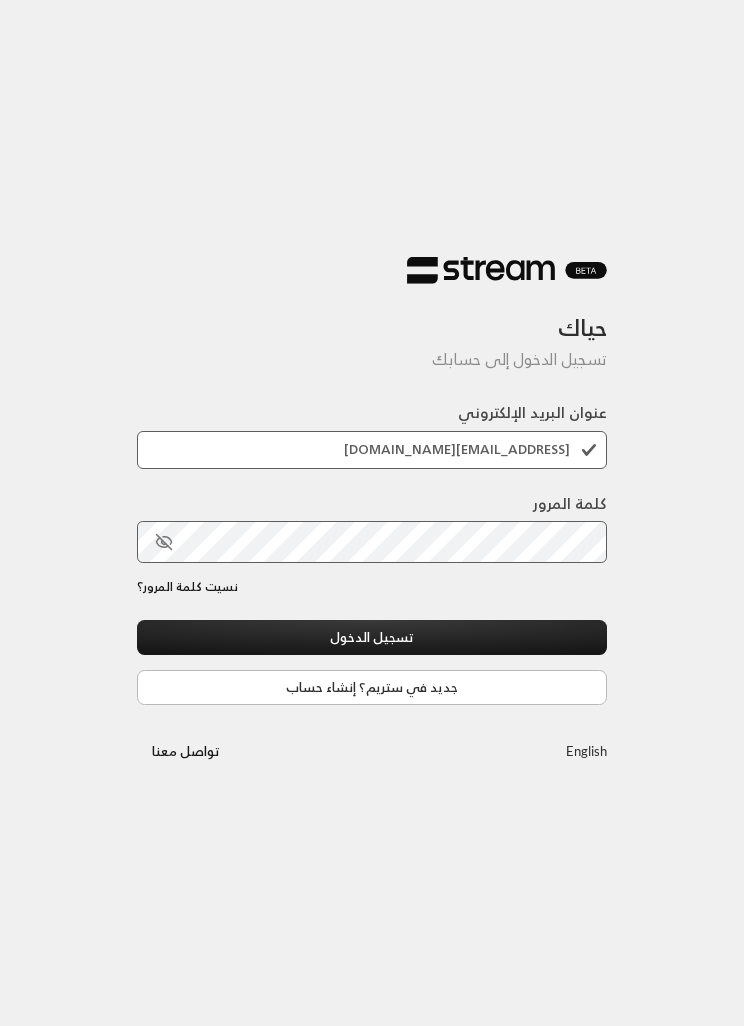 click on "تسجيل الدخول" at bounding box center [372, 637] 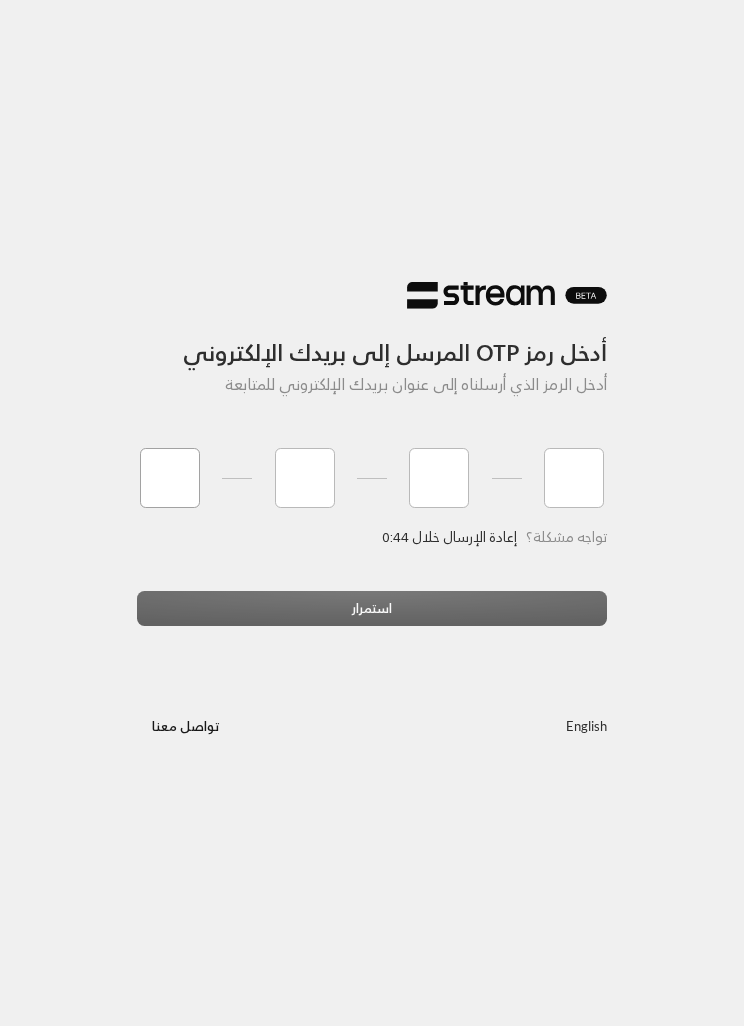 type on "7" 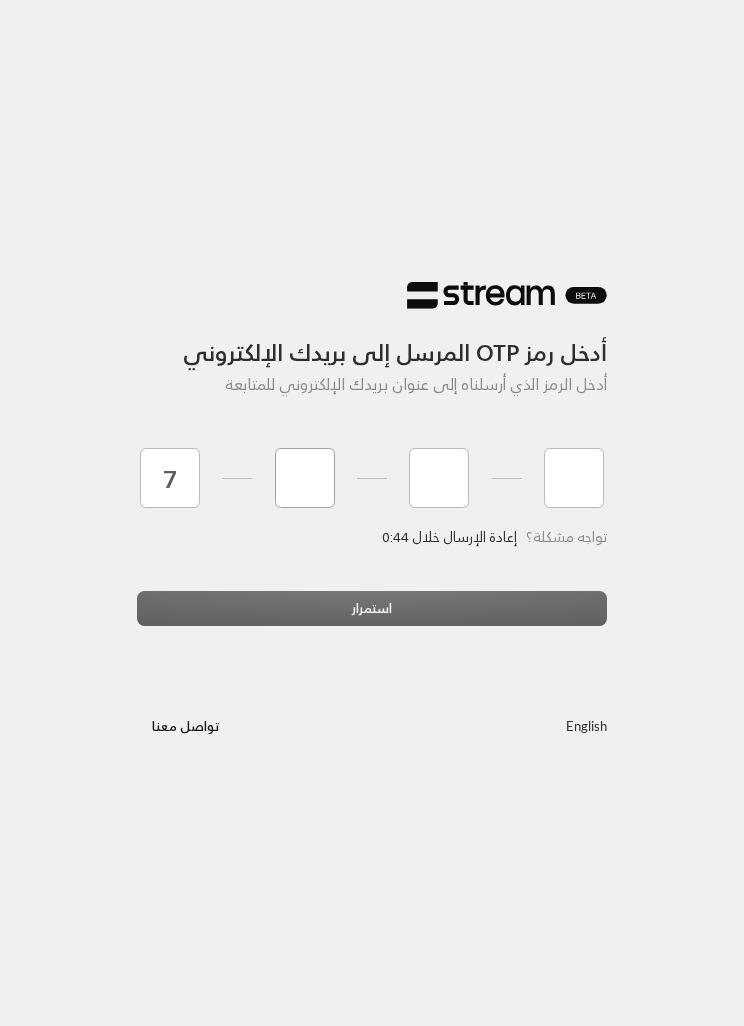 type on "2" 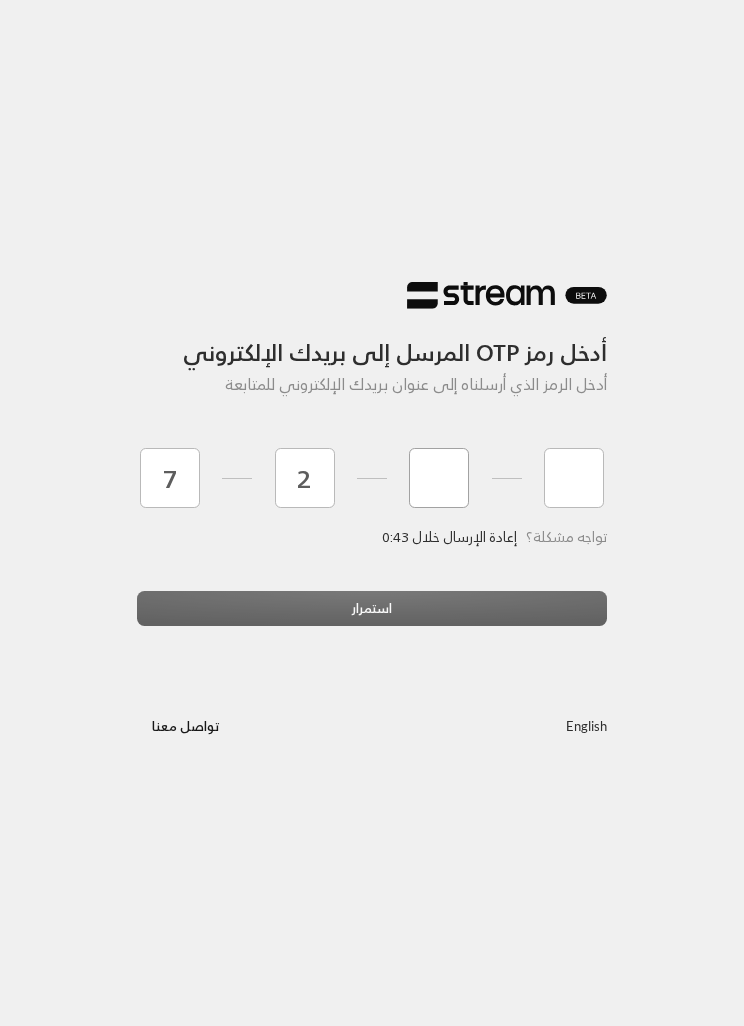 type on "1" 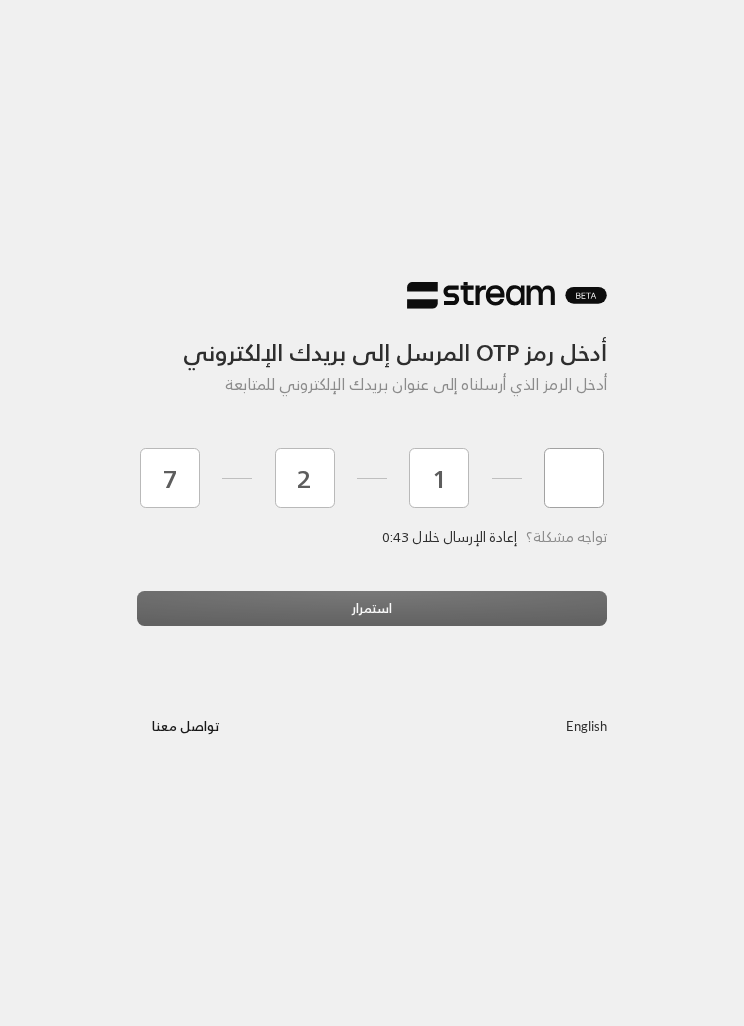 type on "5" 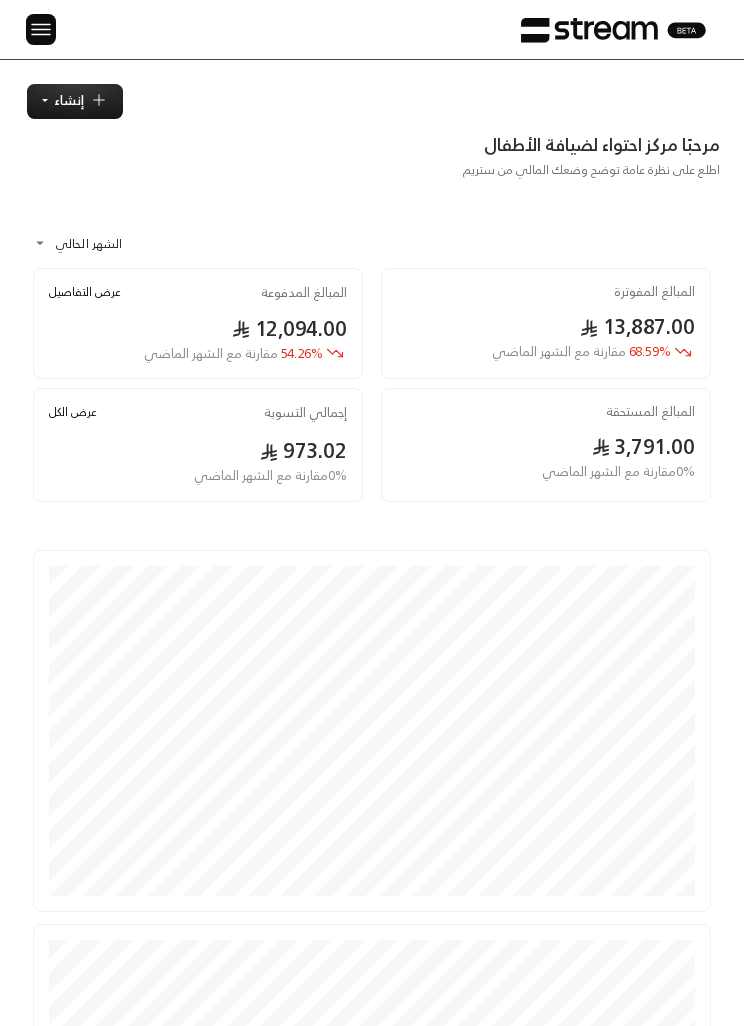 click at bounding box center (41, 29) 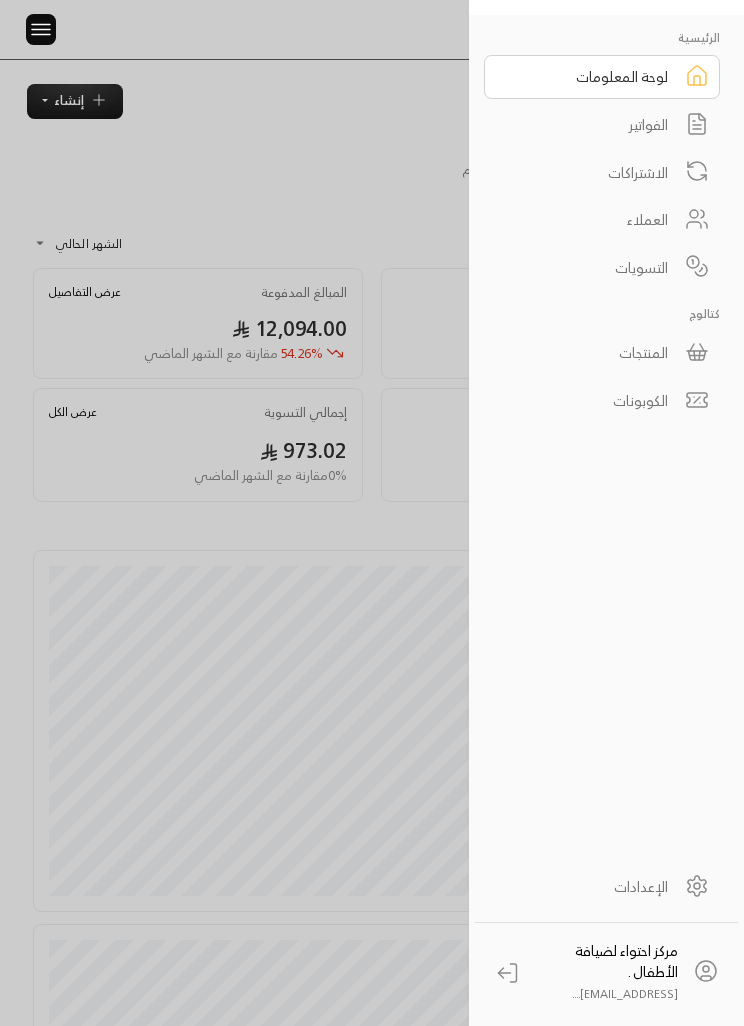 click on "الفواتير" at bounding box center [602, 125] 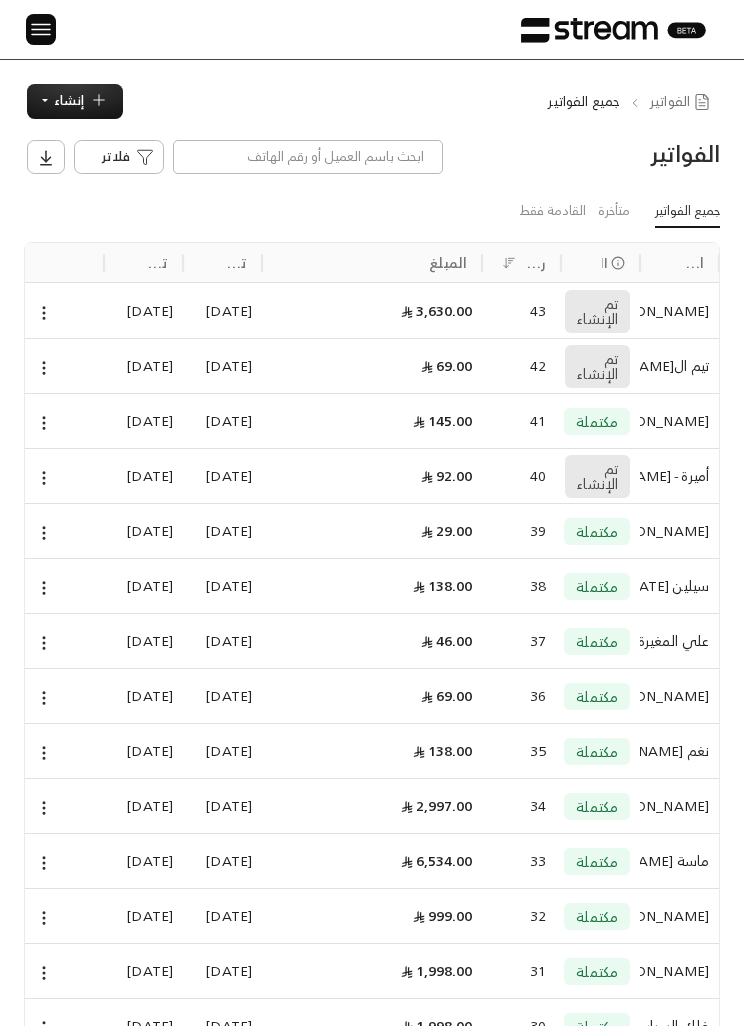 click on "إنشاء" at bounding box center (75, 101) 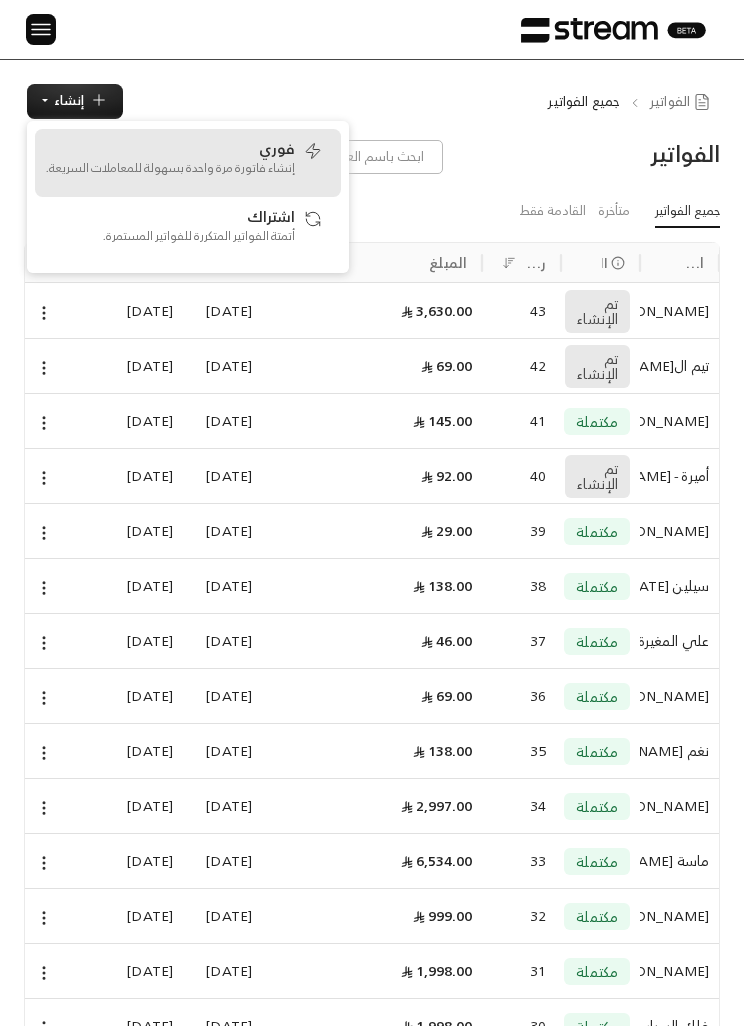 click 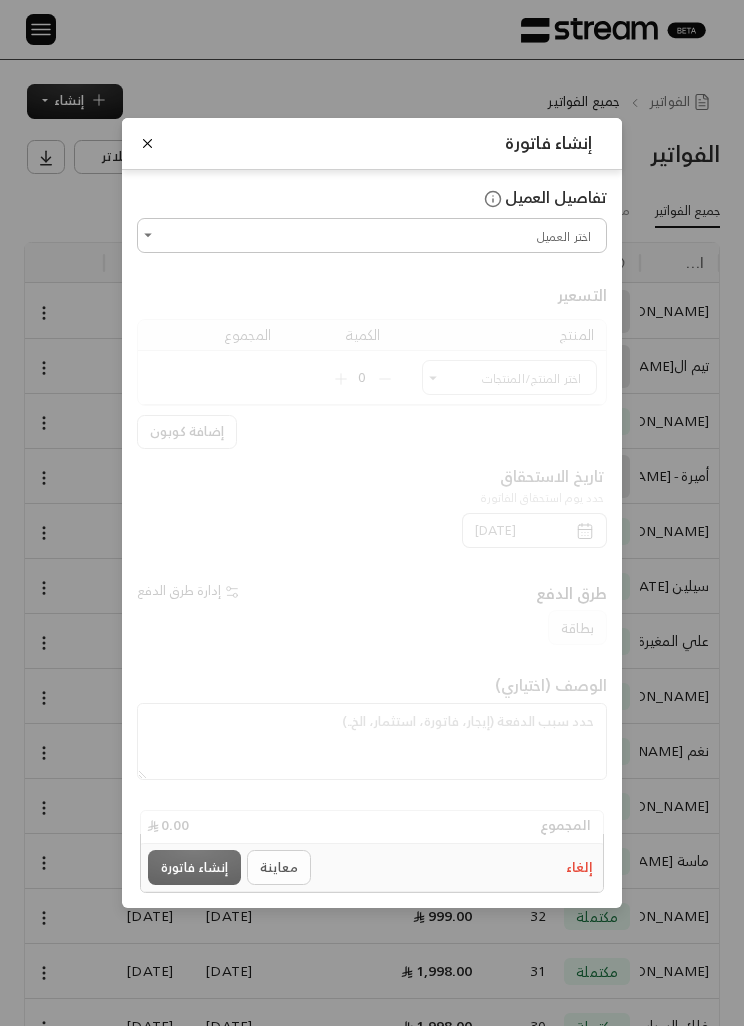 click on "اختر العميل" at bounding box center [372, 235] 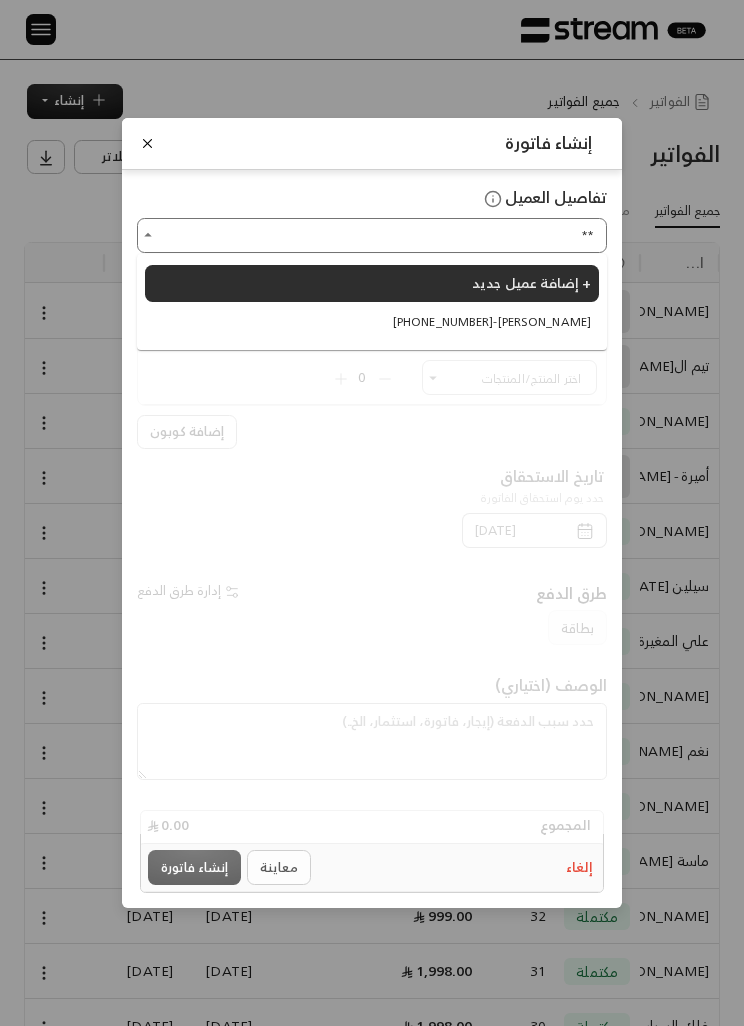 click on "[PHONE_NUMBER]  -  [PERSON_NAME]" at bounding box center (492, 322) 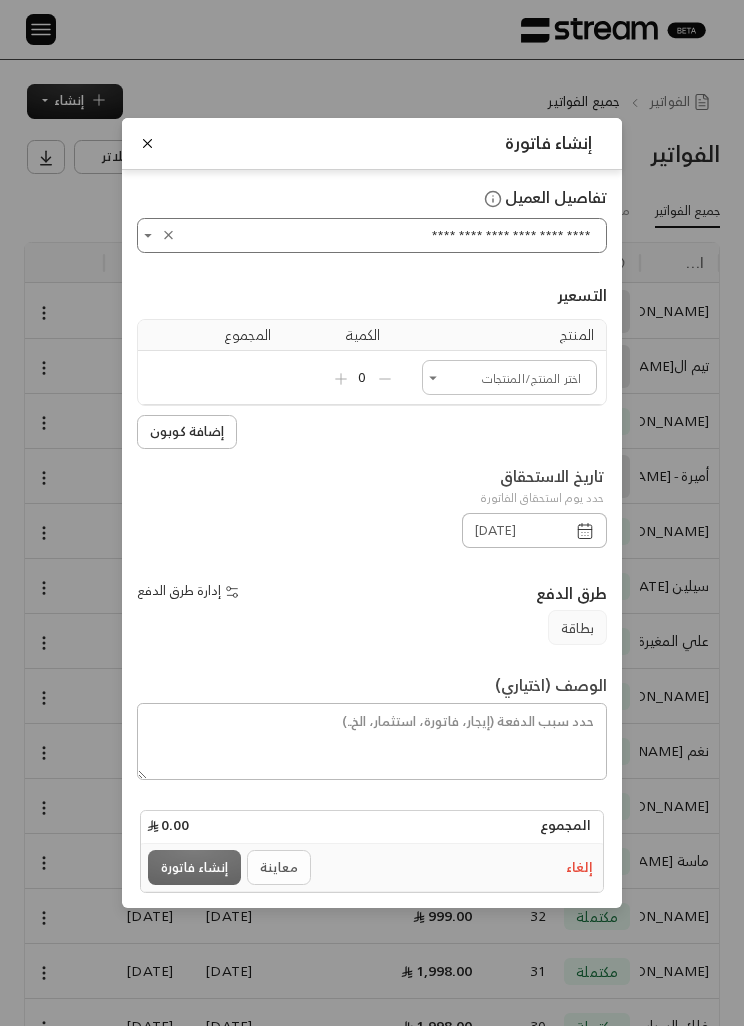 click on "اختر العميل" at bounding box center [509, 377] 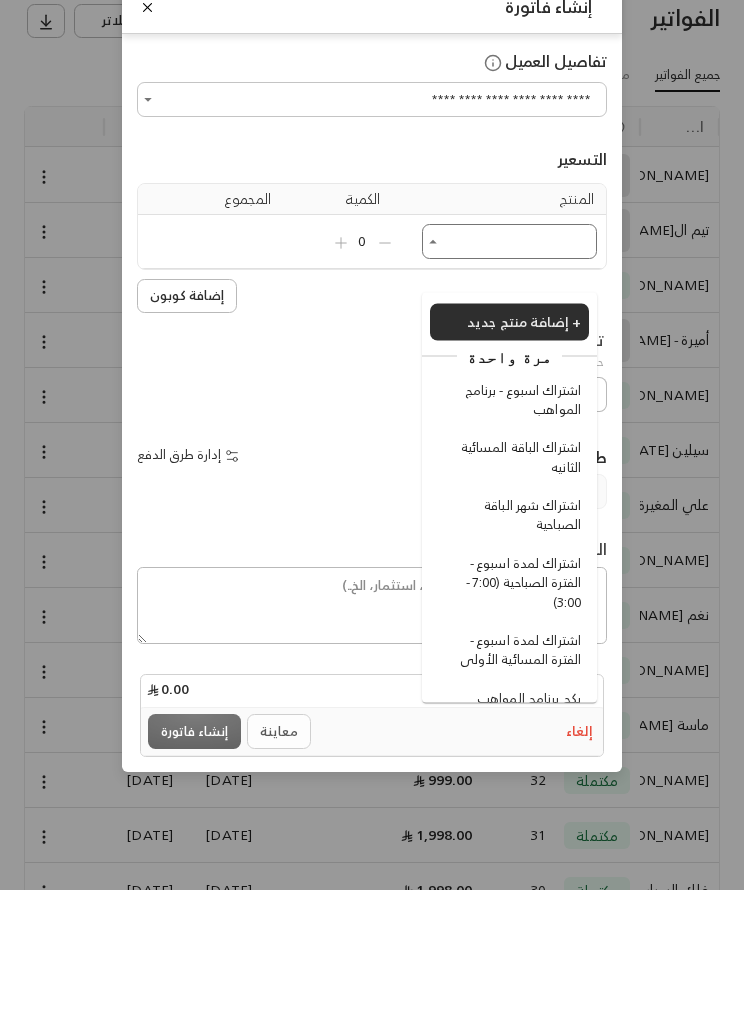 scroll, scrollTop: 0, scrollLeft: 0, axis: both 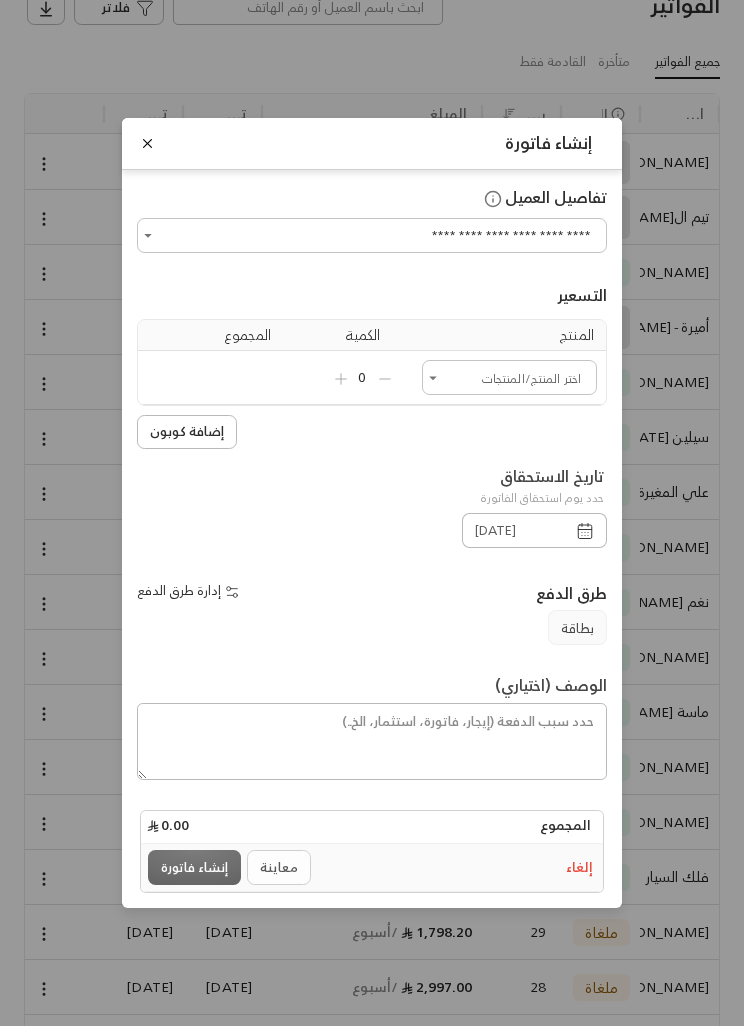 click at bounding box center [147, 143] 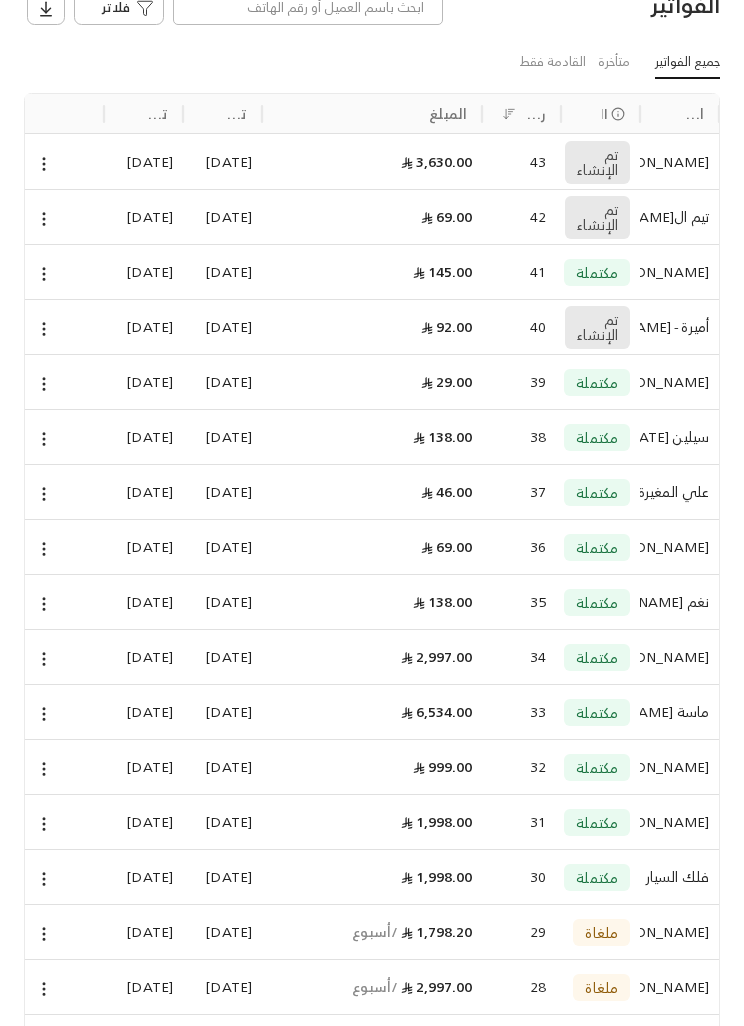 scroll, scrollTop: 0, scrollLeft: 0, axis: both 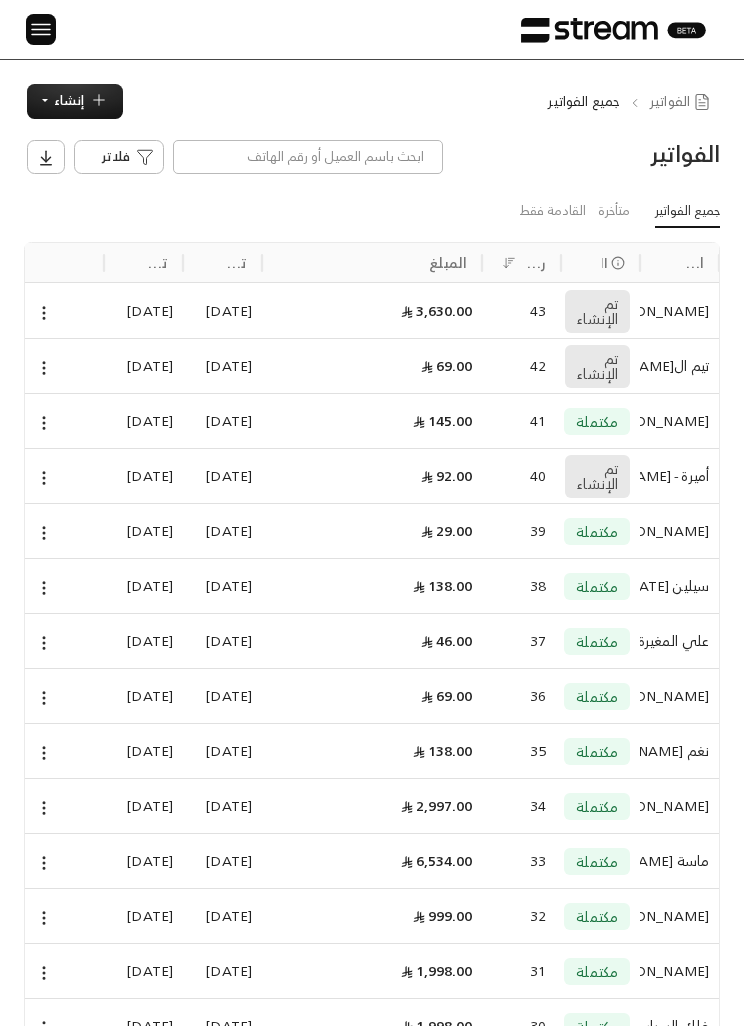 click at bounding box center (41, 29) 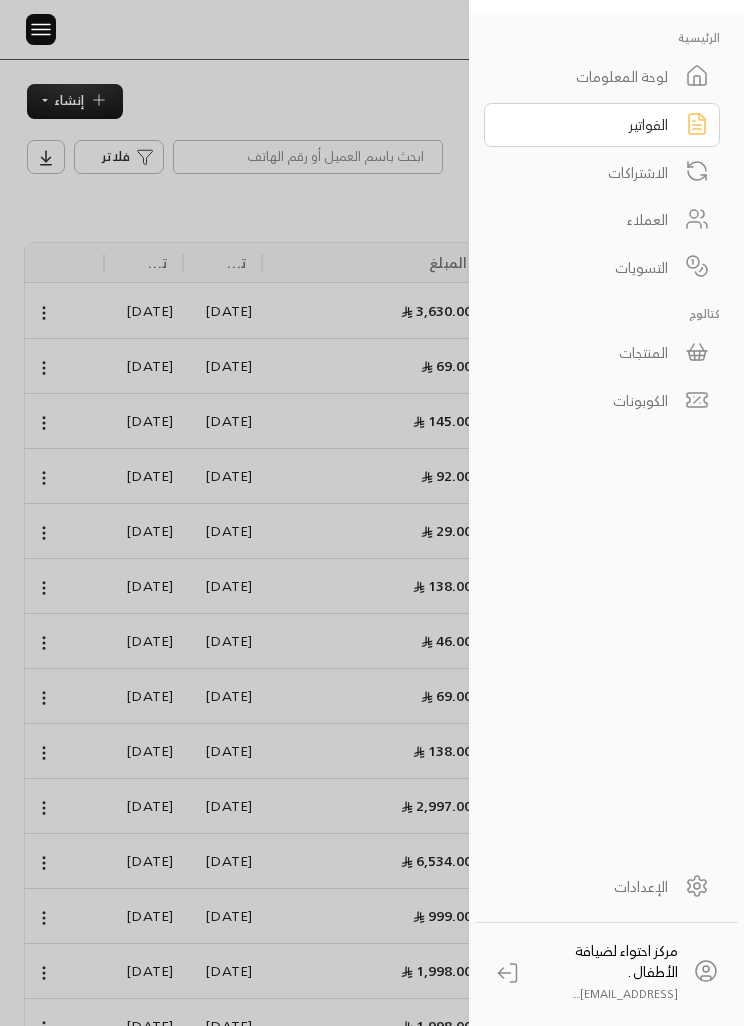 click on "المنتجات" at bounding box center [602, 353] 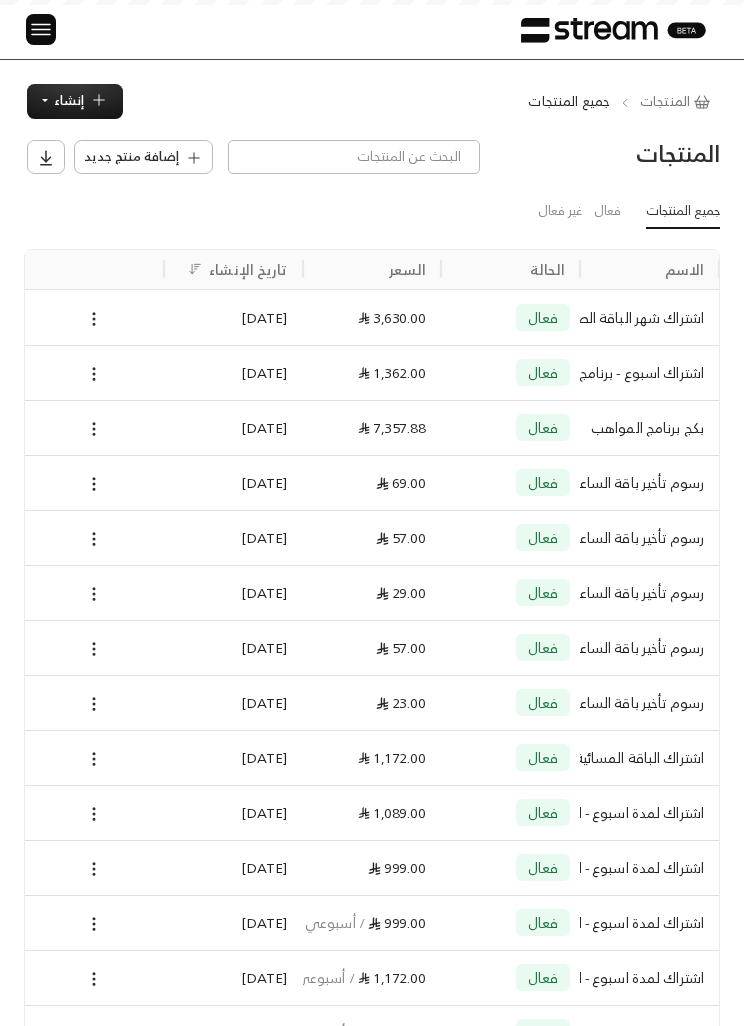 scroll, scrollTop: 0, scrollLeft: -1, axis: horizontal 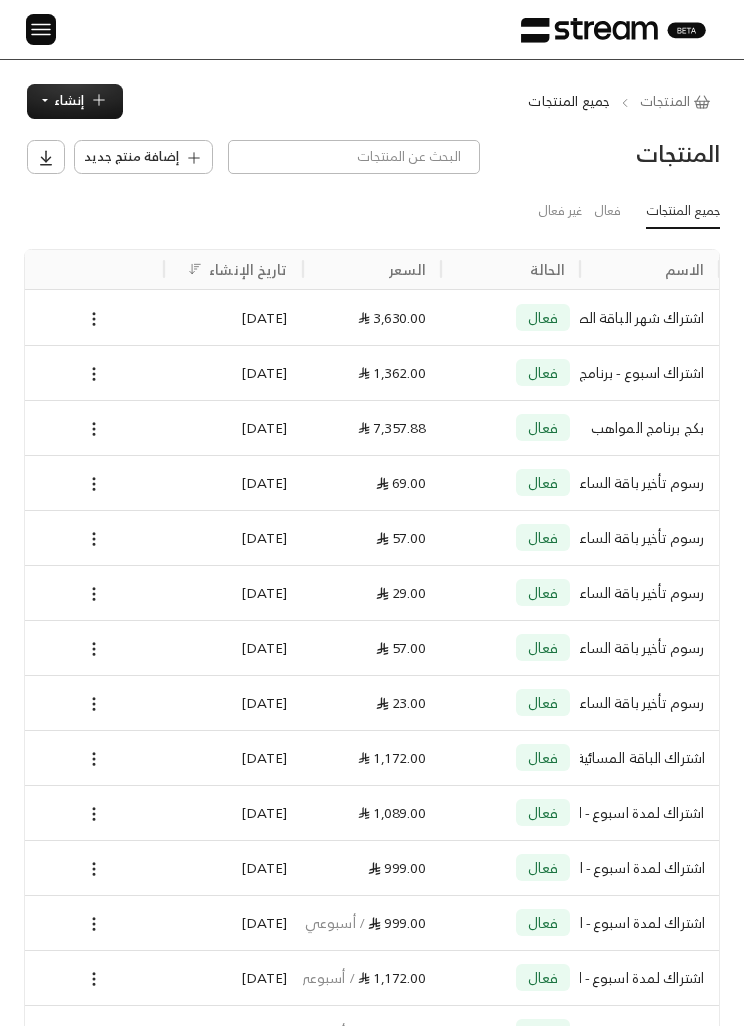 click at bounding box center (41, 29) 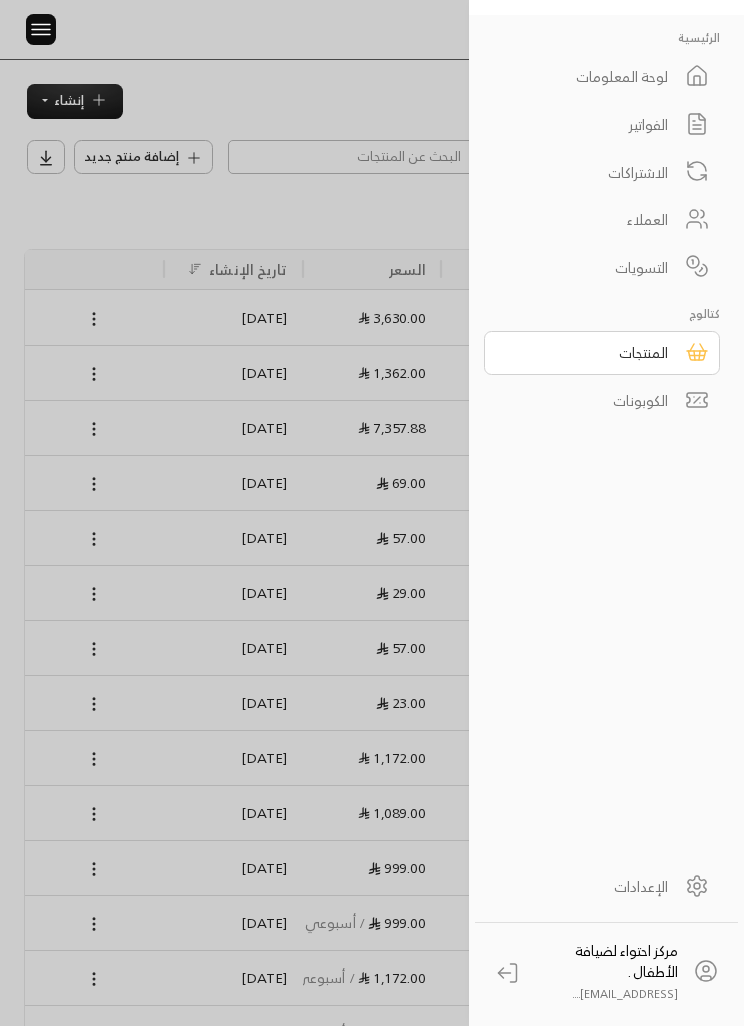 click at bounding box center (372, 513) 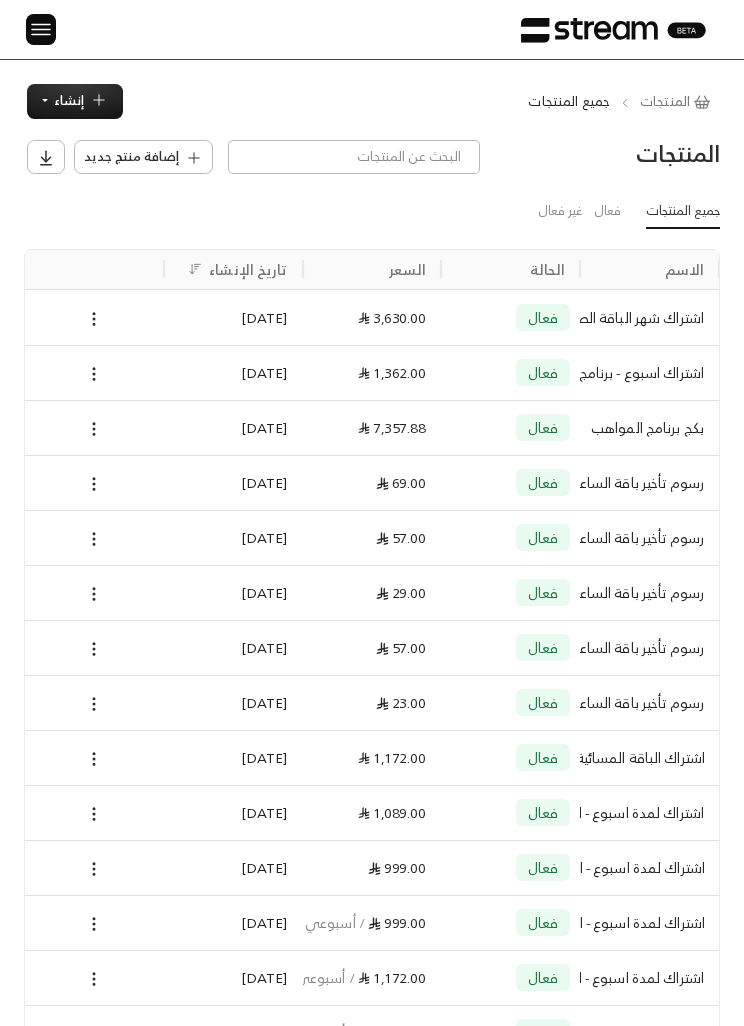 click on "إضافة منتج جديد" at bounding box center (131, 157) 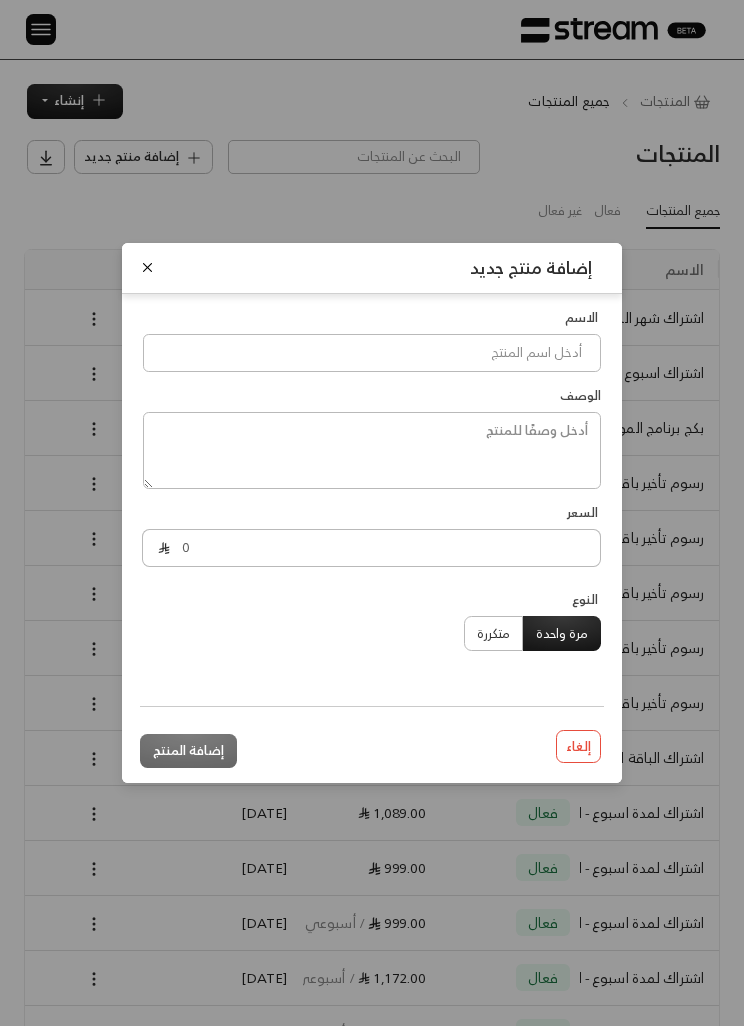 scroll, scrollTop: 0, scrollLeft: -1, axis: horizontal 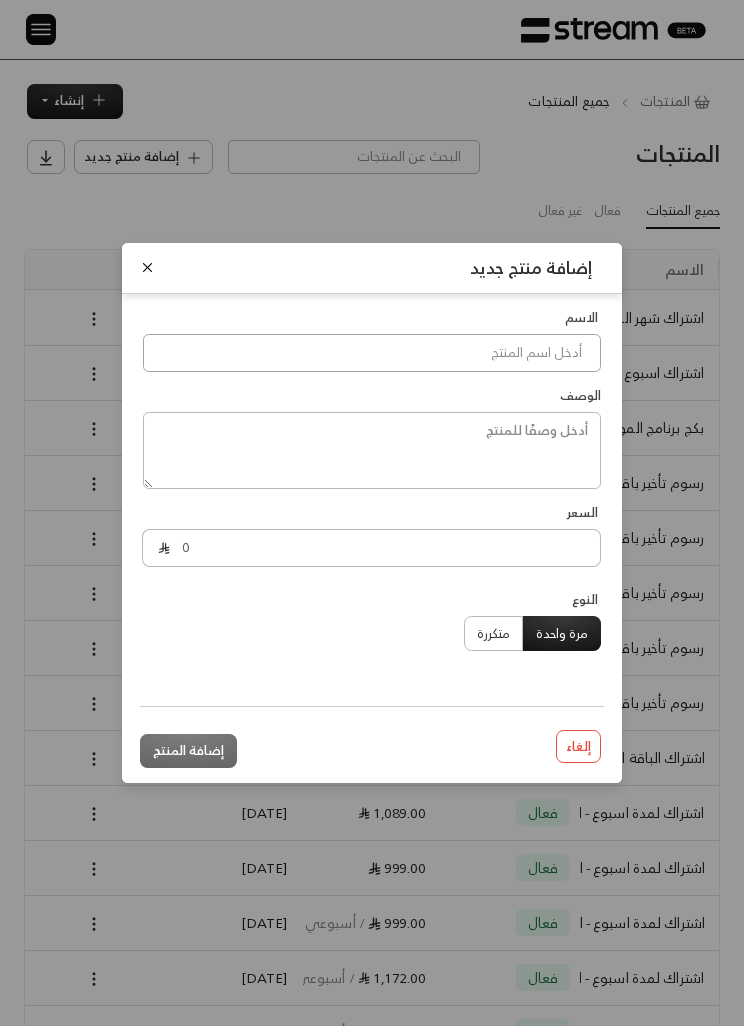 click at bounding box center [372, 353] 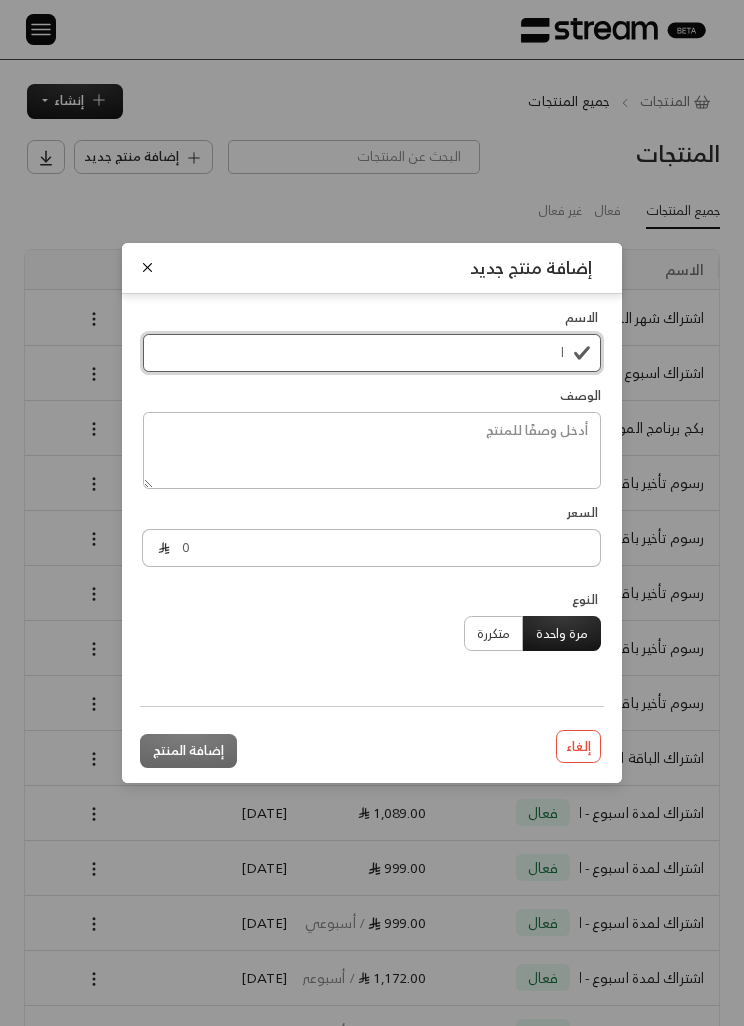 scroll, scrollTop: 0, scrollLeft: -1, axis: horizontal 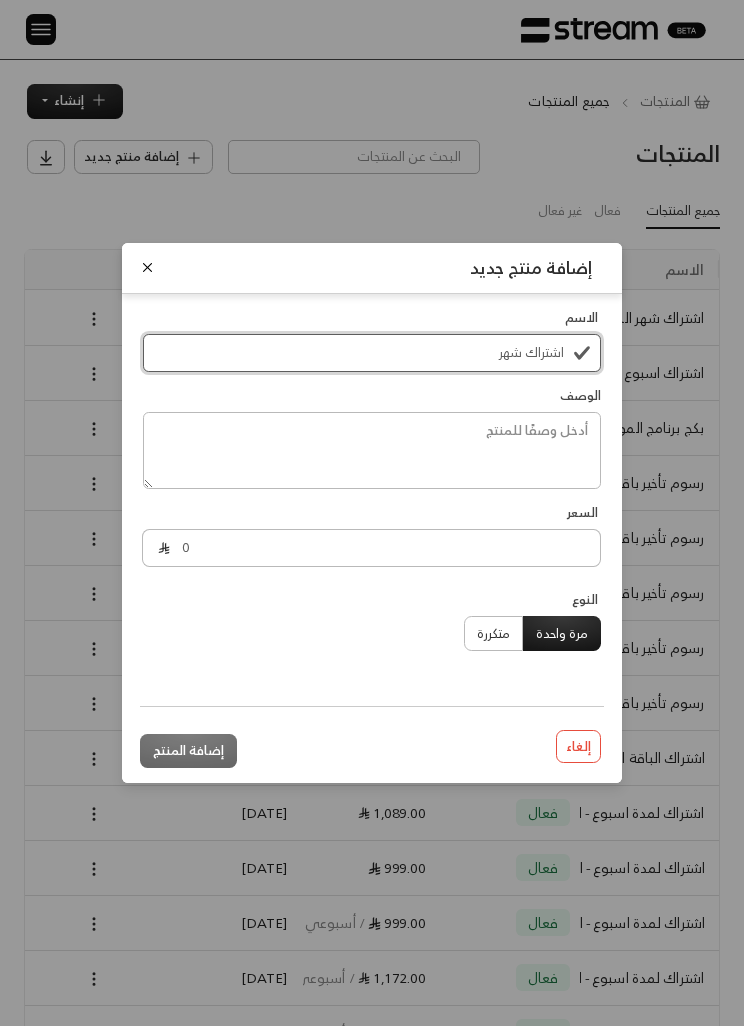 click on "اشتراك شهر" at bounding box center (372, 353) 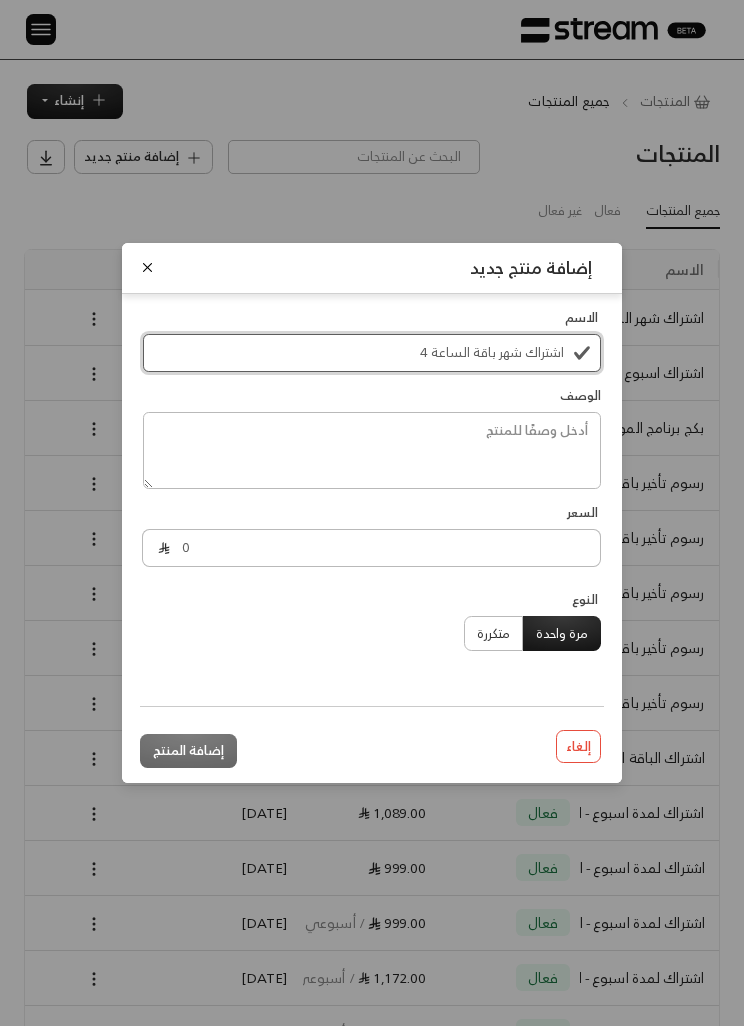 click on "اشتراك شهر باقة الساعة 4" at bounding box center (372, 353) 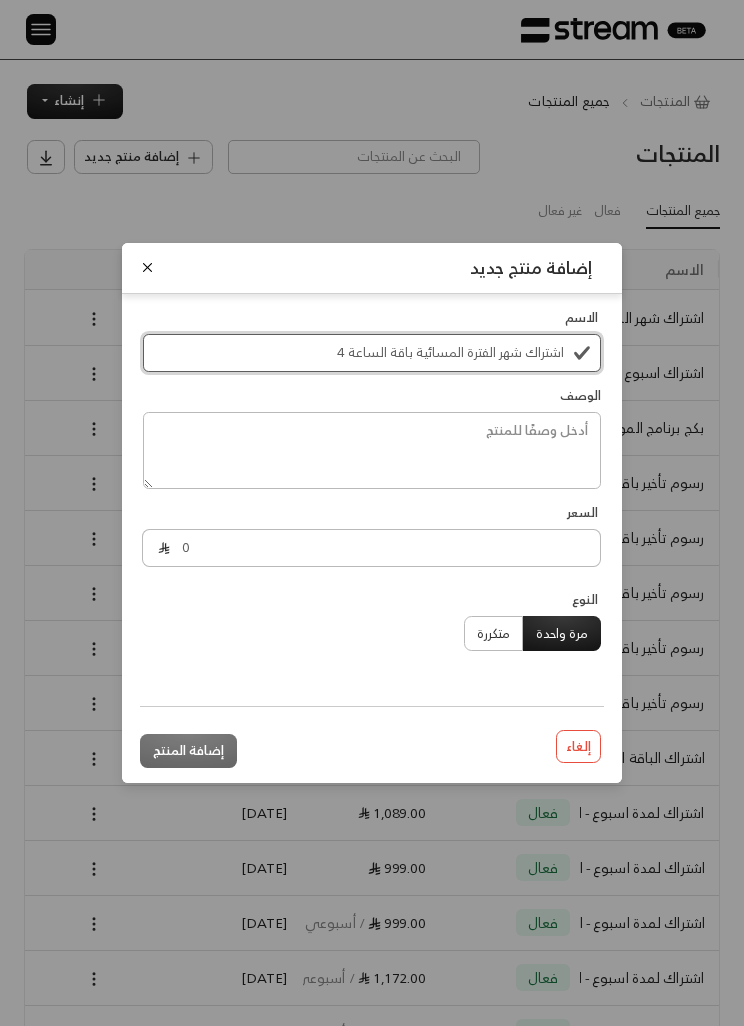 click on "اشتراك شهر الفترة المسائية باقة الساعة 4" at bounding box center [372, 353] 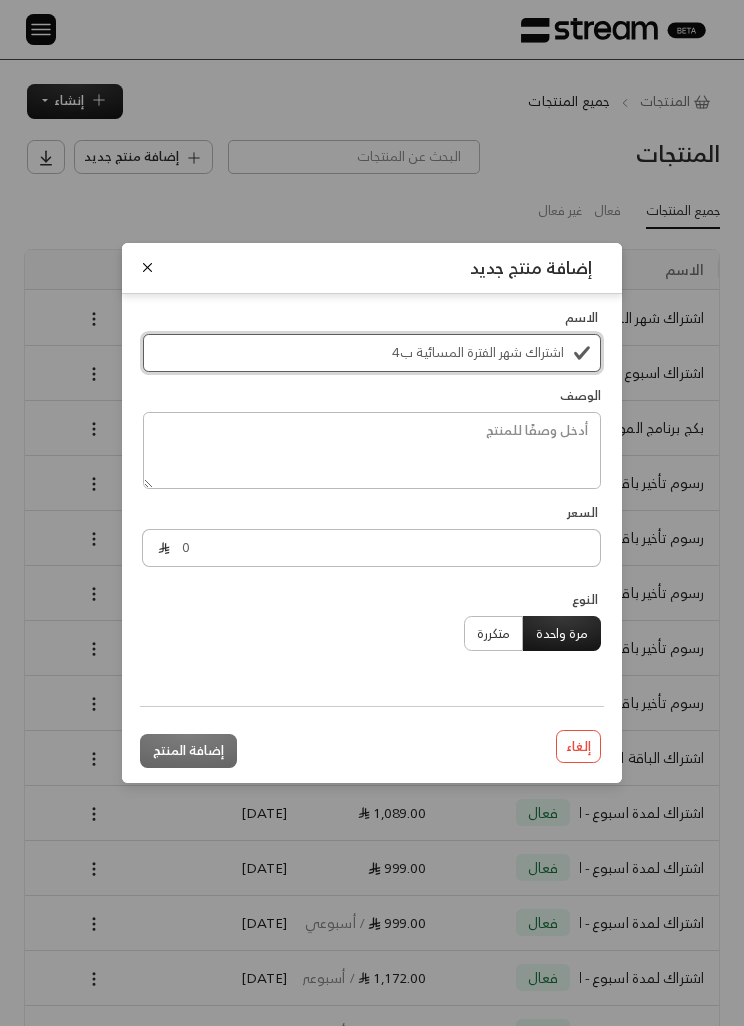 click on "اشتراك شهر الفترة المسائية ب4" at bounding box center (372, 353) 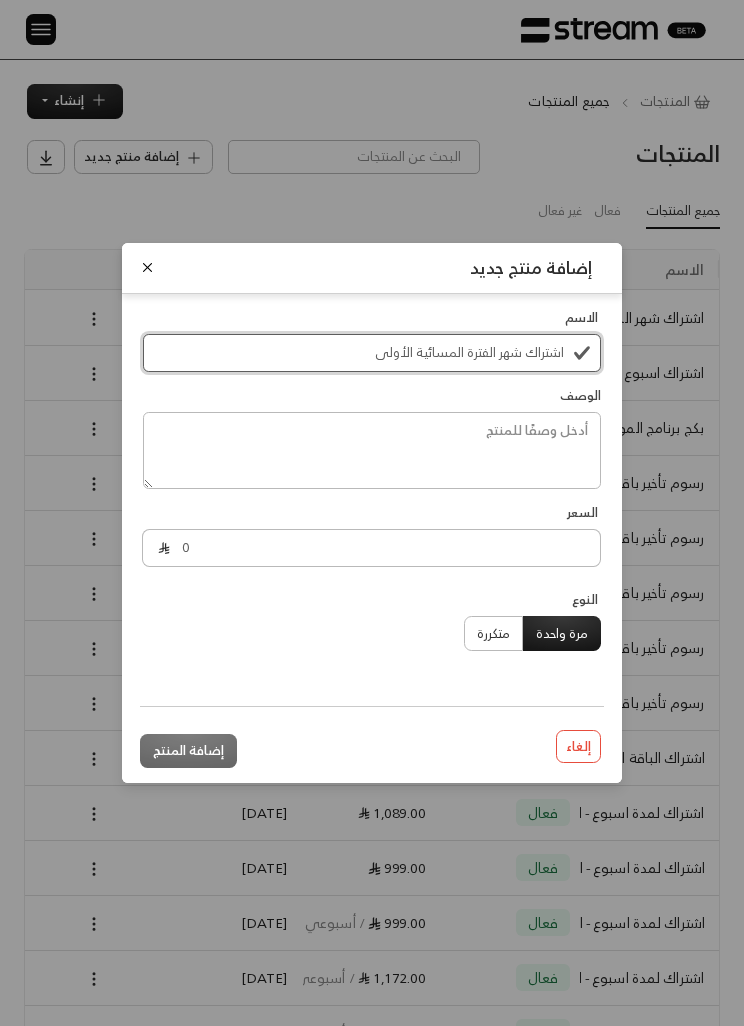 type on "اشتراك شهر الفترة المسائية الأولى" 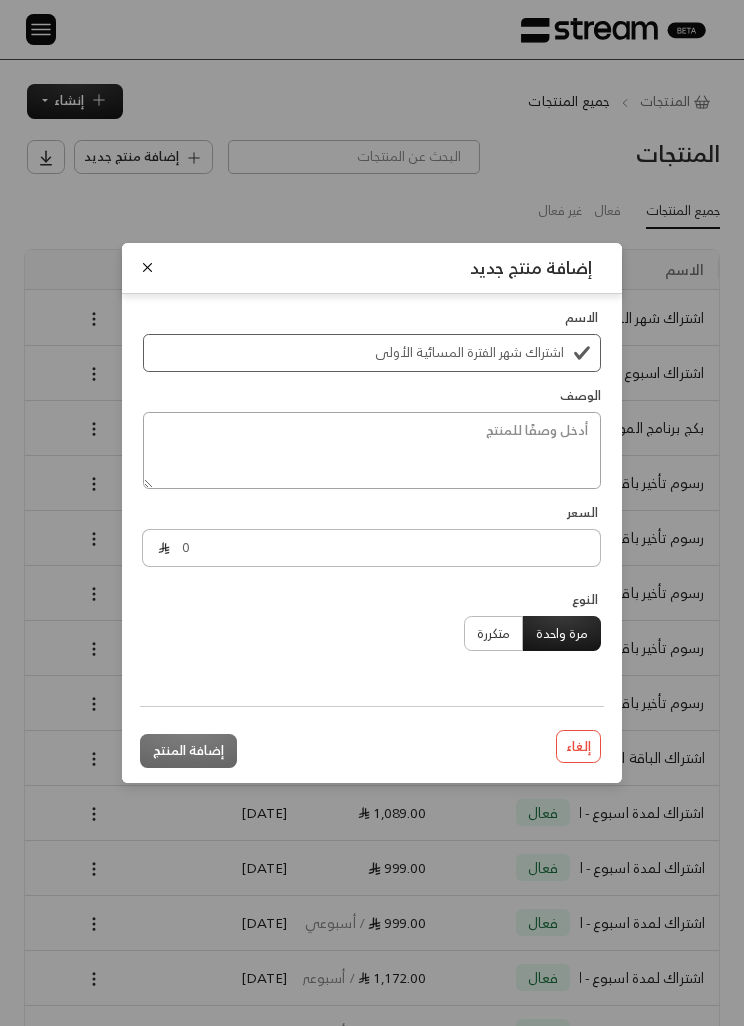 click at bounding box center (372, 451) 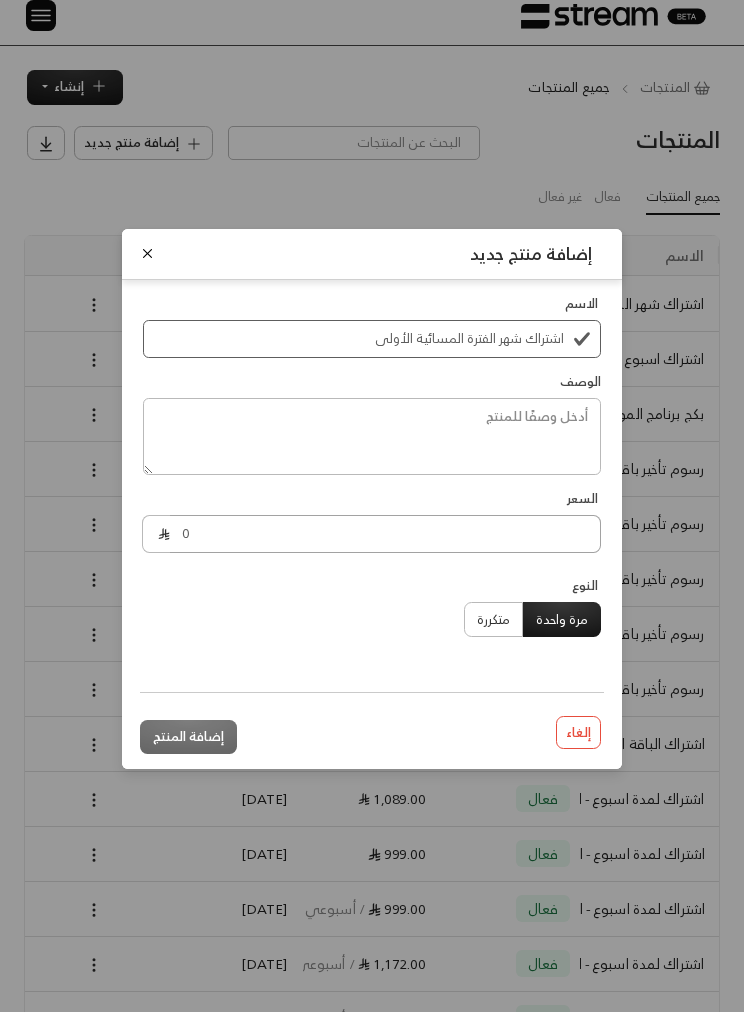 click on "0" at bounding box center (385, 548) 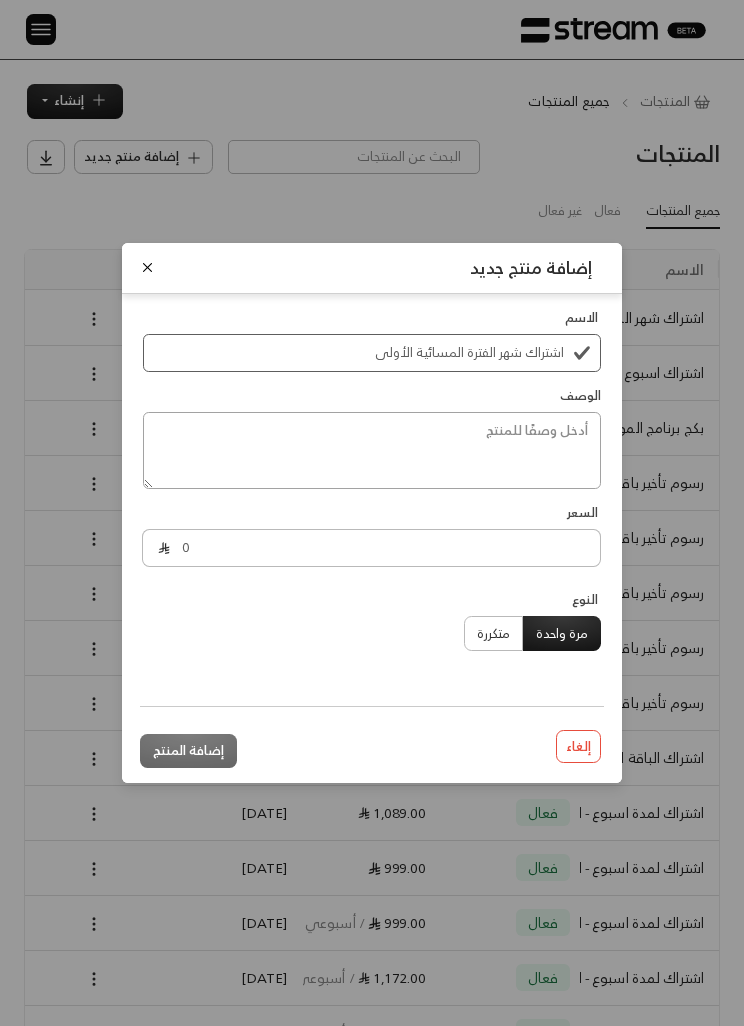 click at bounding box center (372, 451) 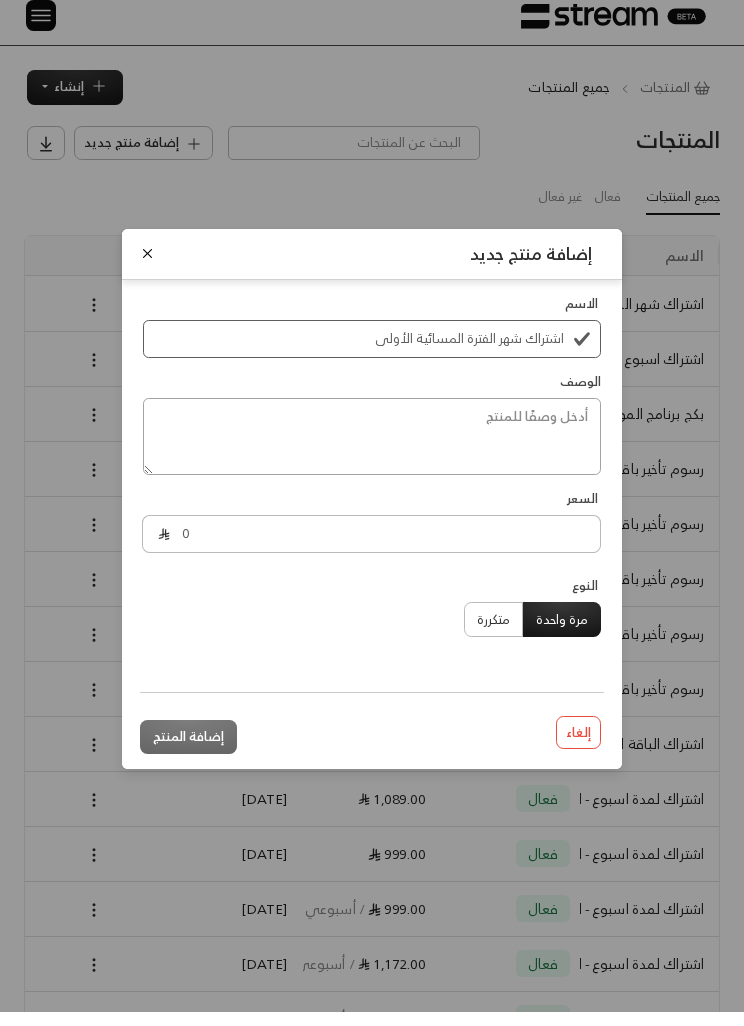 scroll, scrollTop: 0, scrollLeft: -1, axis: horizontal 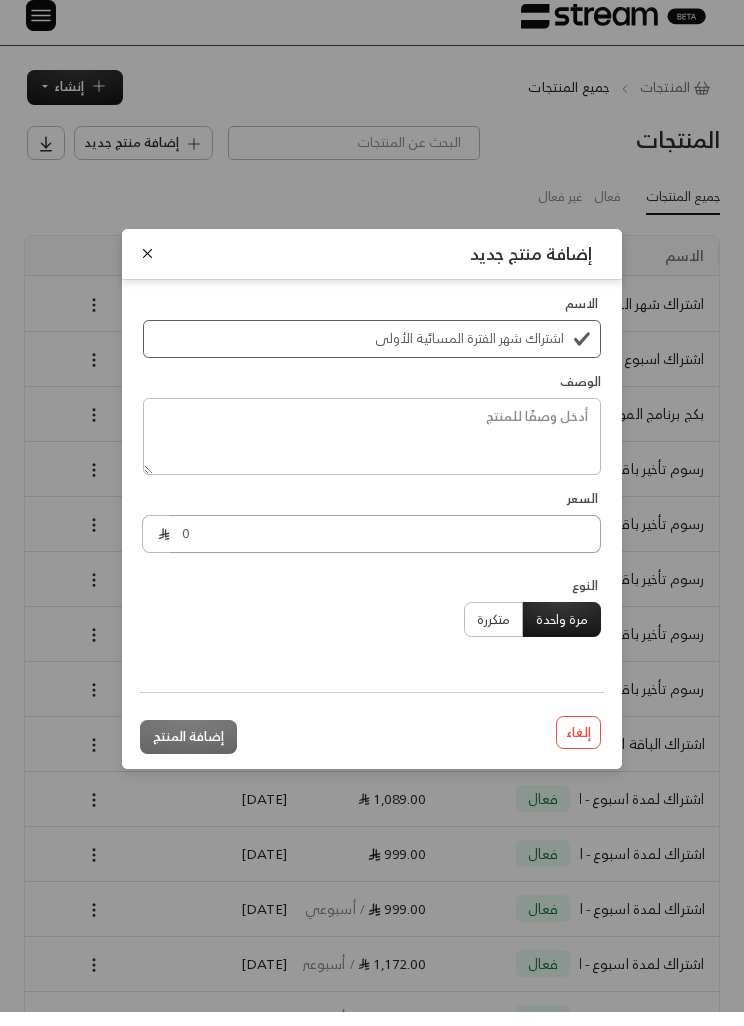 click on "0" at bounding box center [385, 548] 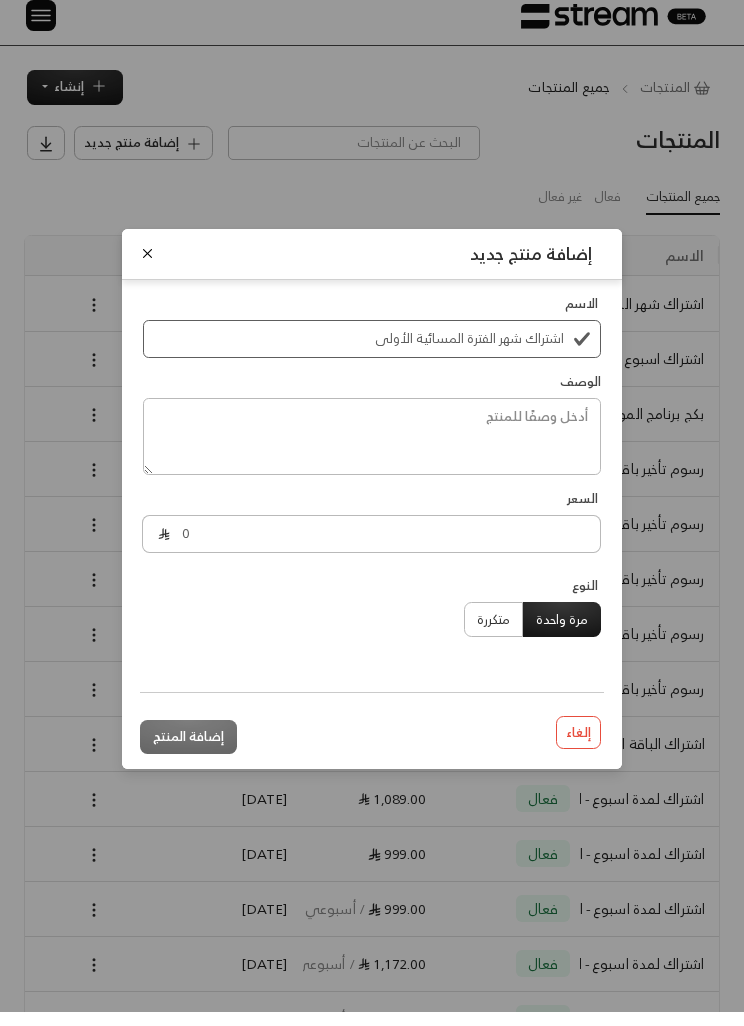 click on "السعر 0" at bounding box center [372, 540] 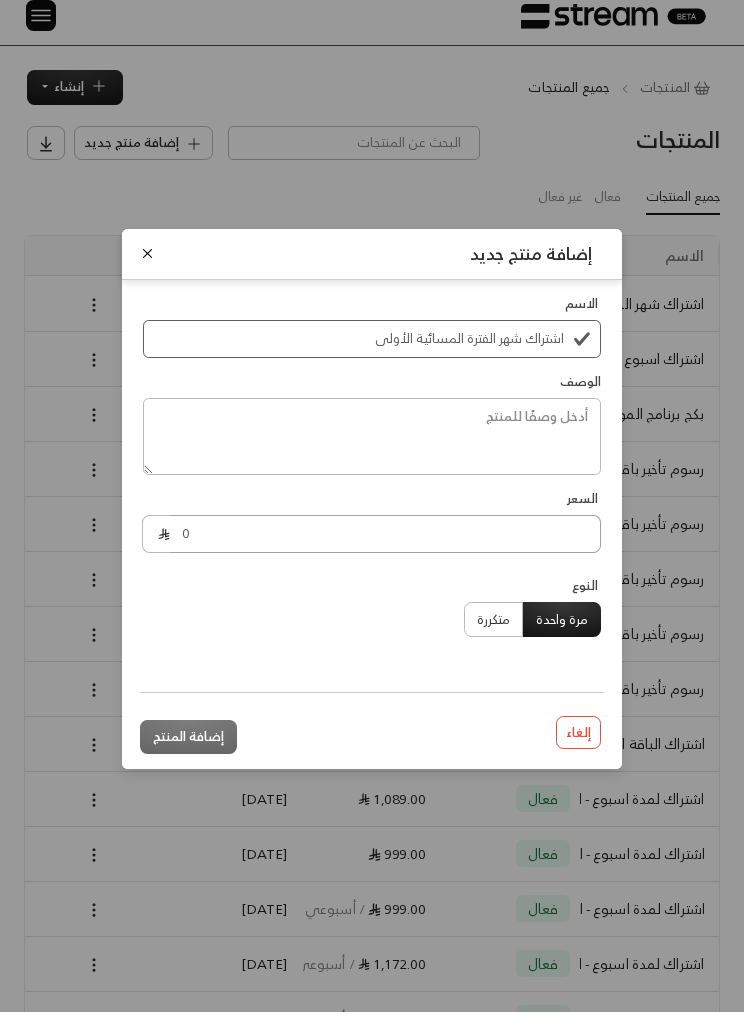 click on "0" at bounding box center (385, 548) 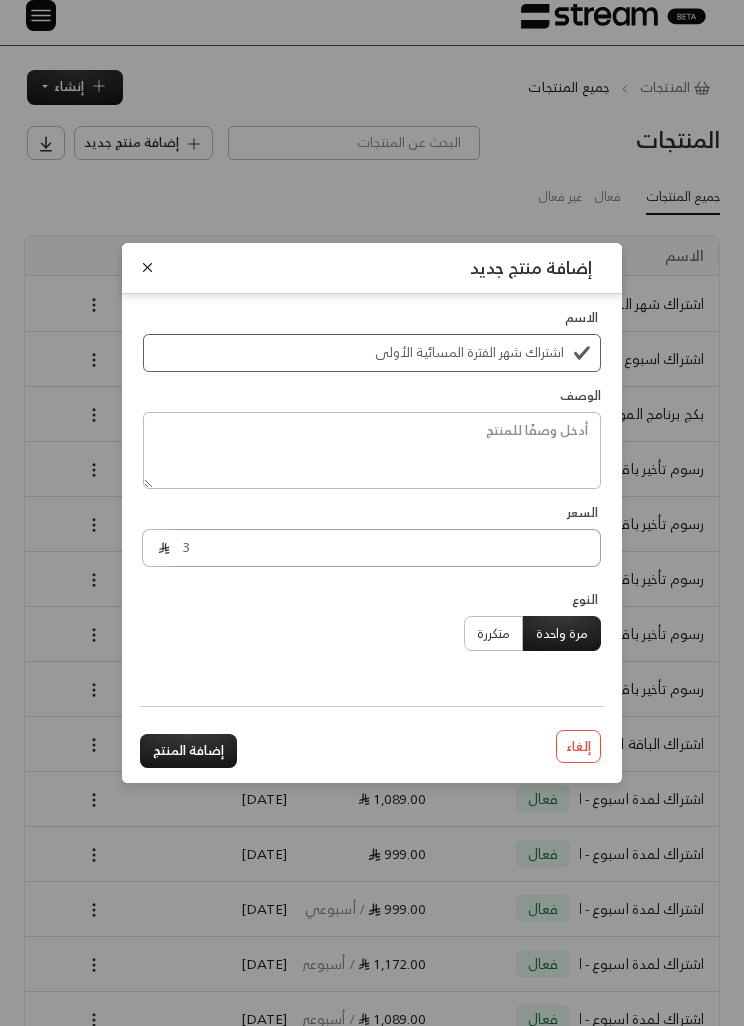 scroll, scrollTop: 0, scrollLeft: 0, axis: both 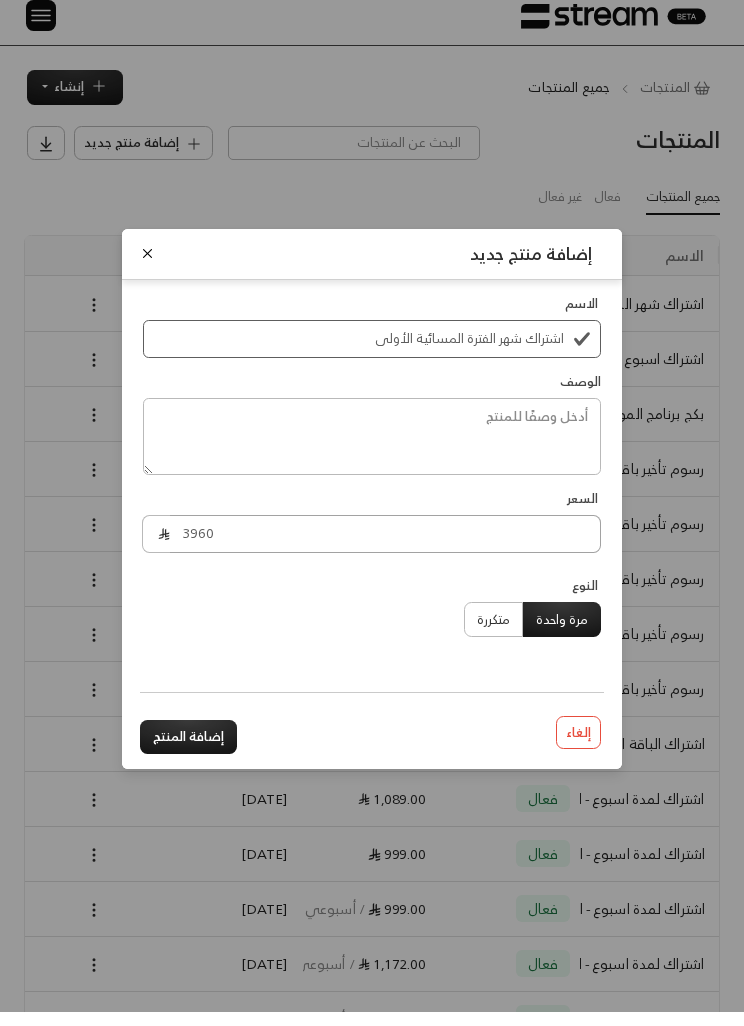 type on "3960" 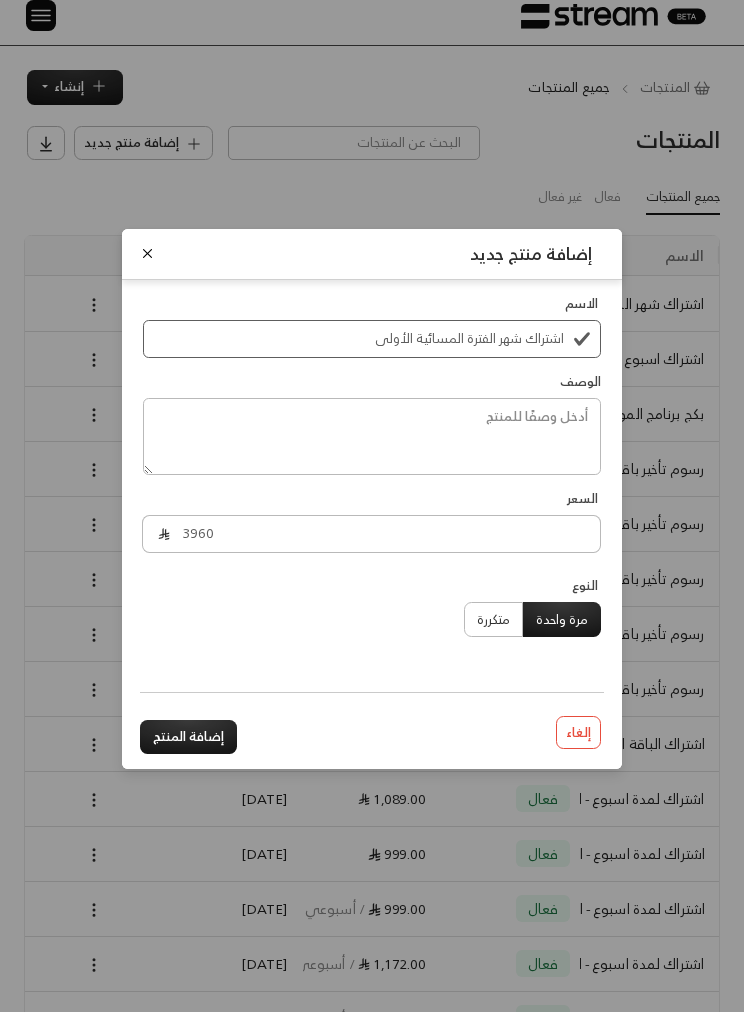 click on "الاسم اشتراك شهر الفترة المسائية الأولى الوصف السعر 3960 النوع مرة واحدة متكررة" at bounding box center (372, 492) 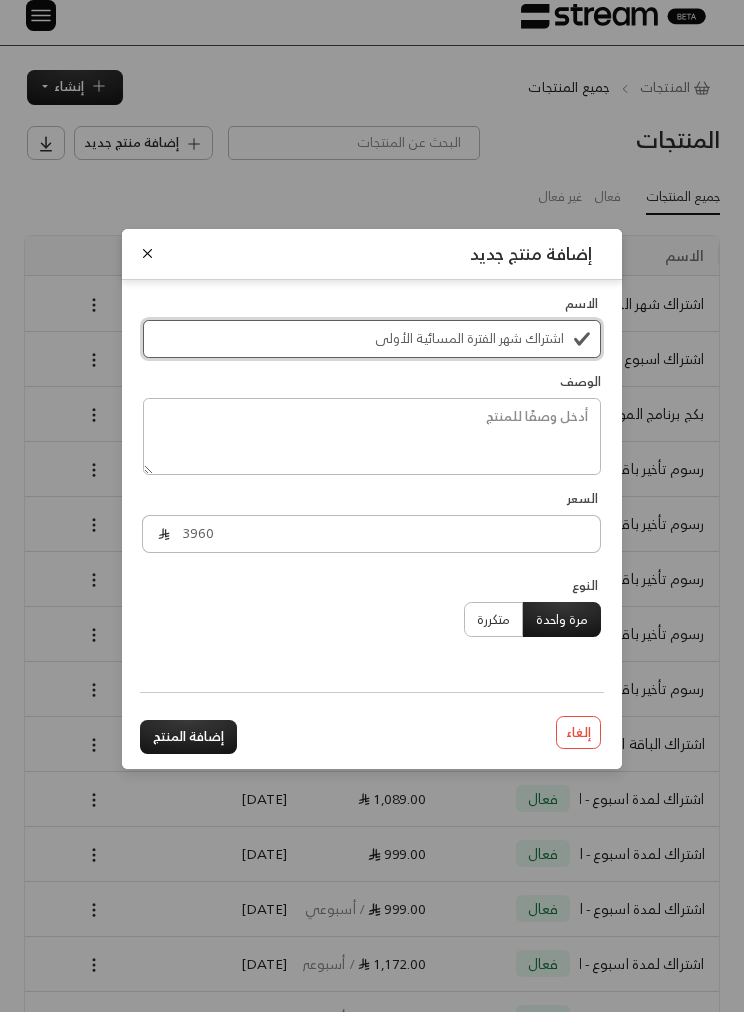 click on "اشتراك شهر الفترة المسائية الأولى" at bounding box center (372, 353) 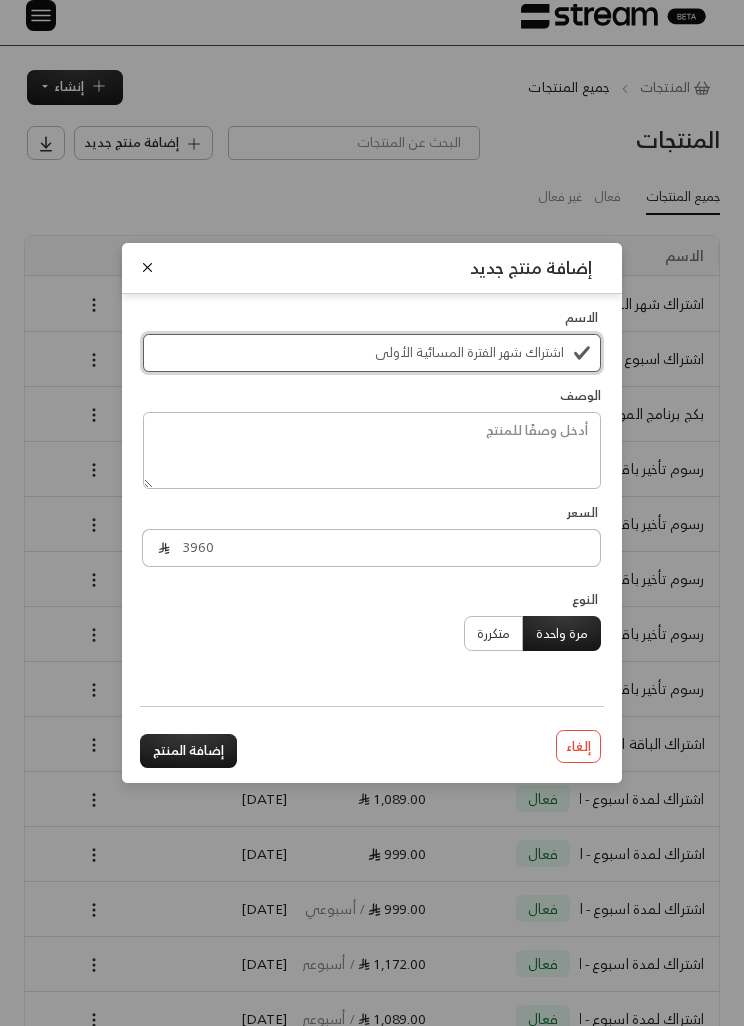 click on "اشتراك شهر الفترة المسائية الأولى" at bounding box center [372, 353] 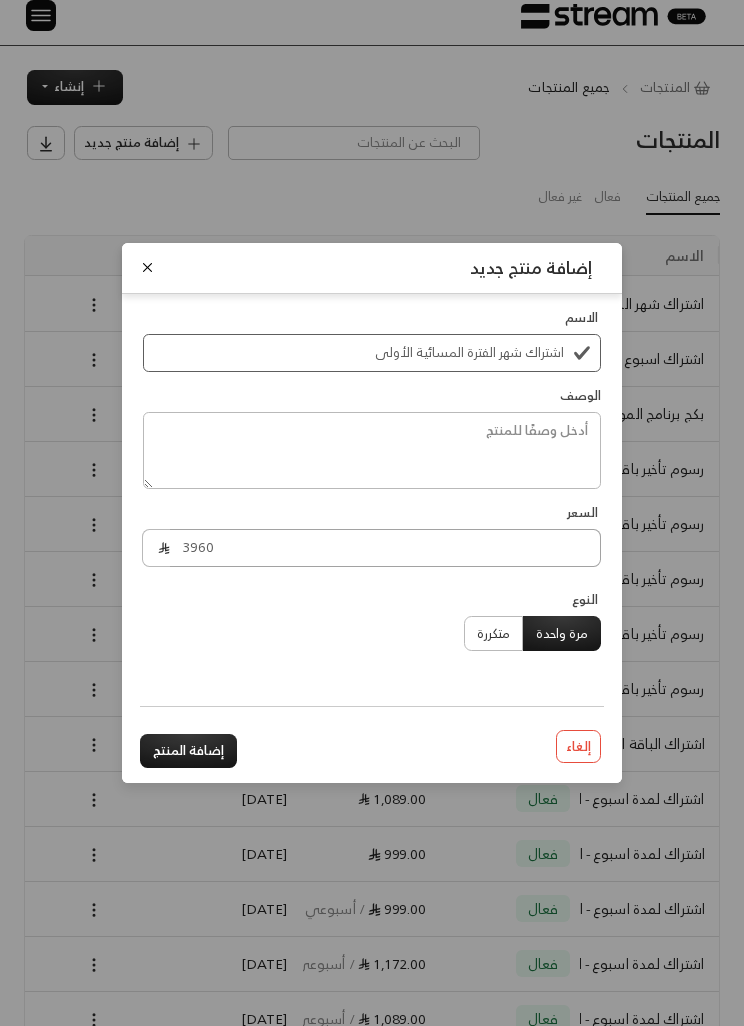 click on "3960" at bounding box center [385, 548] 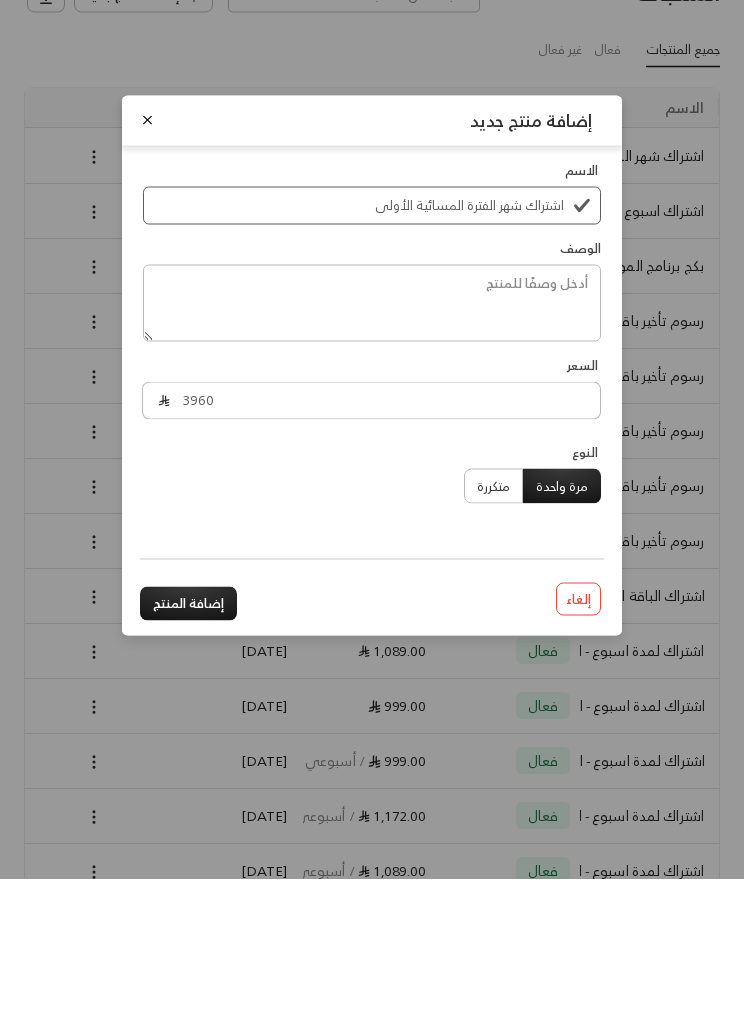 click on "إضافة المنتج" at bounding box center [188, 751] 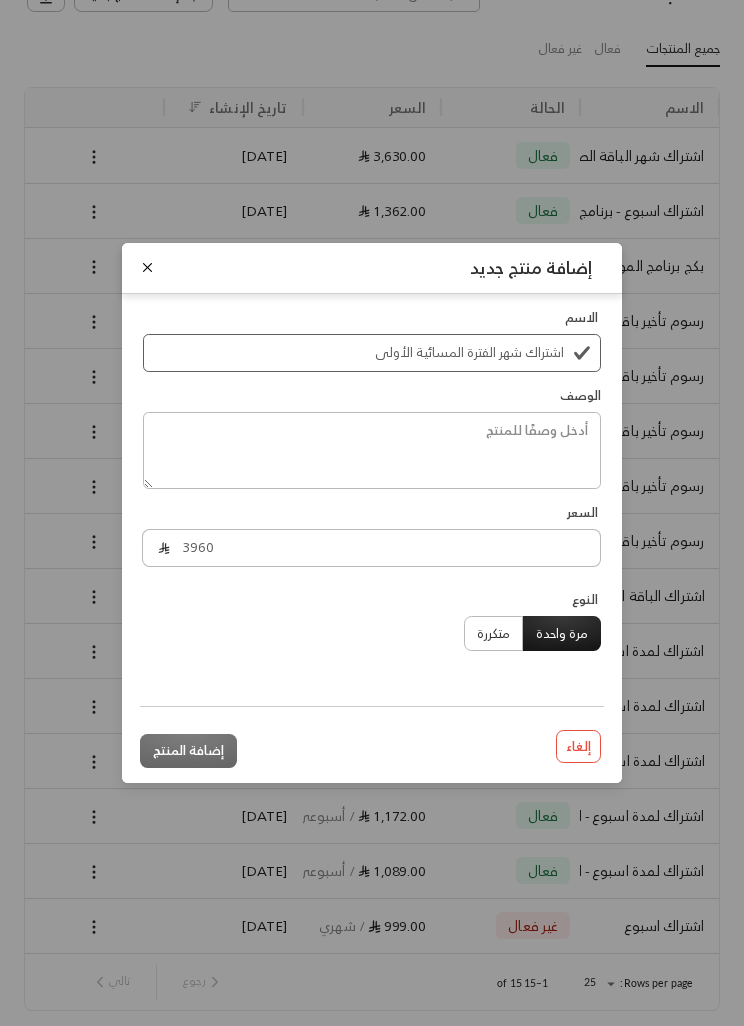 scroll, scrollTop: 0, scrollLeft: 0, axis: both 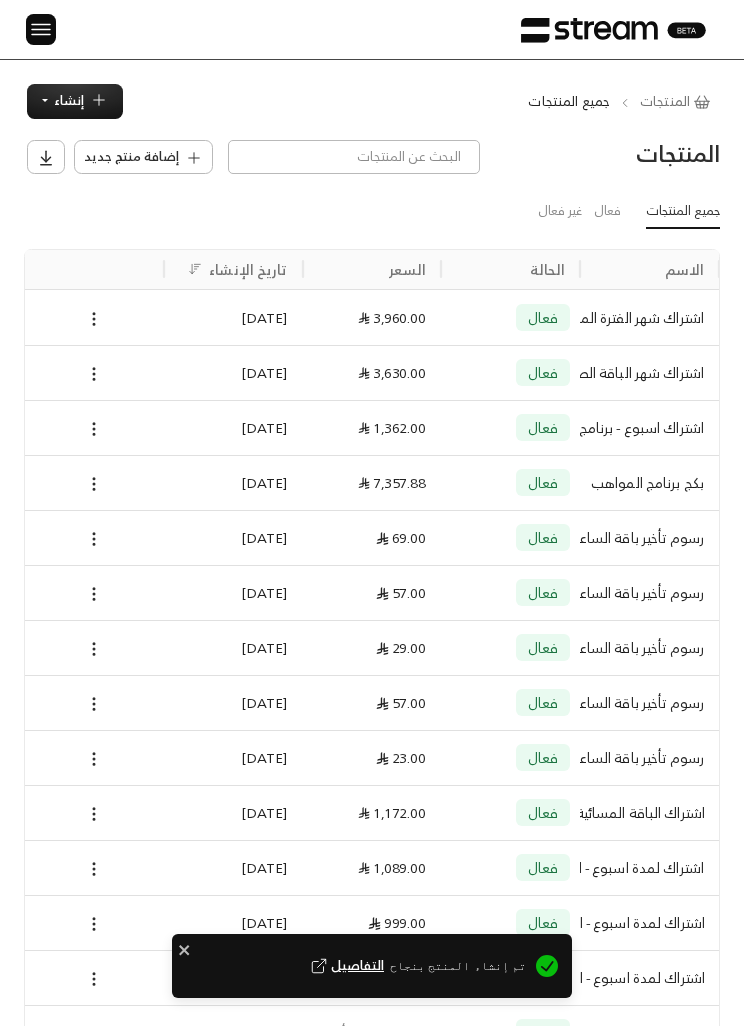 click 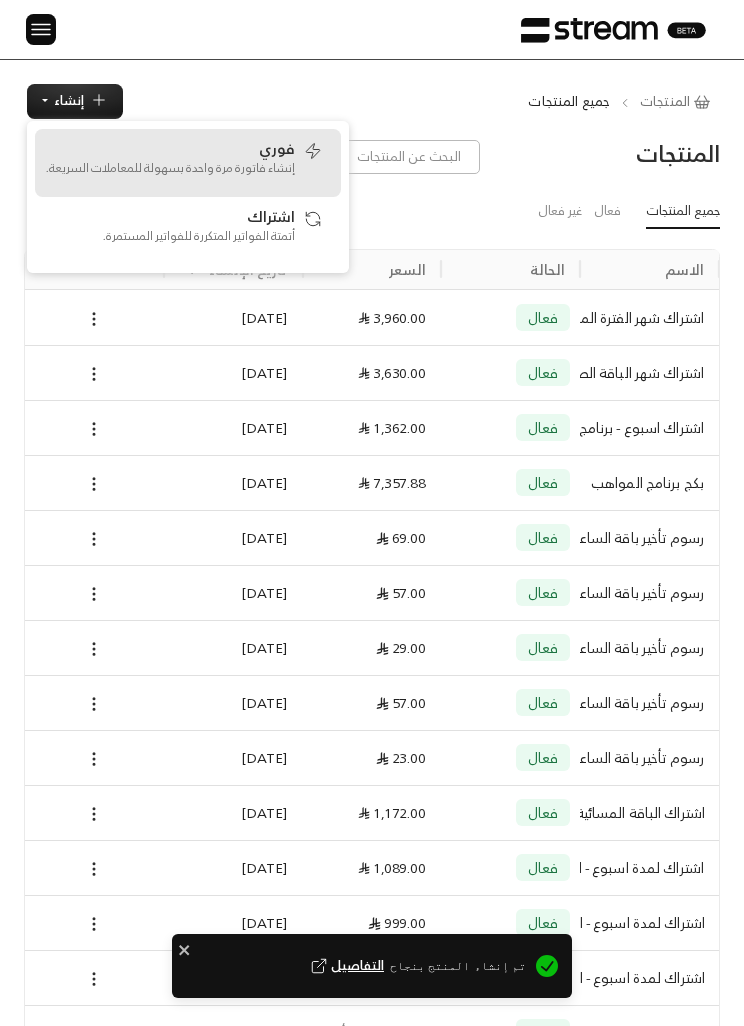 click on "فوري" at bounding box center (277, 148) 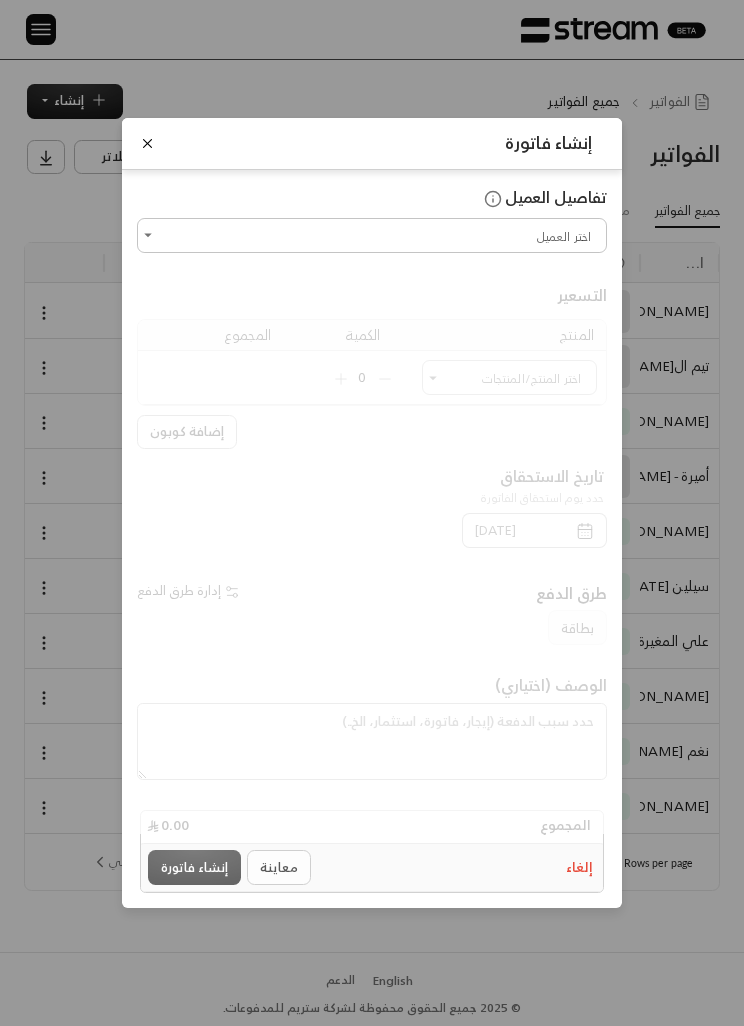 click on "اختر العميل" at bounding box center [372, 235] 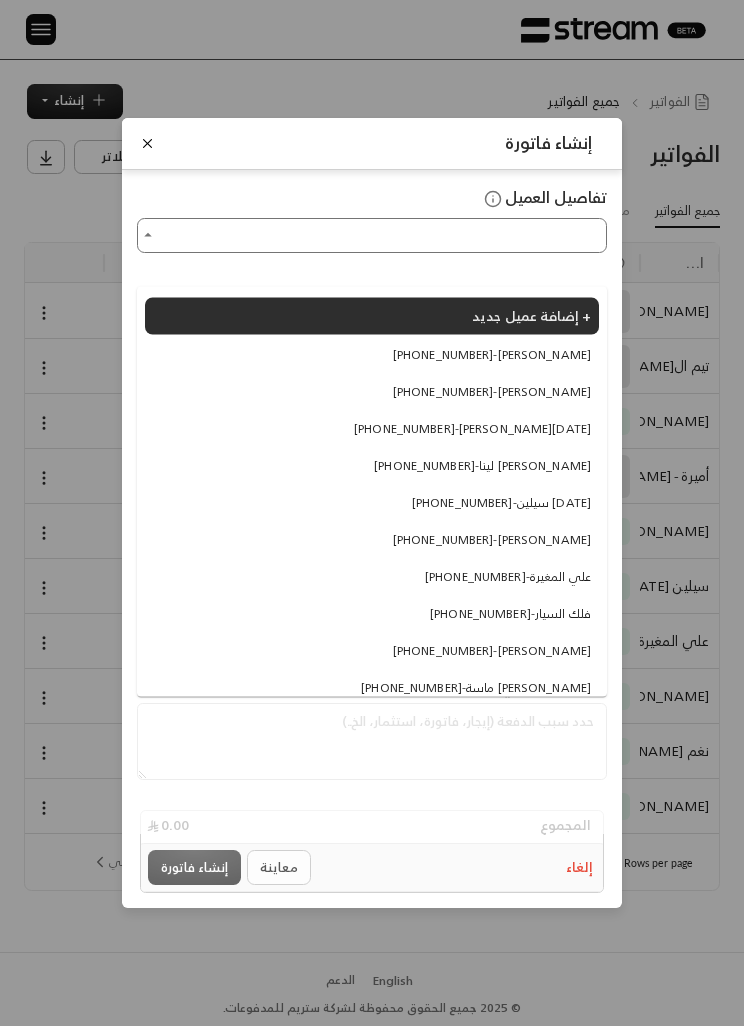 click on "إنشاء فاتورة تفاصيل العميل اختر العميل اختر العميل التسعير المنتج الكمية المجموع   اختر المنتج/المنتجات اختر المنتج/المنتجات 0 إضافة كوبون تاريخ الاستحقاق حدد يوم استحقاق الفاتورة [DATE] طرق الدفع إدارة طرق الدفع بطاقة   الوصف (اختياري) المجموع 0.00   إلغاء معاينة إنشاء فاتورة" at bounding box center [372, 513] 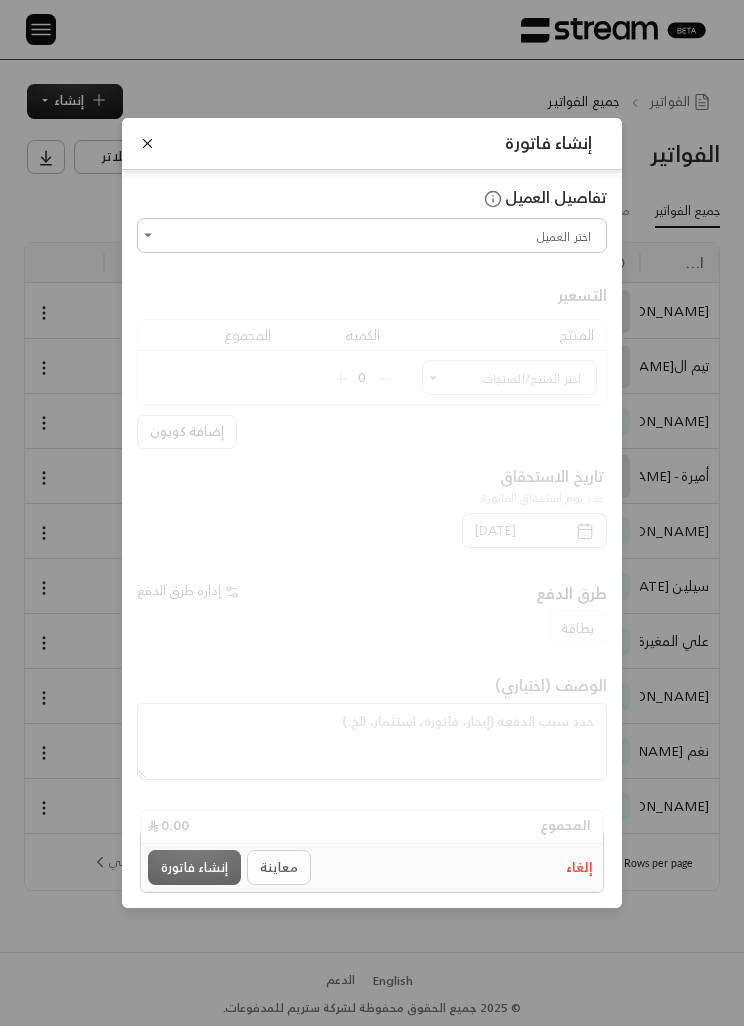 click on "إنشاء فاتورة" at bounding box center (372, 143) 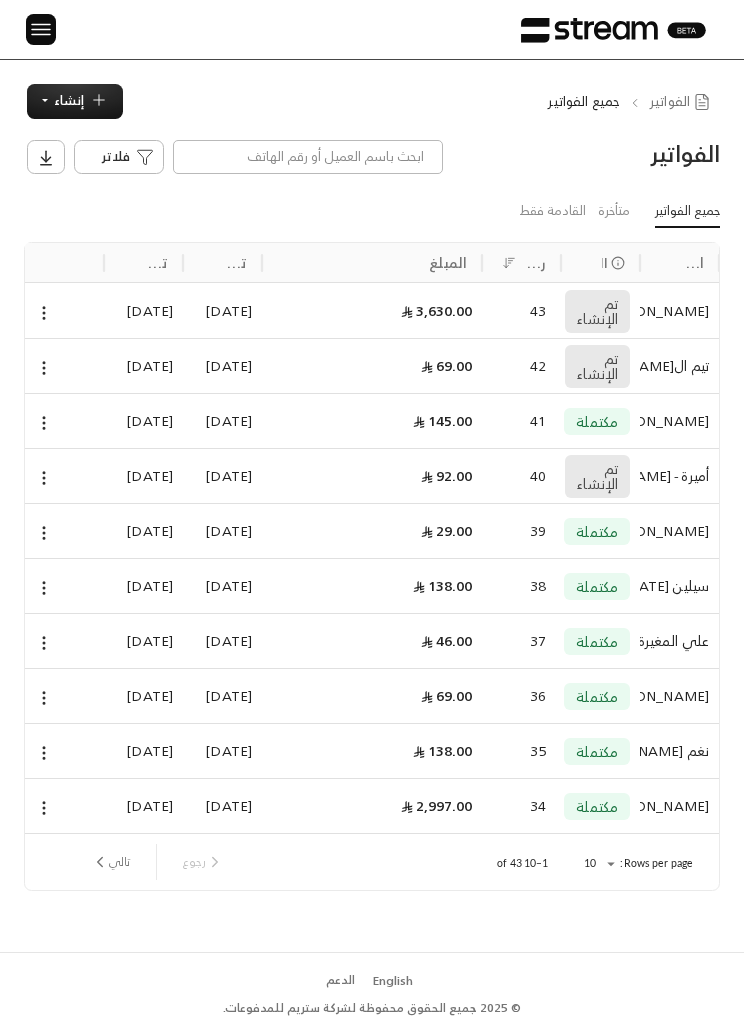 click on "فلاتر" at bounding box center [116, 157] 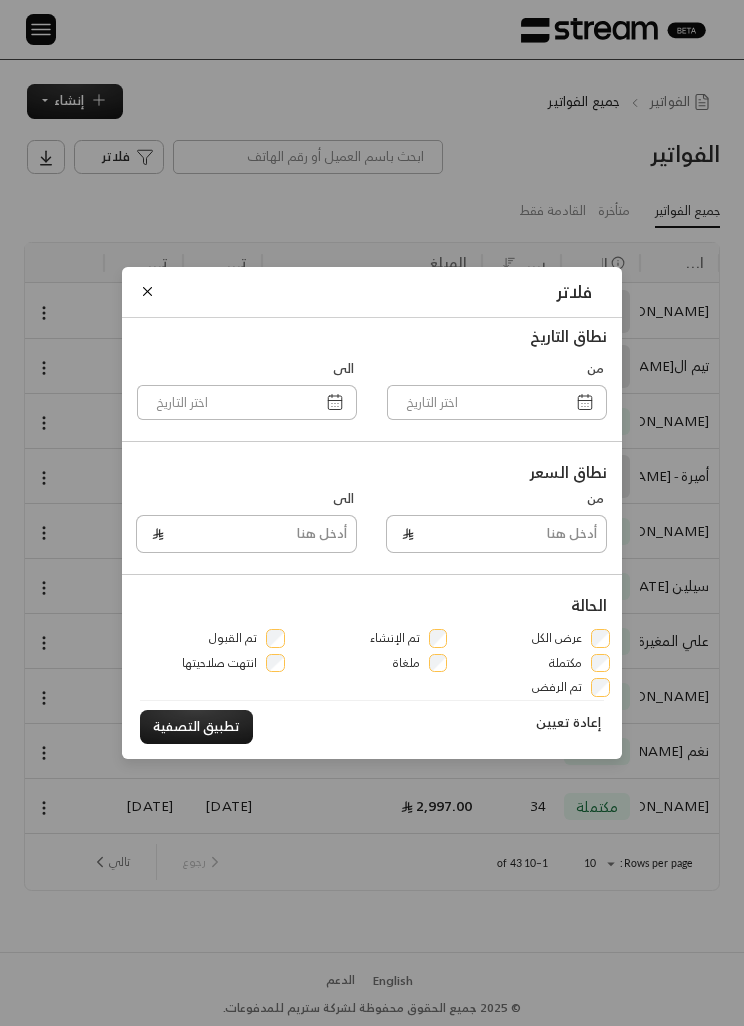 click at bounding box center [147, 291] 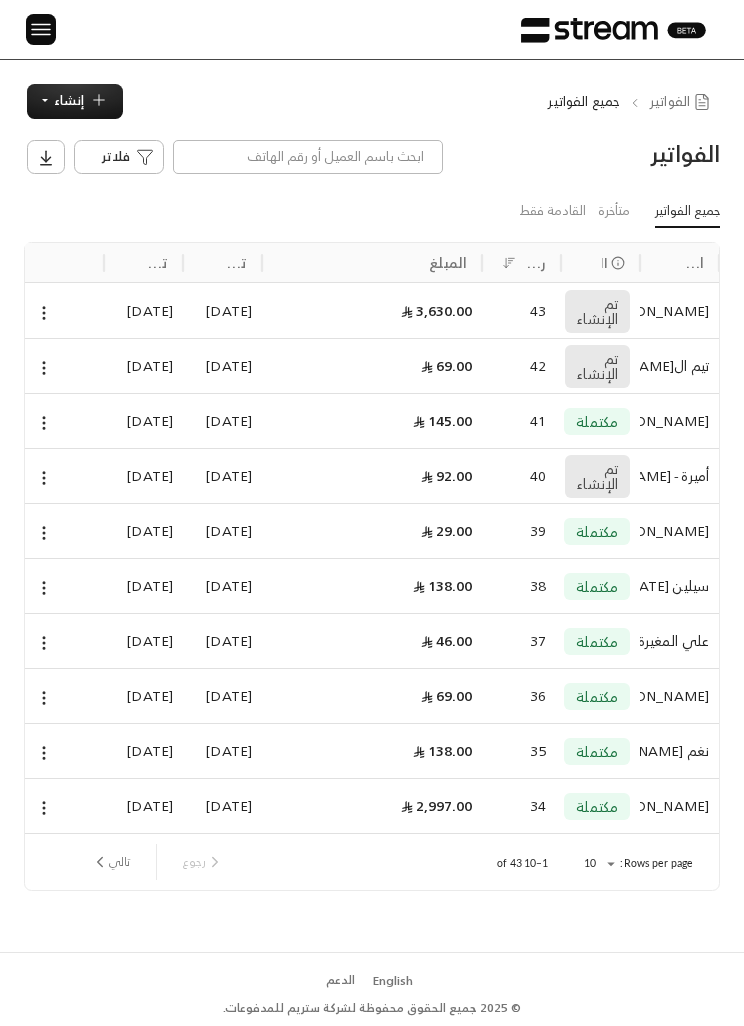 click on "إنشاء" at bounding box center (75, 101) 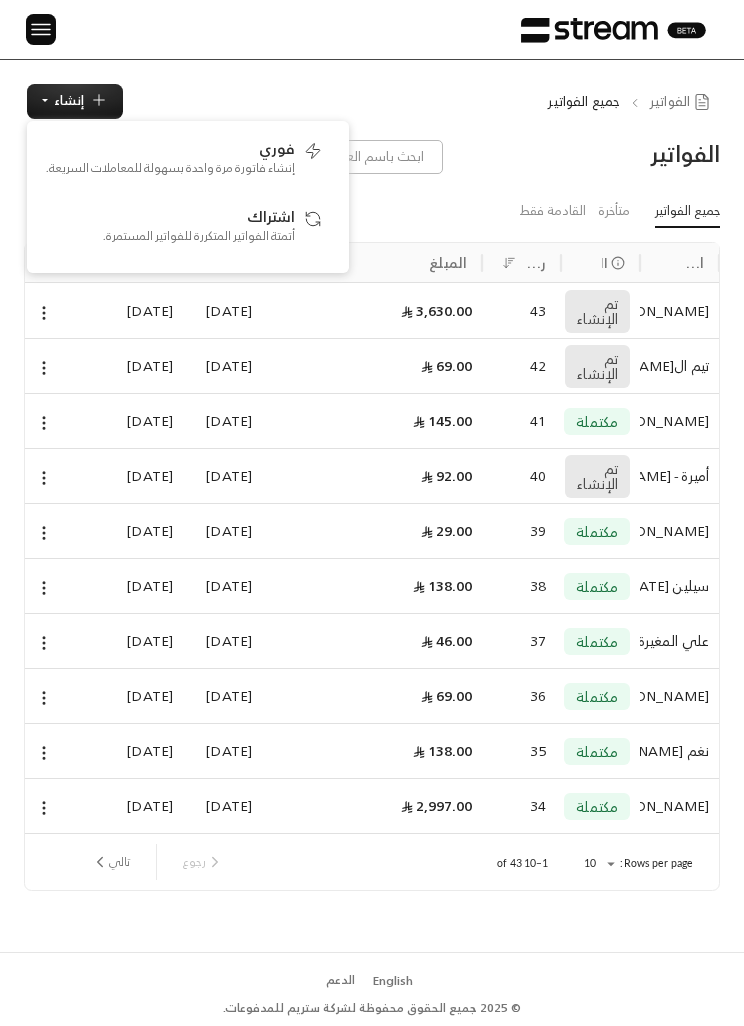 click on "الفواتير جميع الفواتير إنشاء   فوري إنشاء فاتورة مرة واحدة بسهولة للمعاملات السريعة. اشتراك أتمتة الفواتير المتكررة للفواتير المستمرة. الفواتير فلاتر جميع الفواتير متأخرة القادمة فقط اسم العميل الحالة   رقم الفاتورة المبلغ تاريخ الإنشاء تاريخ التحديث [PERSON_NAME]  تم الإنشاء 43 3,630.00     [DATE] [DATE] تيم ال[PERSON_NAME]  تم الإنشاء 42 69.00     [DATE] [DATE] [PERSON_NAME] مكتملة 41 145.00     [DATE] [DATE] أميرة - [PERSON_NAME]  تم الإنشاء 40 92.00     [DATE] [DATE] [PERSON_NAME]  مكتملة 39 29.00     [DATE] [DATE] سيلين [DATE] مكتملة 38 138.00     [DATE] [DATE] علي [PERSON_NAME] 37 46.00     [DATE] [DATE] مكتملة 36" at bounding box center [372, 506] 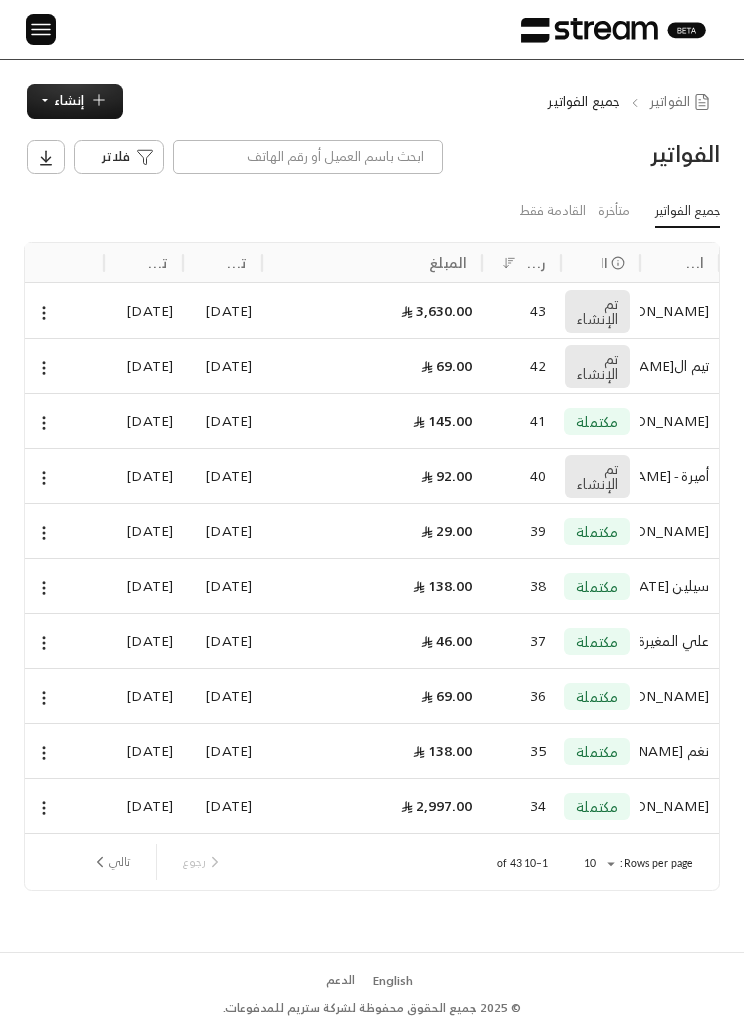 click at bounding box center [41, 29] 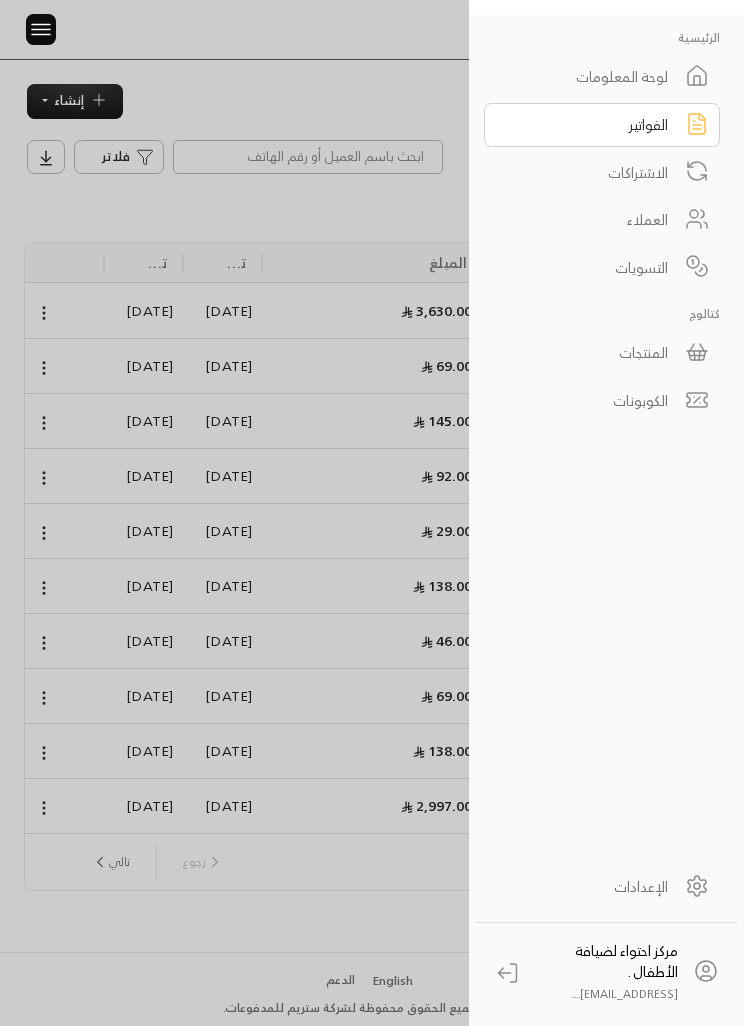 click on "المنتجات" at bounding box center [589, 352] 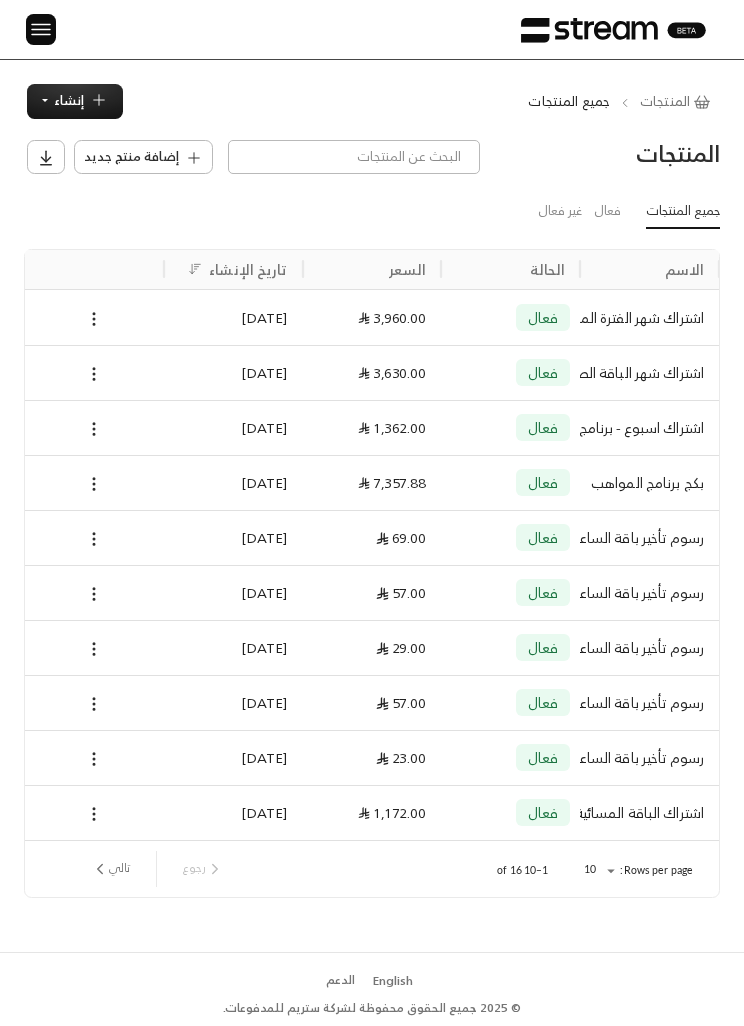 scroll, scrollTop: 0, scrollLeft: -1, axis: horizontal 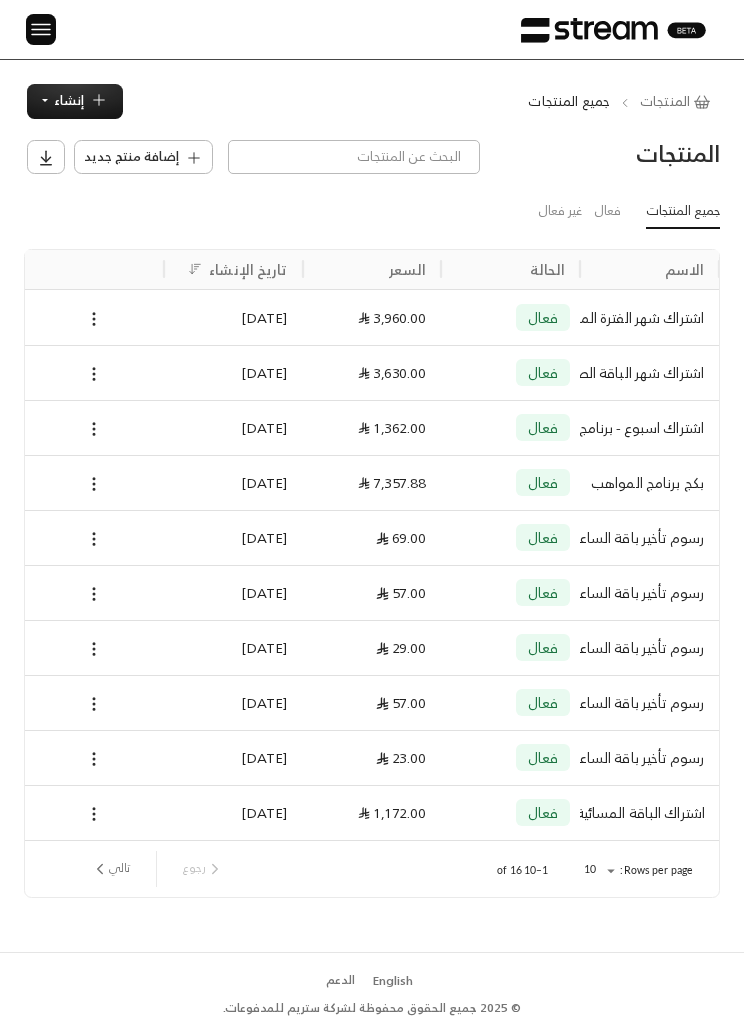 click 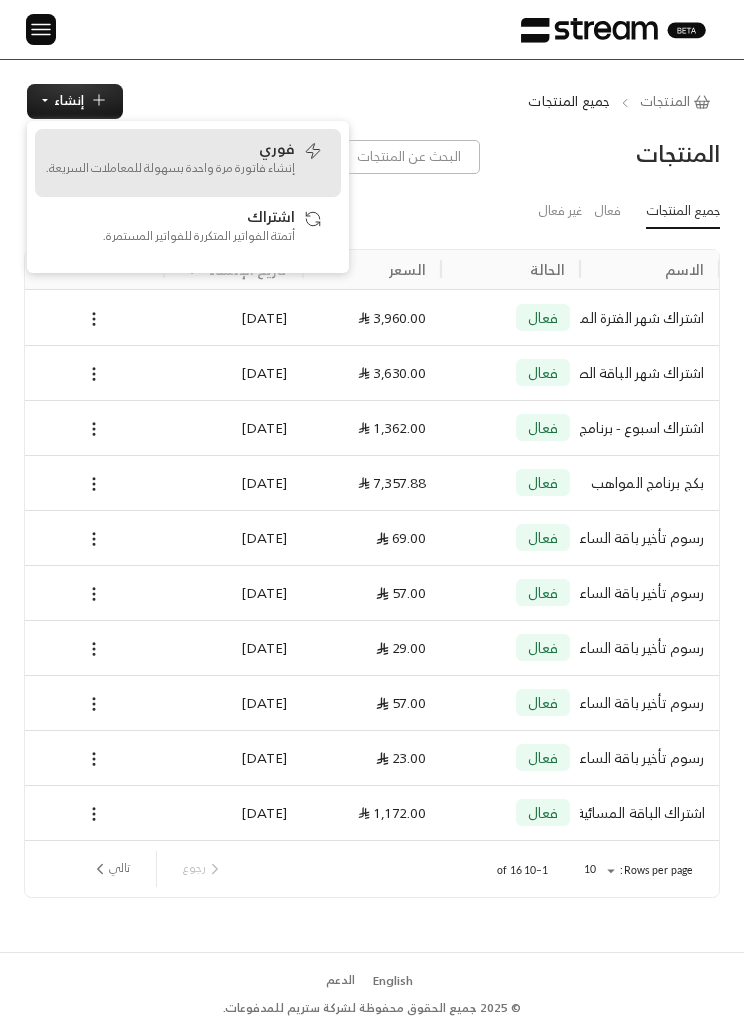 click on "فوري" at bounding box center (277, 148) 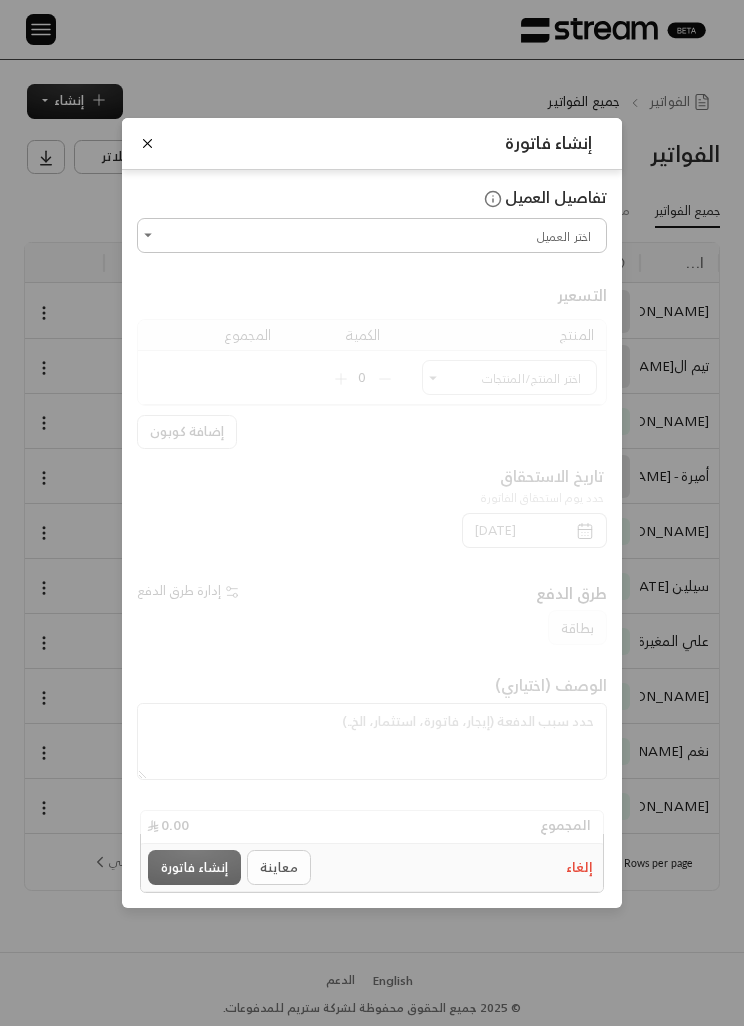 click on "اختر العميل" at bounding box center [372, 235] 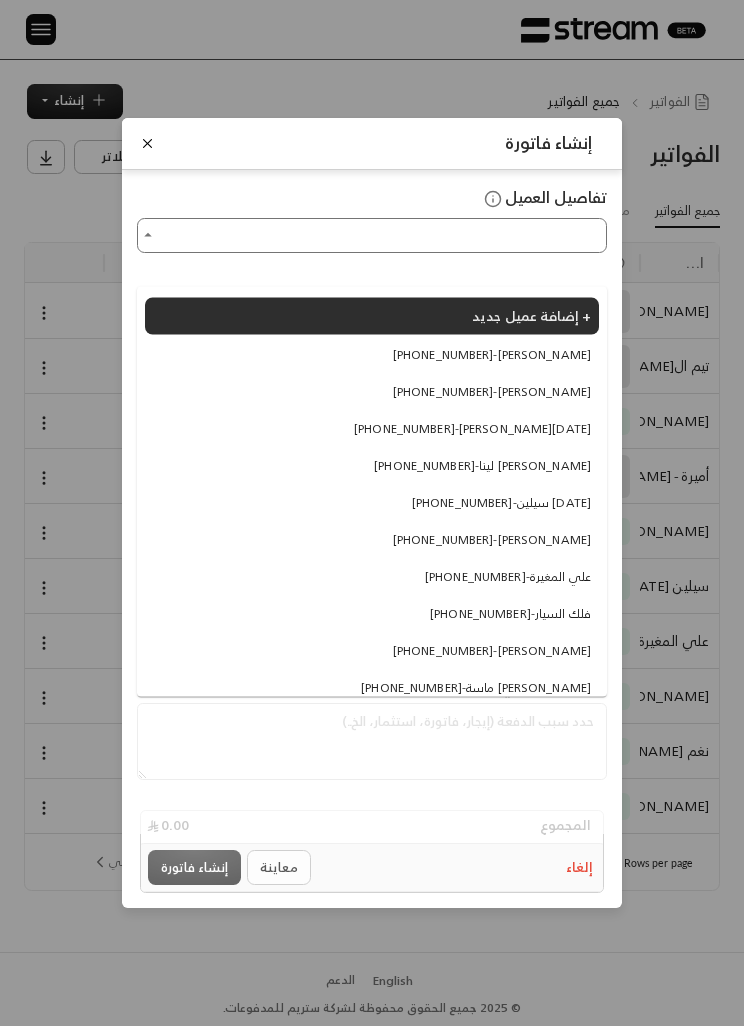 click at bounding box center (147, 143) 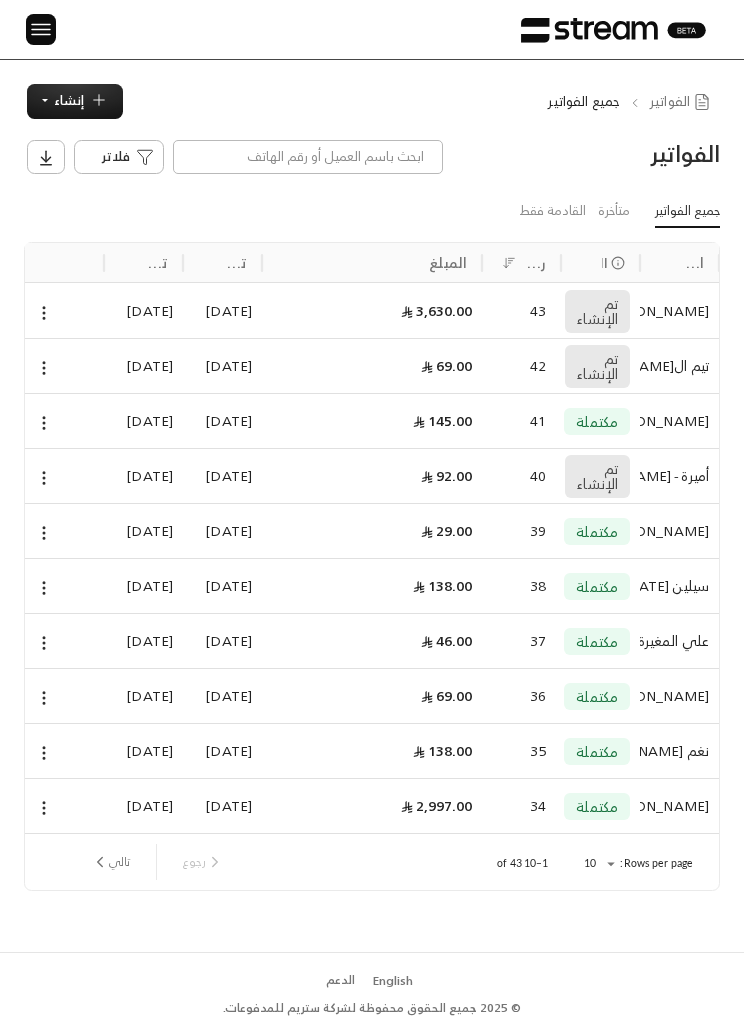 click at bounding box center (41, 29) 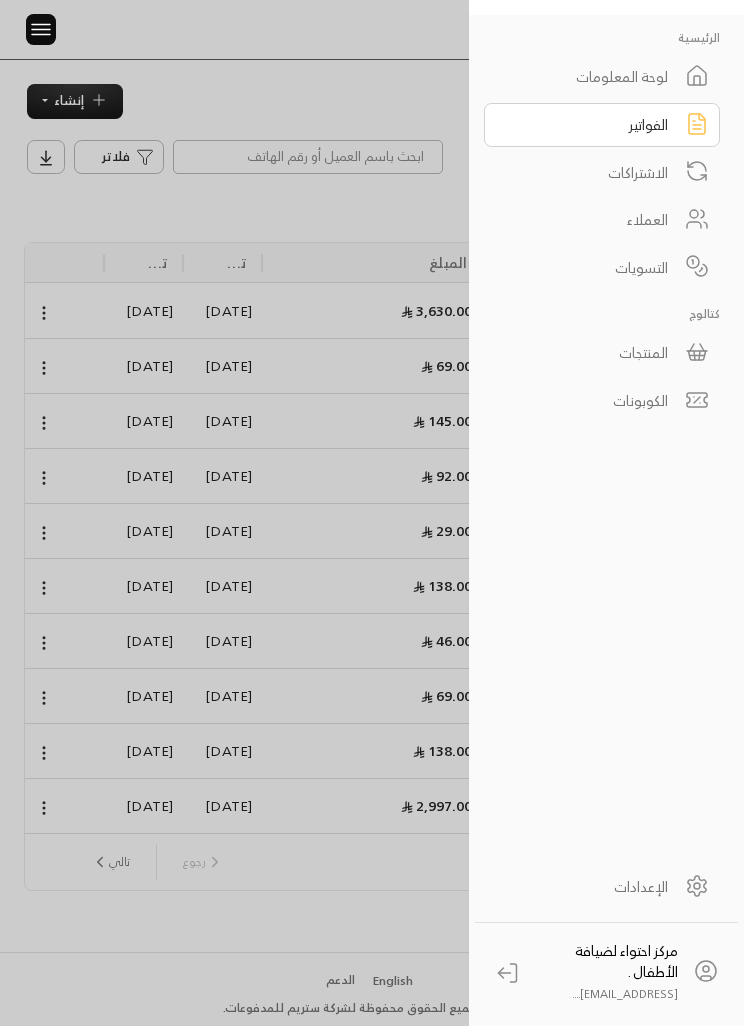 click on "المنتجات" at bounding box center [602, 353] 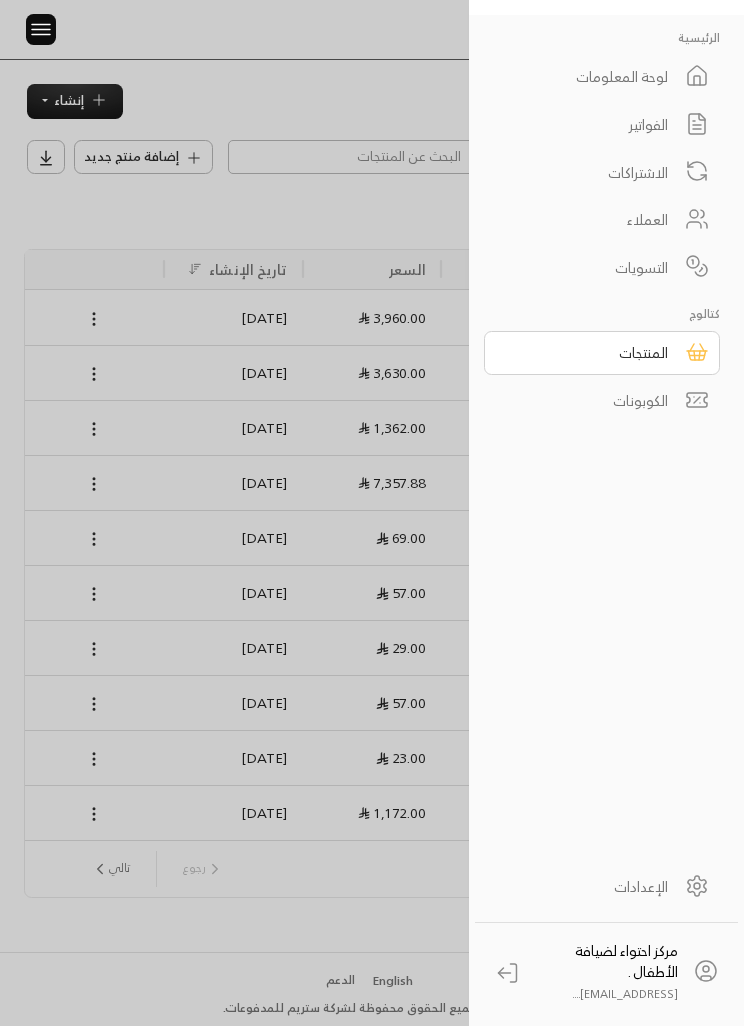 scroll, scrollTop: 0, scrollLeft: -1, axis: horizontal 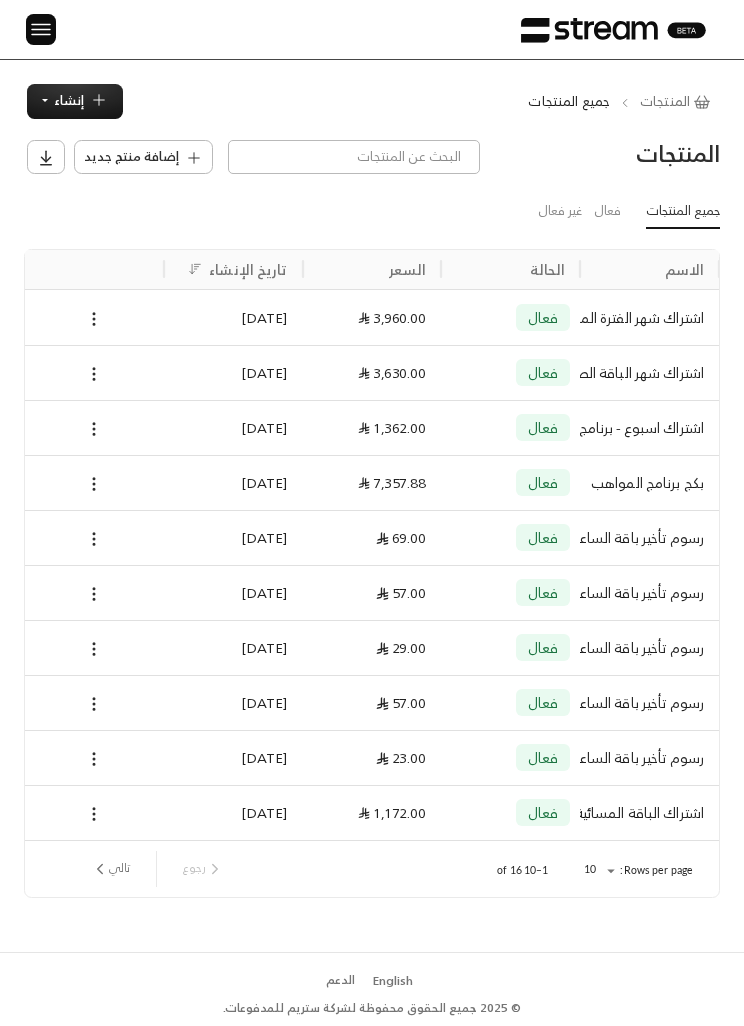click on "إضافة منتج جديد" at bounding box center [131, 157] 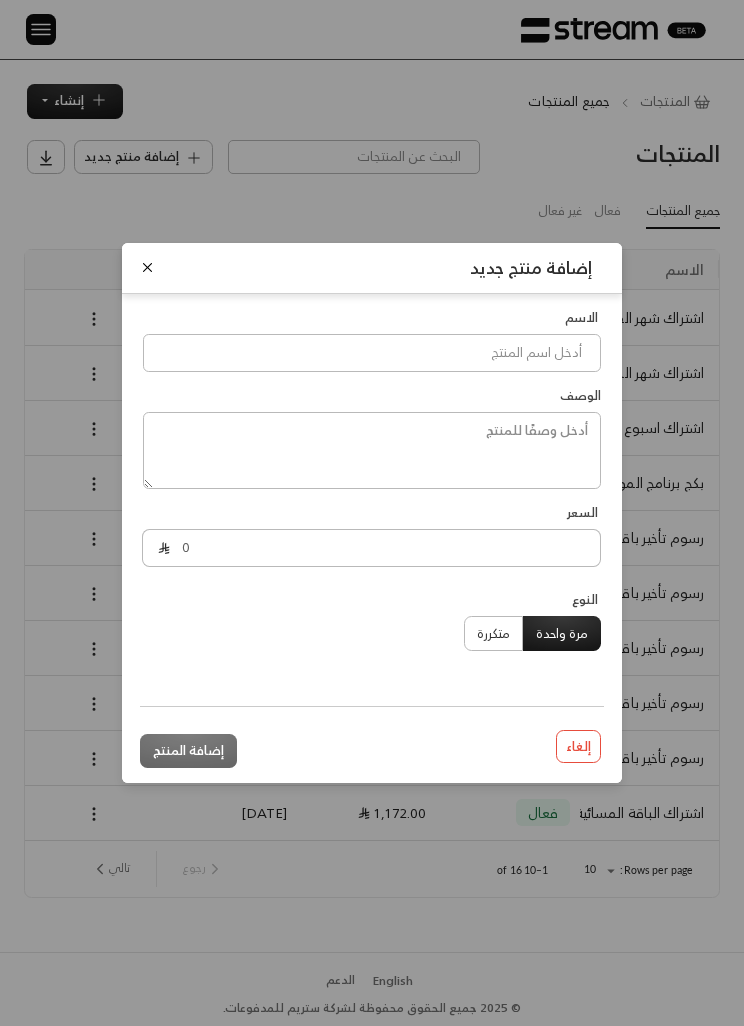 scroll, scrollTop: 0, scrollLeft: -1, axis: horizontal 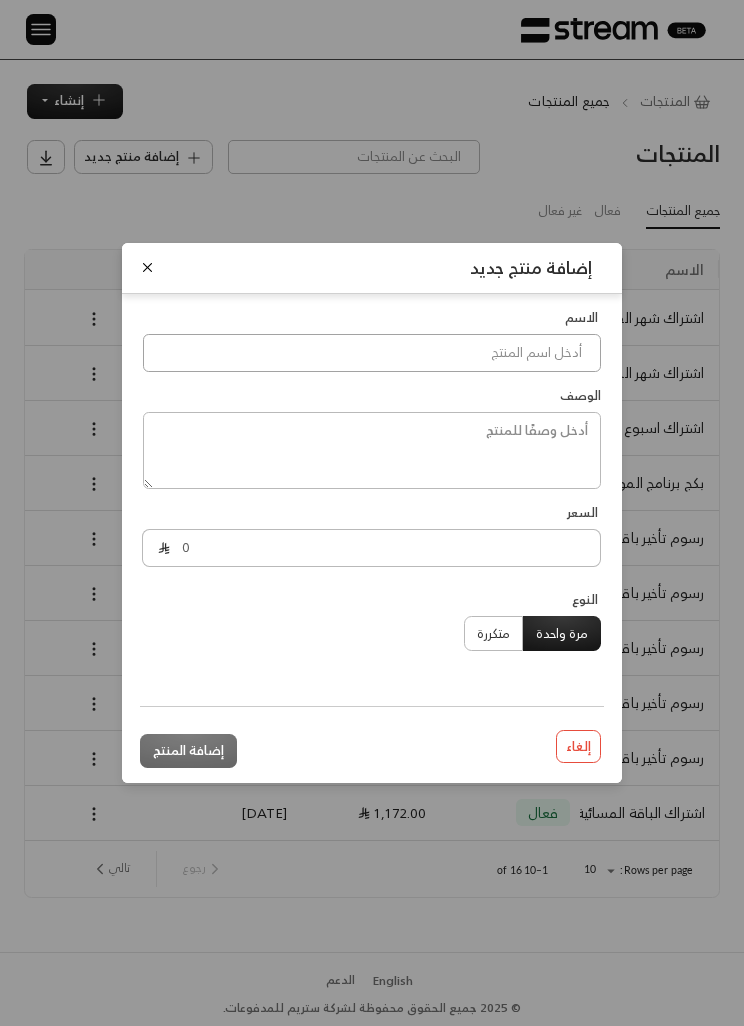 click at bounding box center (372, 353) 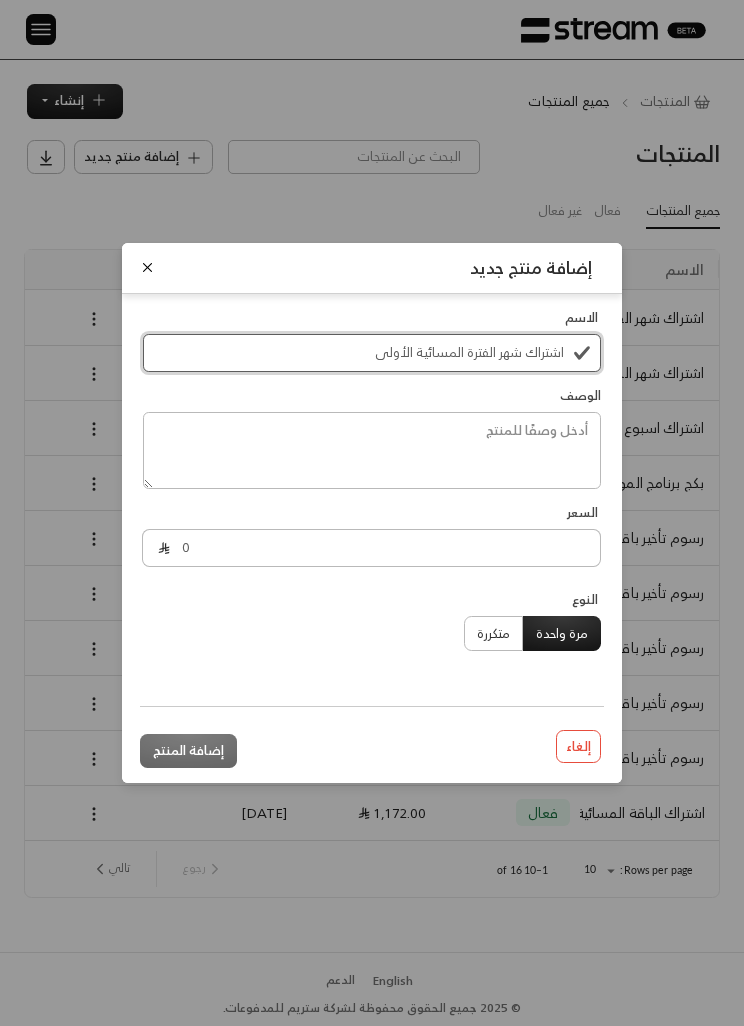 click on "اشتراك شهر الفترة المسائية الأولى" at bounding box center (372, 353) 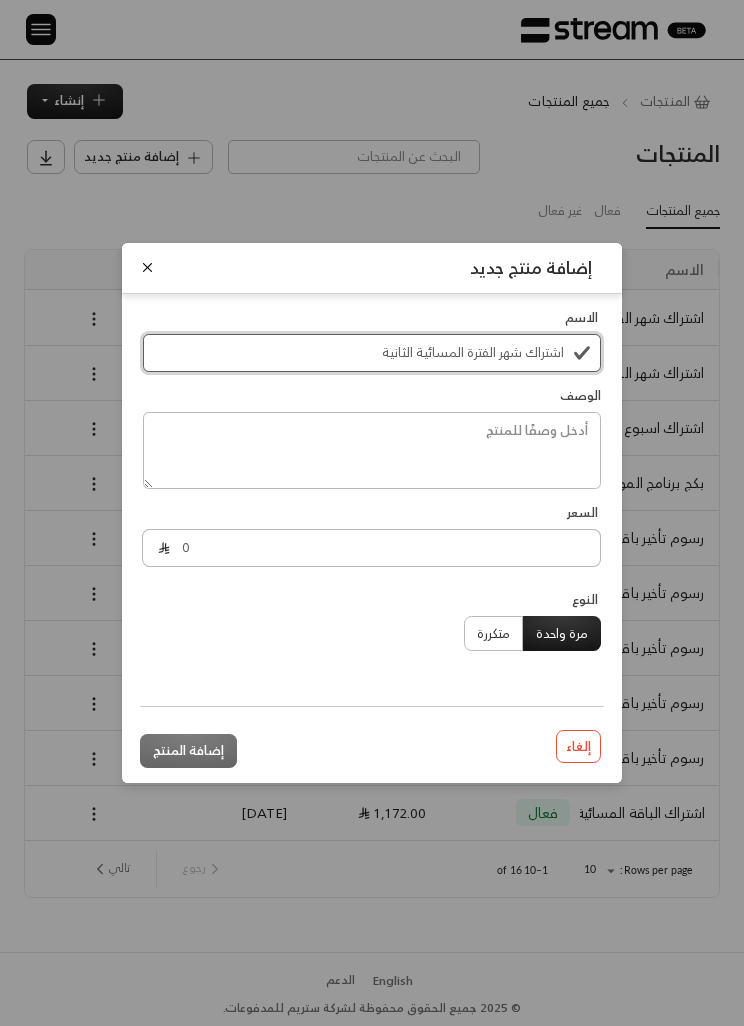 type on "اشتراك شهر الفترة المسائية الثانية" 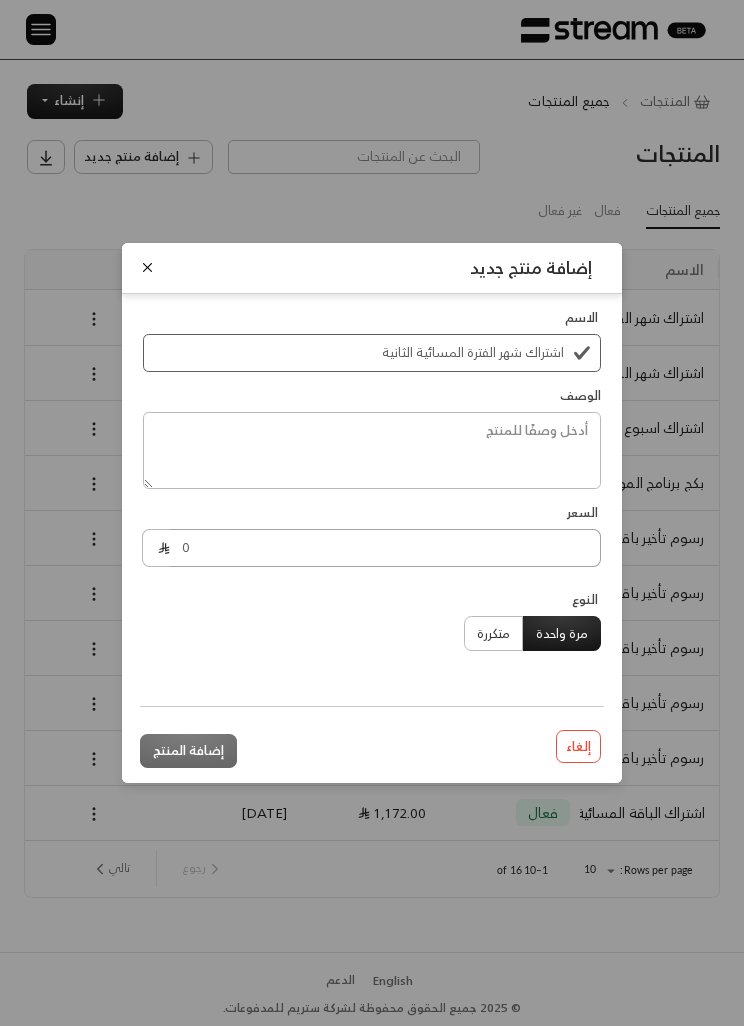 click on "0" at bounding box center (385, 548) 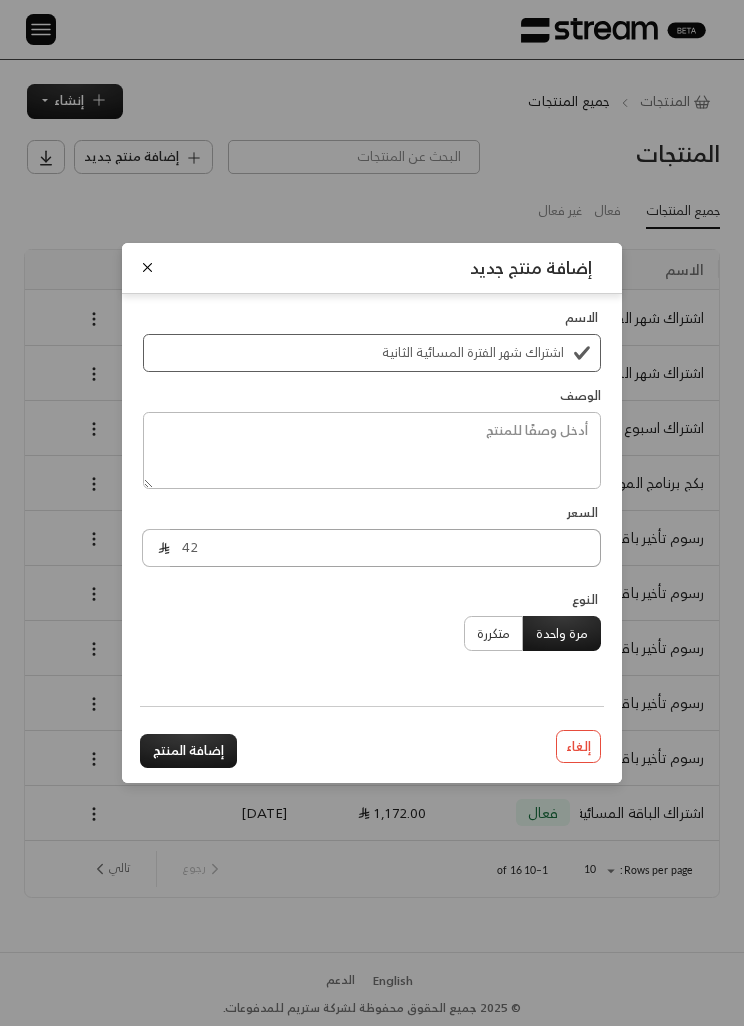 scroll, scrollTop: 0, scrollLeft: -1, axis: horizontal 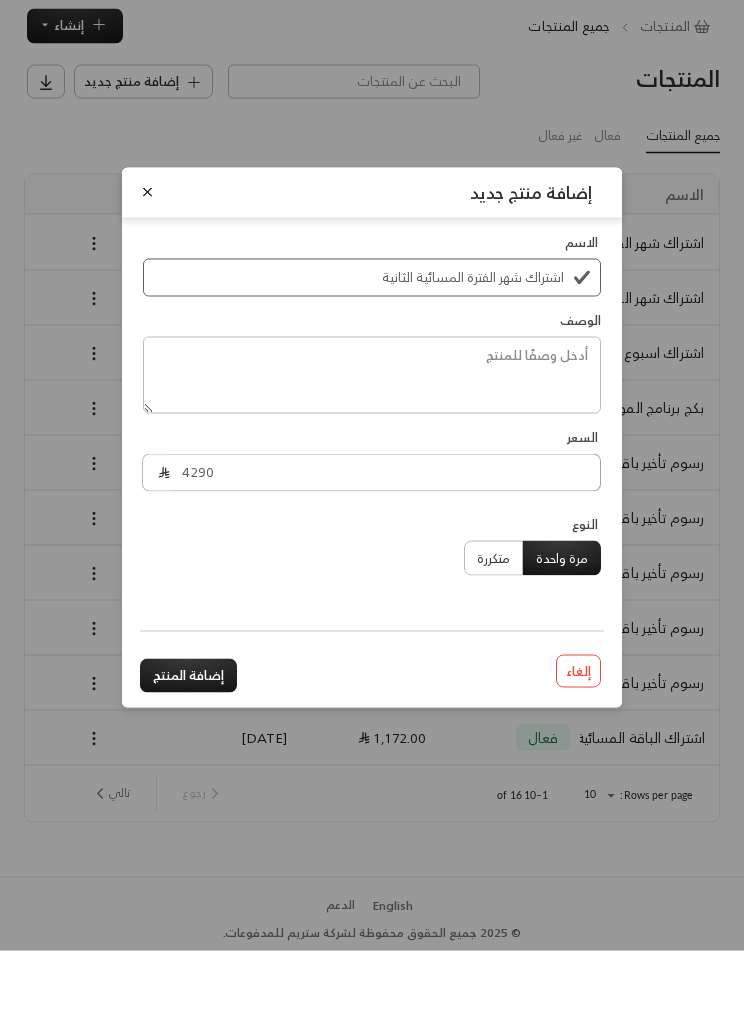 type on "4290" 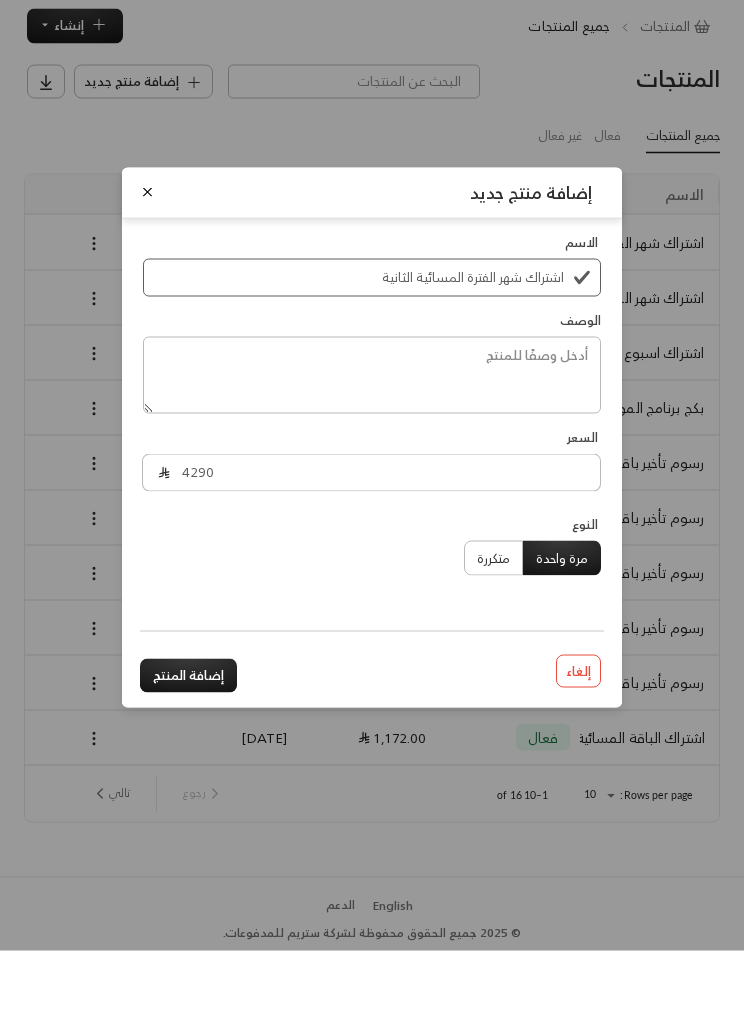 click on "إضافة المنتج" at bounding box center (188, 751) 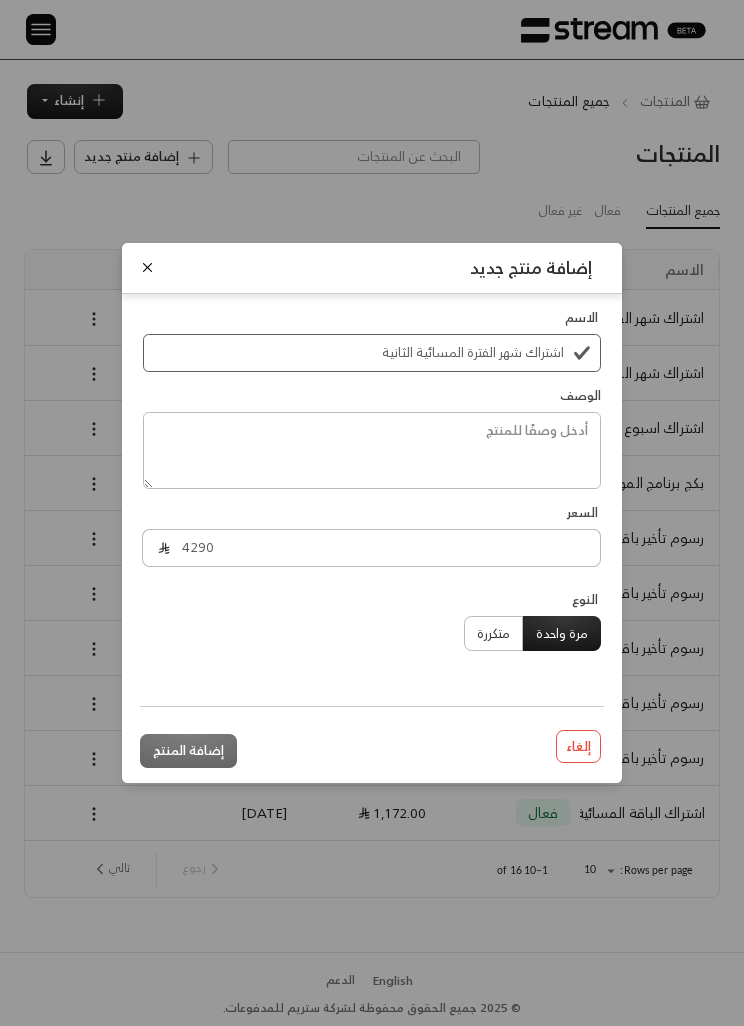 type 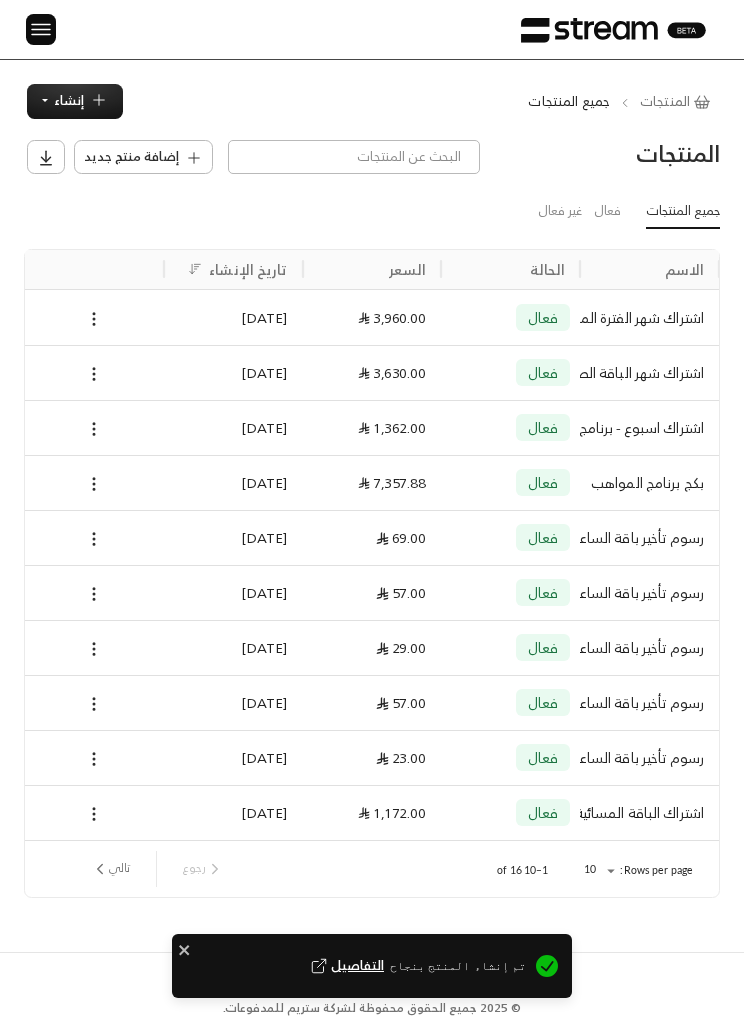 scroll, scrollTop: 0, scrollLeft: -1, axis: horizontal 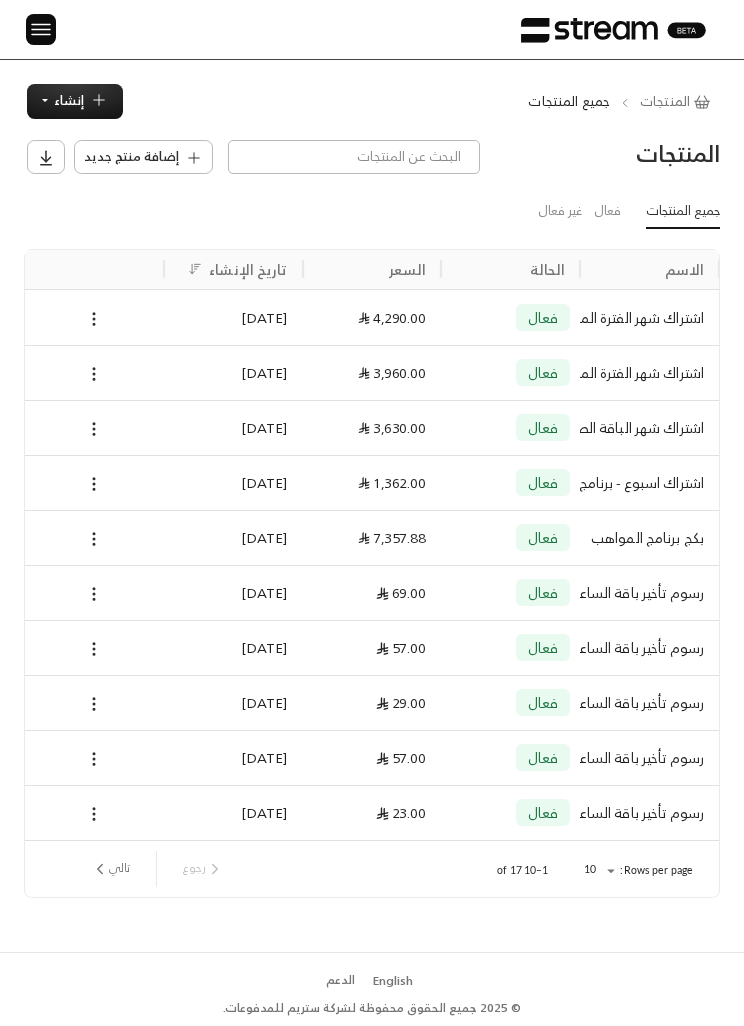 click at bounding box center [41, 29] 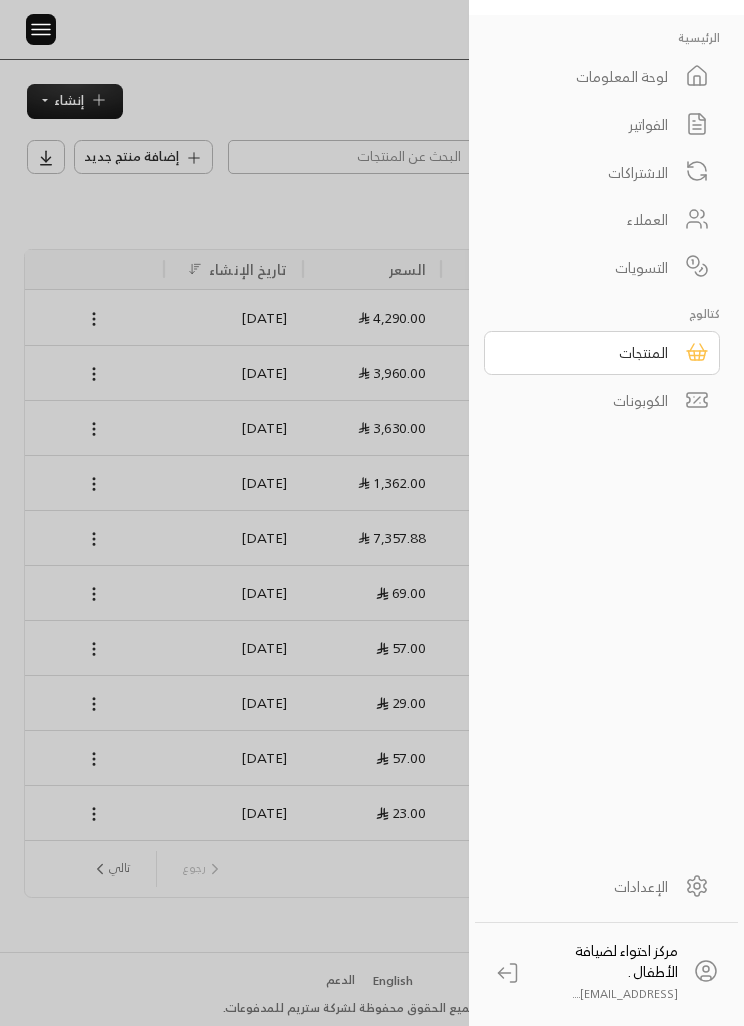 click on "الفواتير" at bounding box center (589, 124) 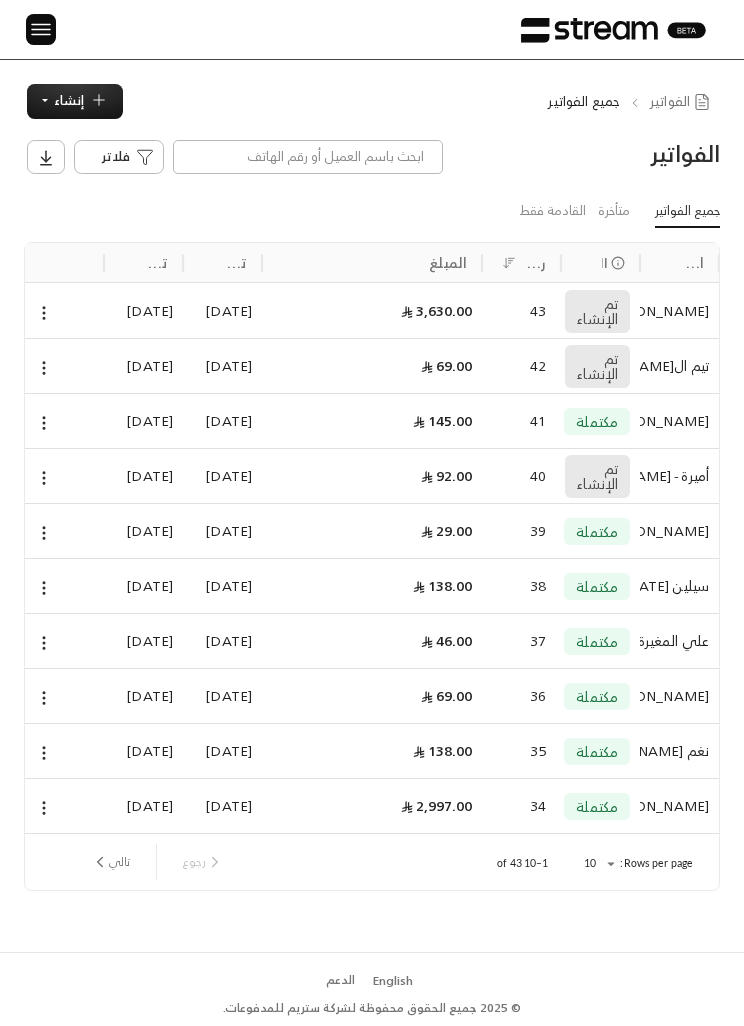 click on "إنشاء" at bounding box center (75, 101) 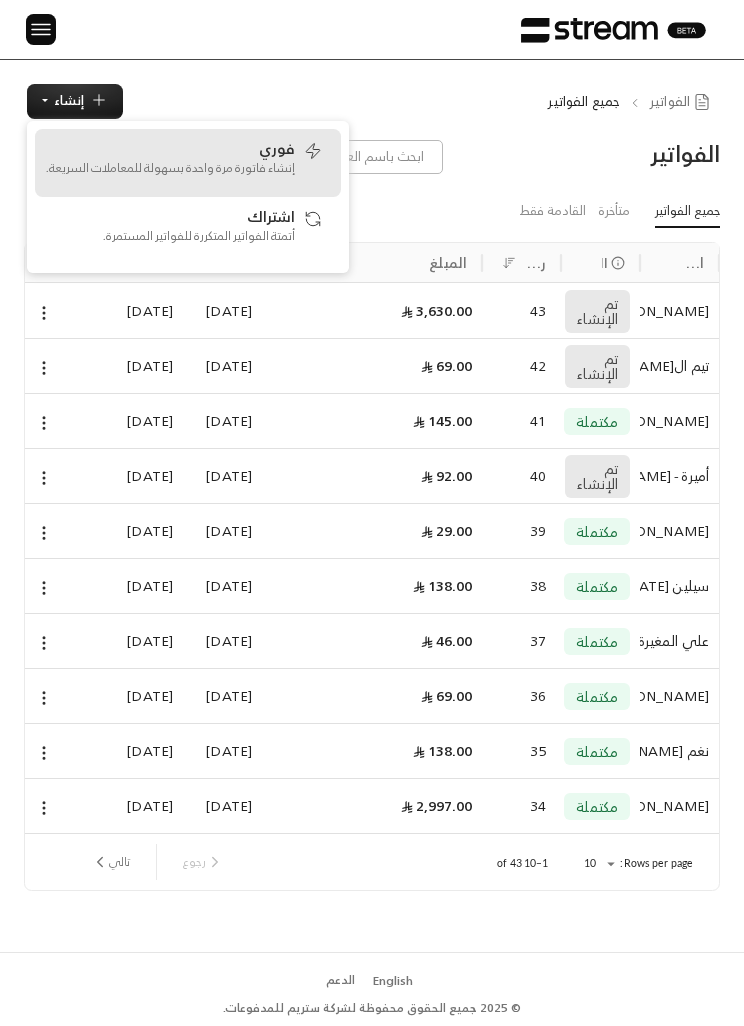 click on "فوري إنشاء فاتورة مرة واحدة بسهولة للمعاملات السريعة." at bounding box center [170, 163] 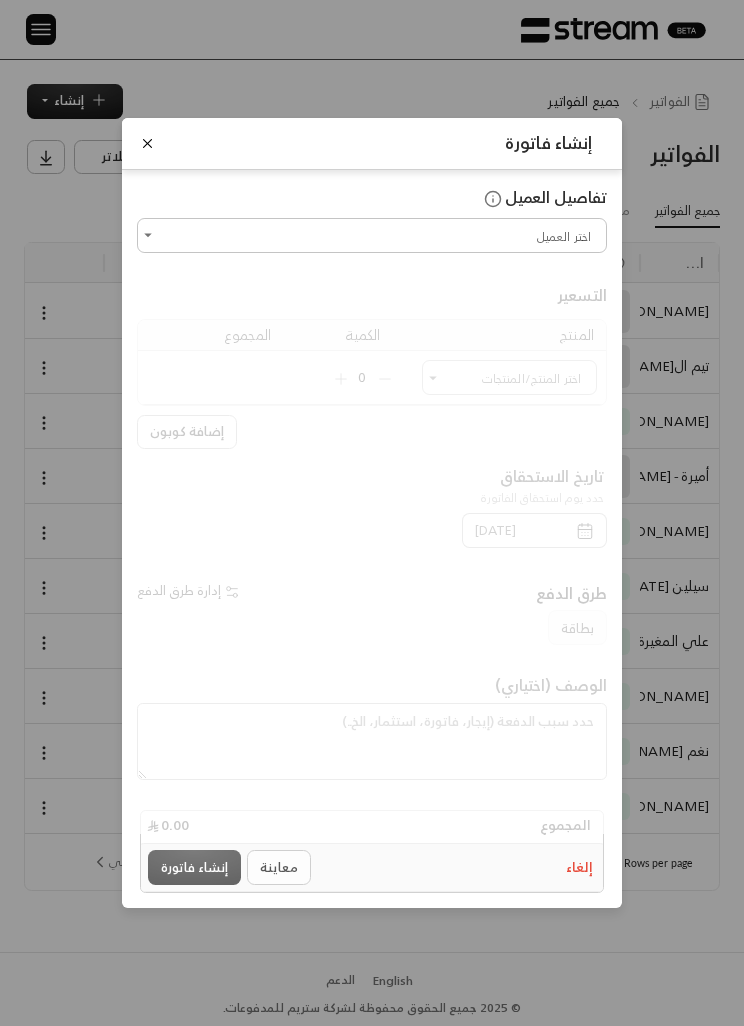 click on "اختر العميل" at bounding box center (372, 235) 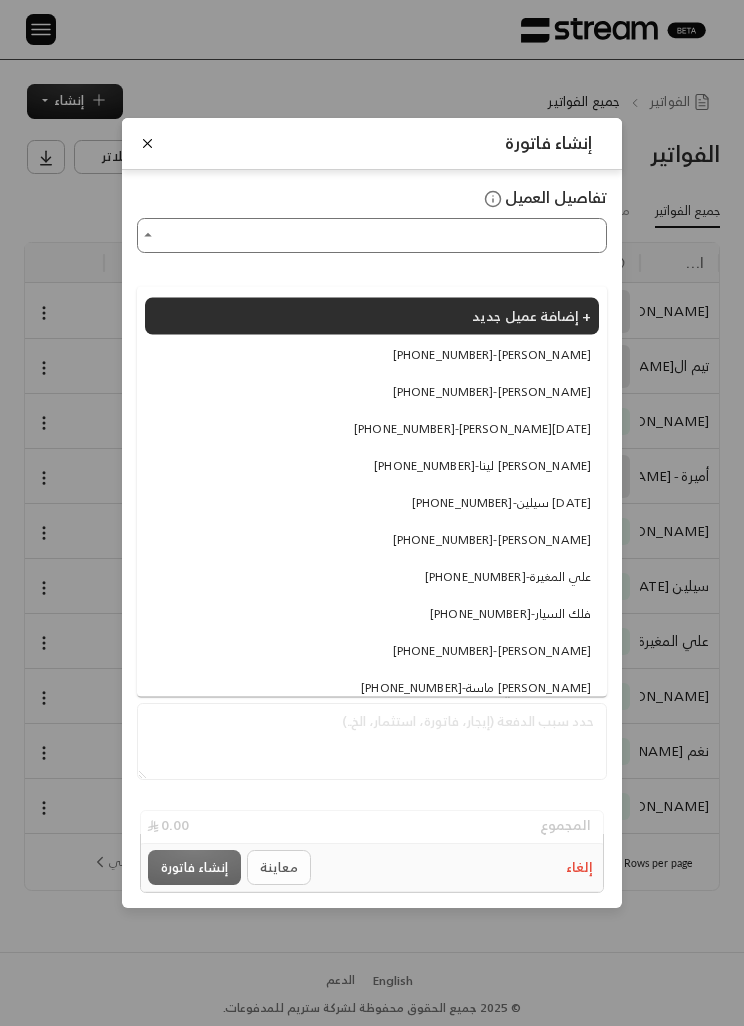 click on "[PHONE_NUMBER]  -  [PERSON_NAME]" at bounding box center (492, 354) 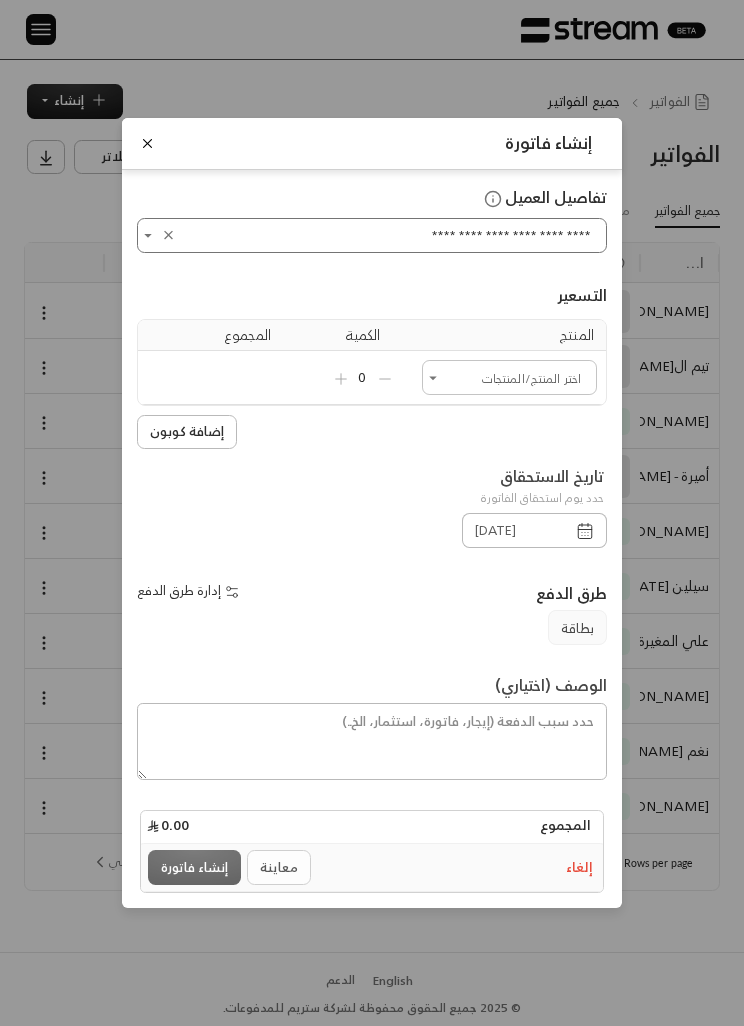 type on "**********" 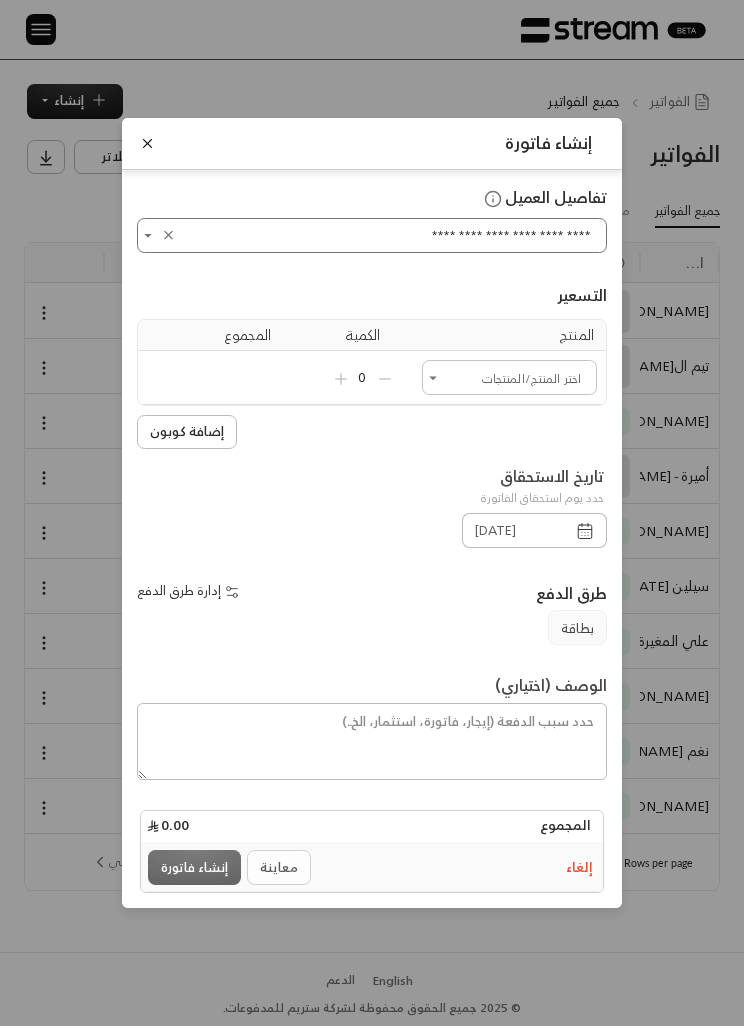 click on "اختر العميل" at bounding box center [509, 377] 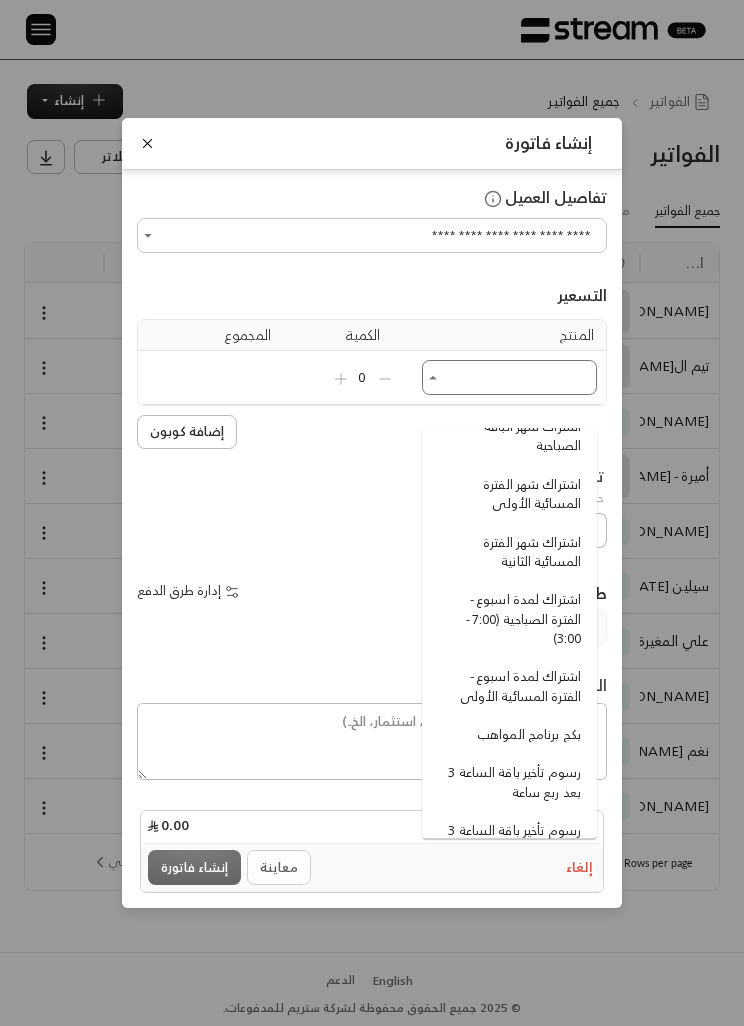scroll, scrollTop: 217, scrollLeft: 0, axis: vertical 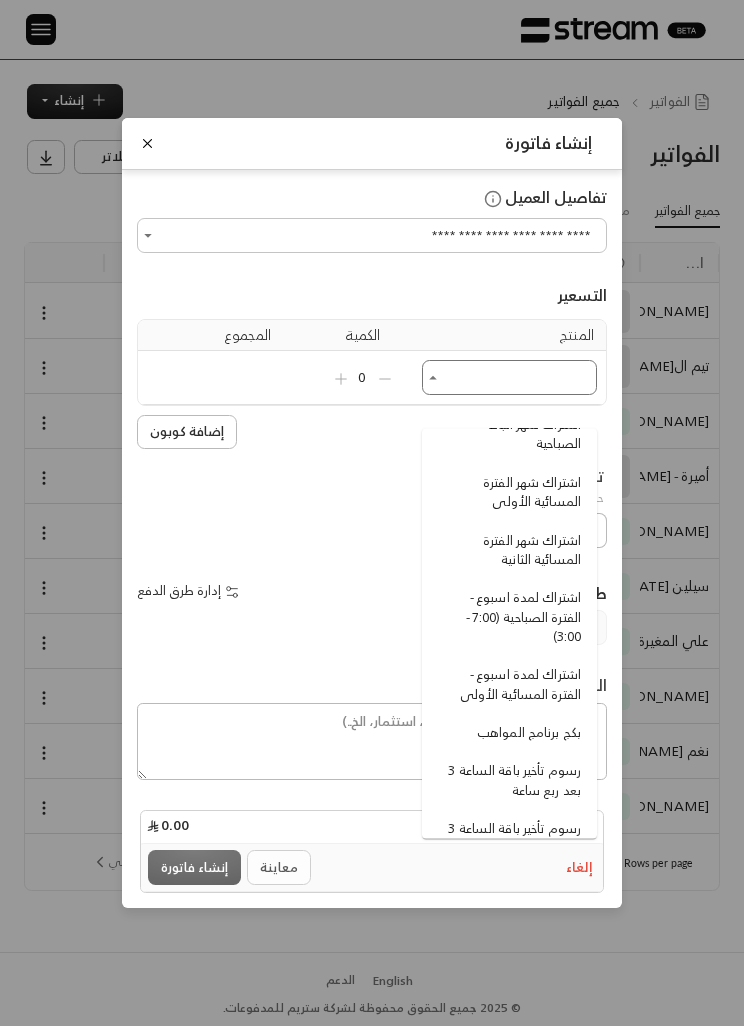 click on "اشتراك شهر الفترة المسائية الأولى" at bounding box center (512, 491) 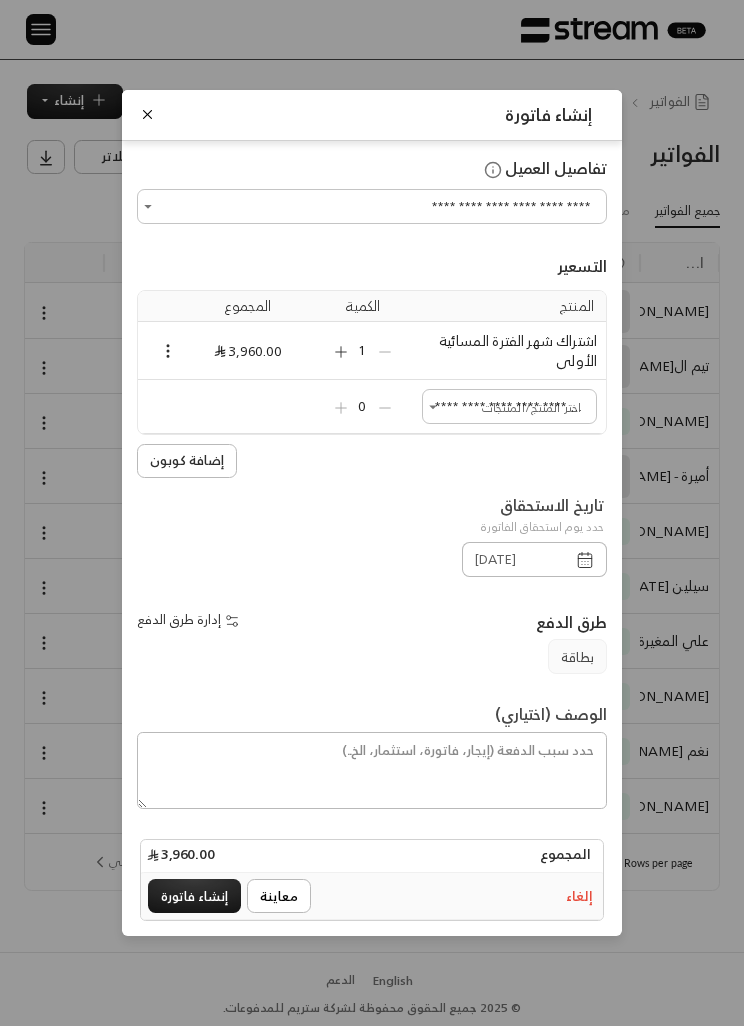 type 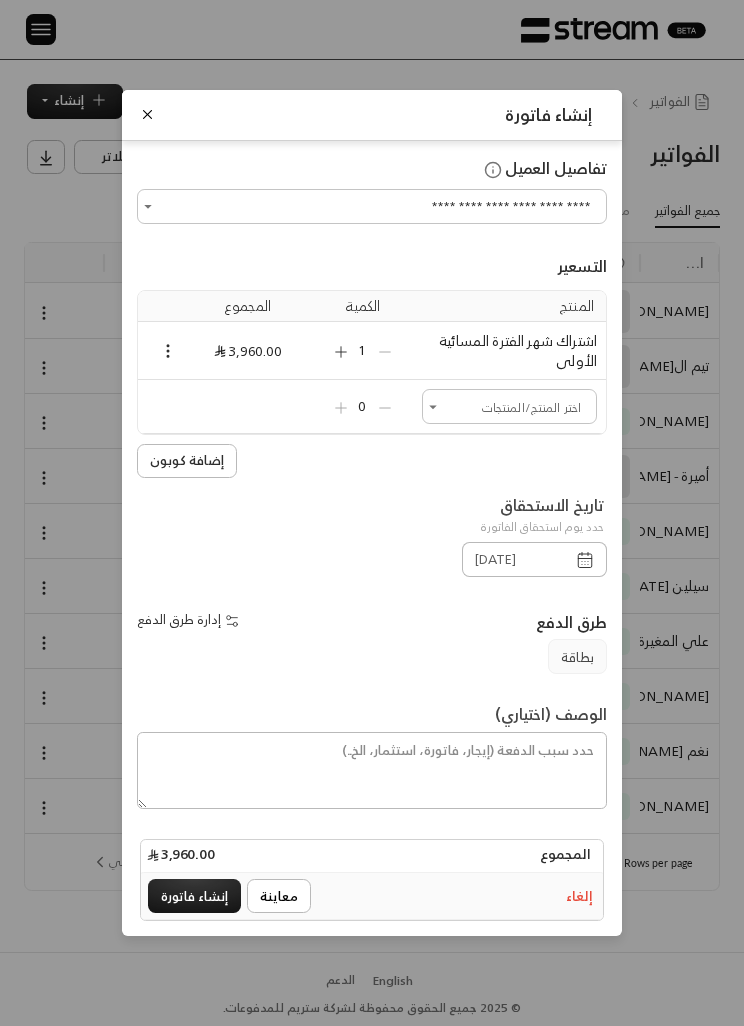 click at bounding box center [147, 114] 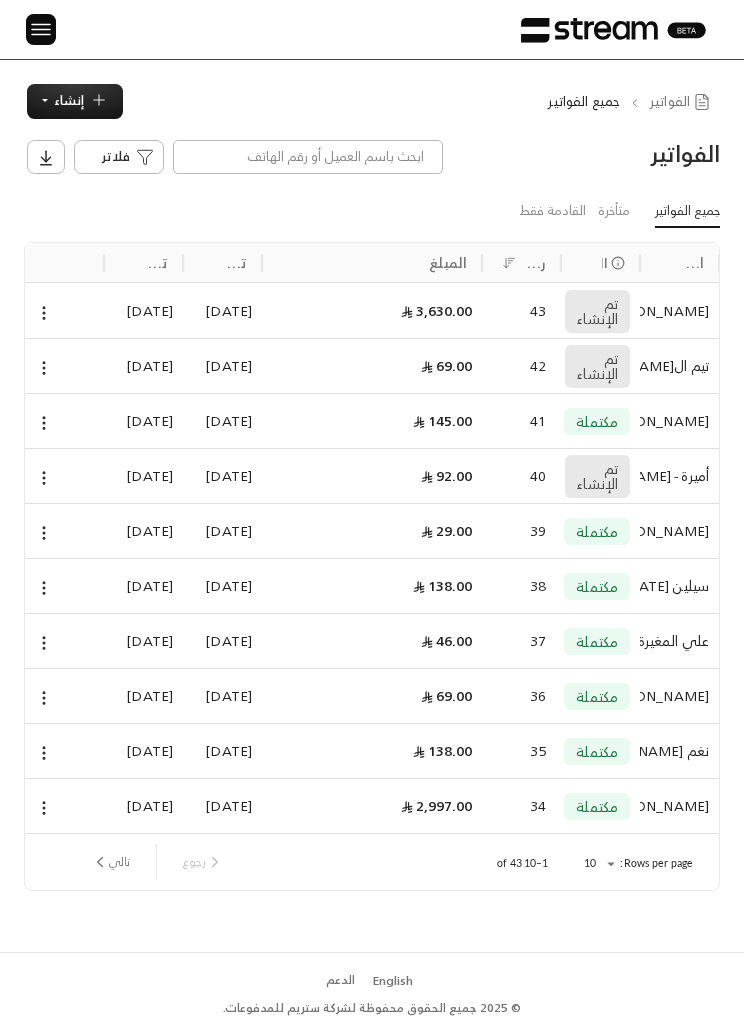 click on "فلاتر" at bounding box center [119, 157] 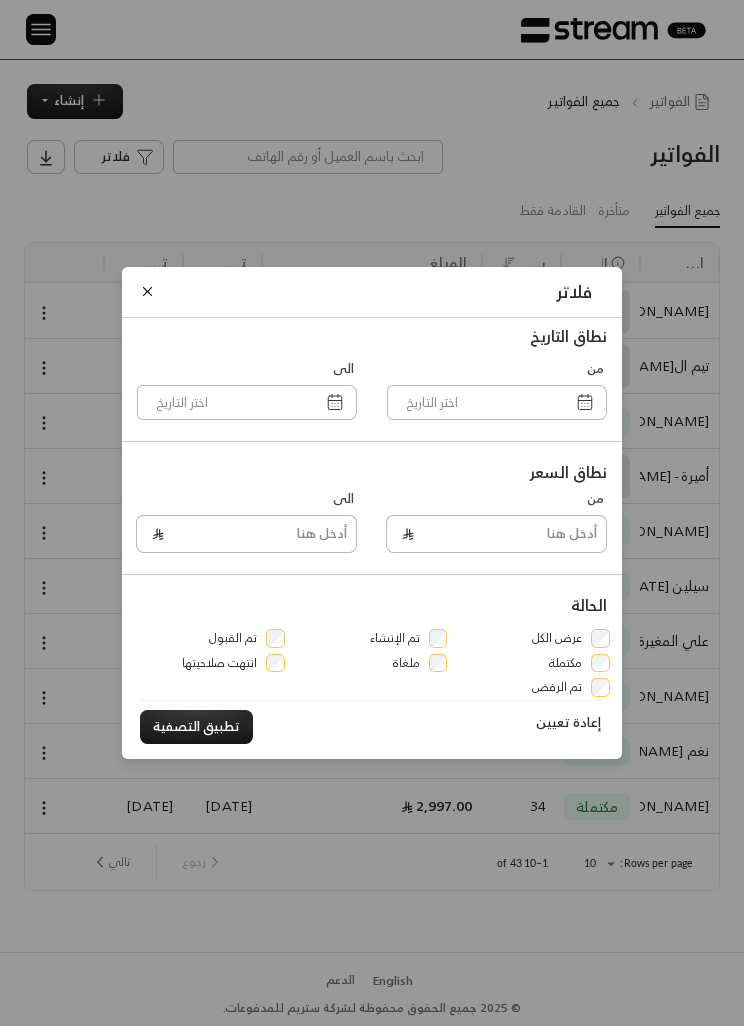 click on "فلاتر نطاق التاريخ من الى نطاق السعر من الى الحالة عرض الكل تم الإنشاء تم القبول مكتملة ملغاة انتهت صلاحيتها تم الرفض إعادة تعيين تطبيق التصفية" at bounding box center [372, 513] 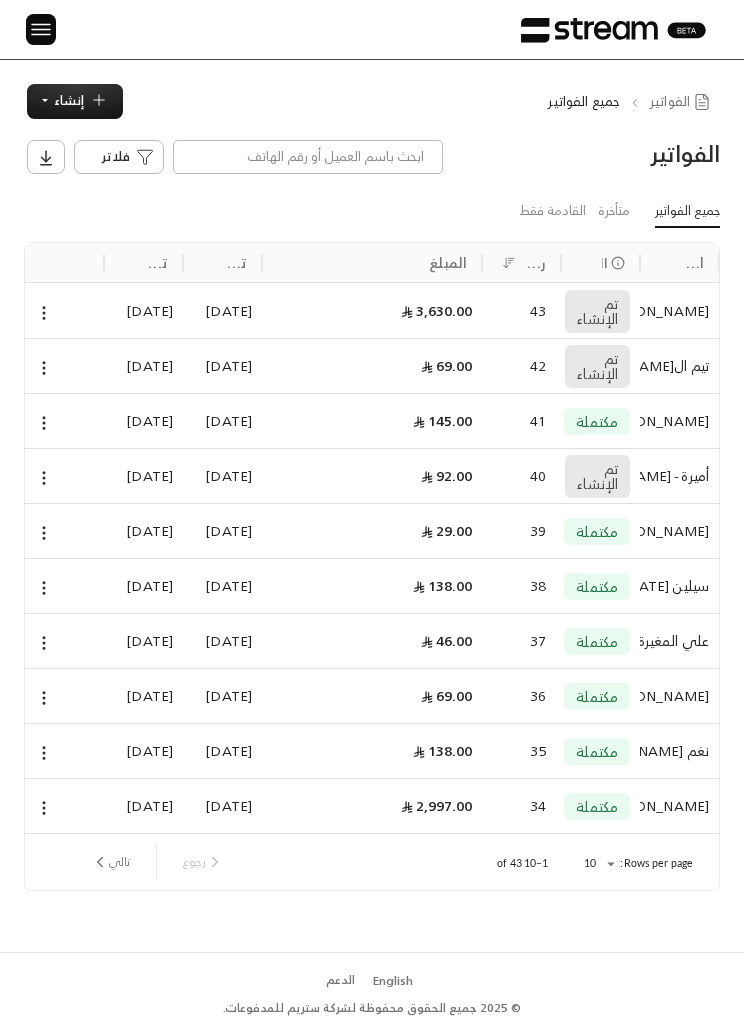 click at bounding box center [41, 29] 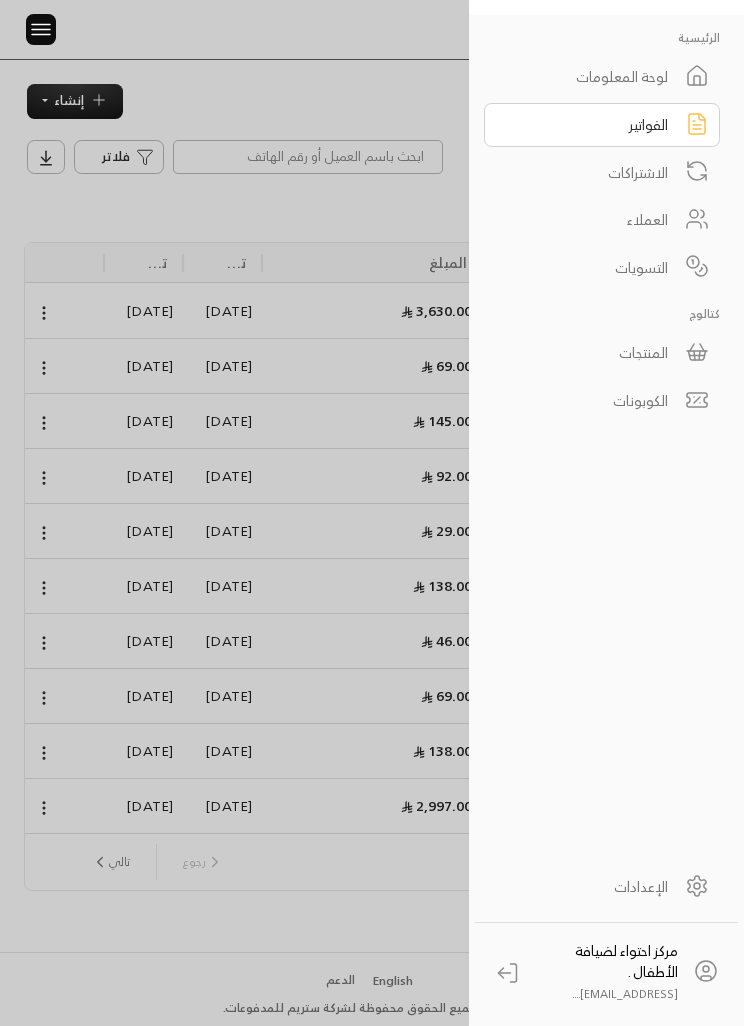click on "المنتجات" at bounding box center (602, 353) 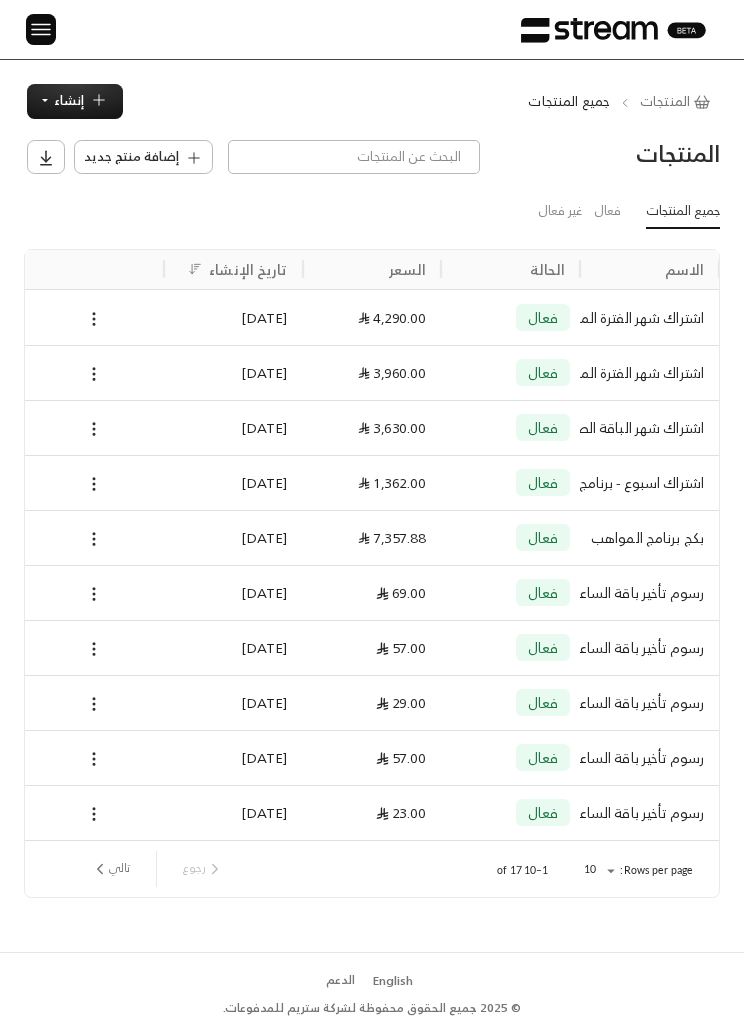 click 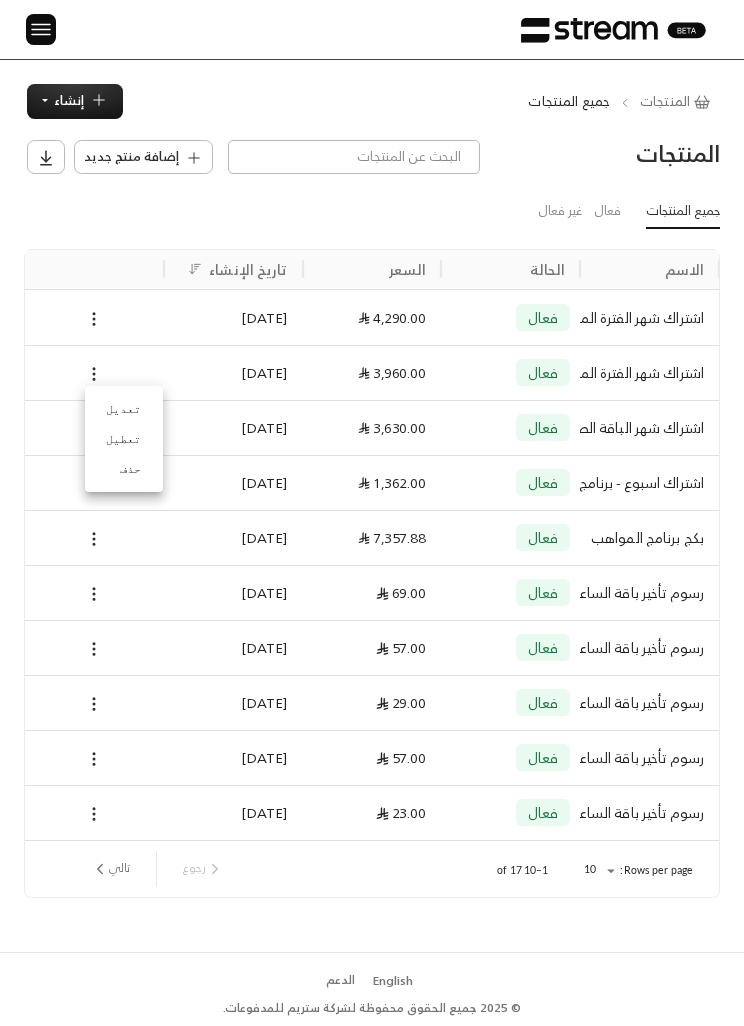 click on "تعديل" at bounding box center [124, 409] 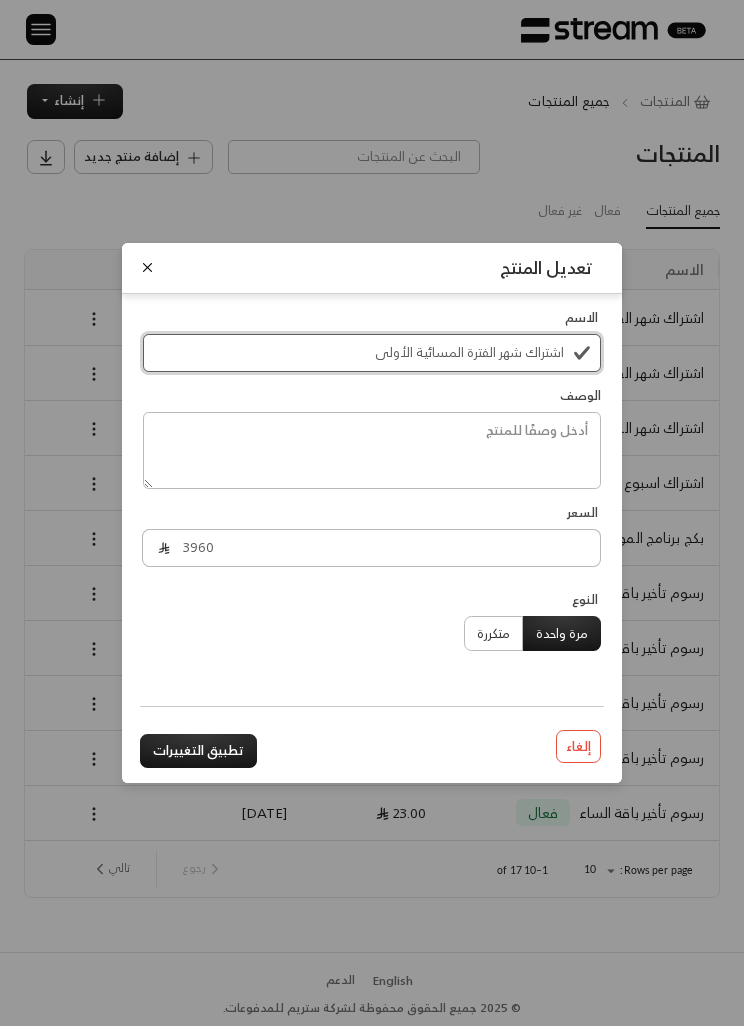 click on "اشتراك شهر الفترة المسائية الأولى" at bounding box center [372, 353] 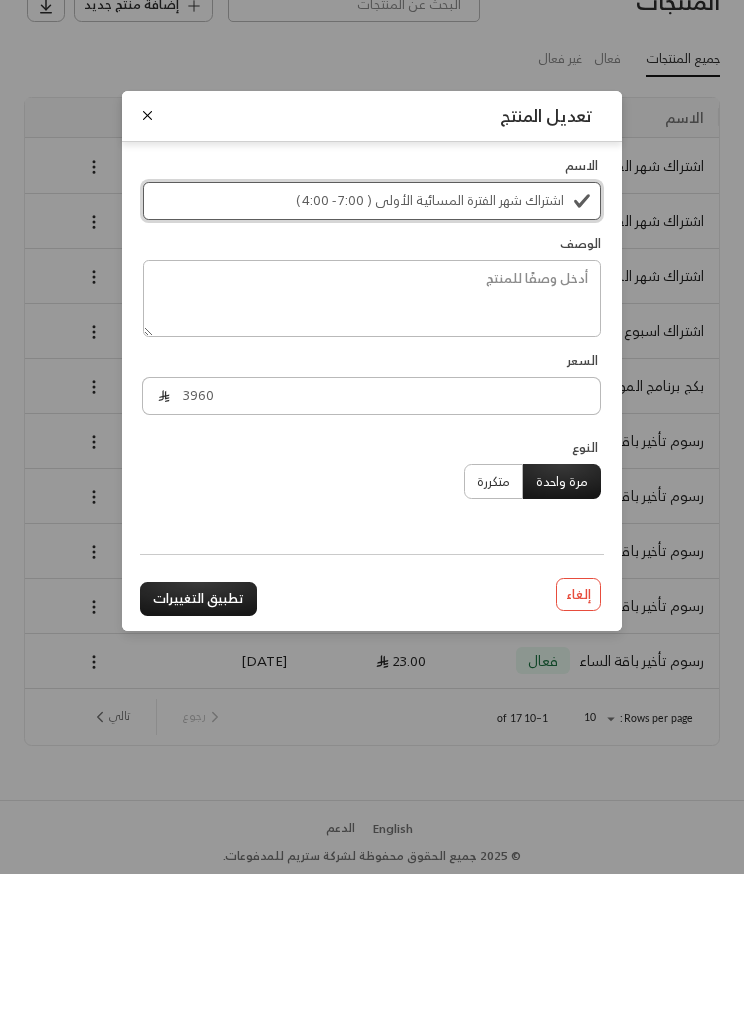 type on "اشتراك شهر الفترة المسائية الأولى ( 7:00 - 4:00 )" 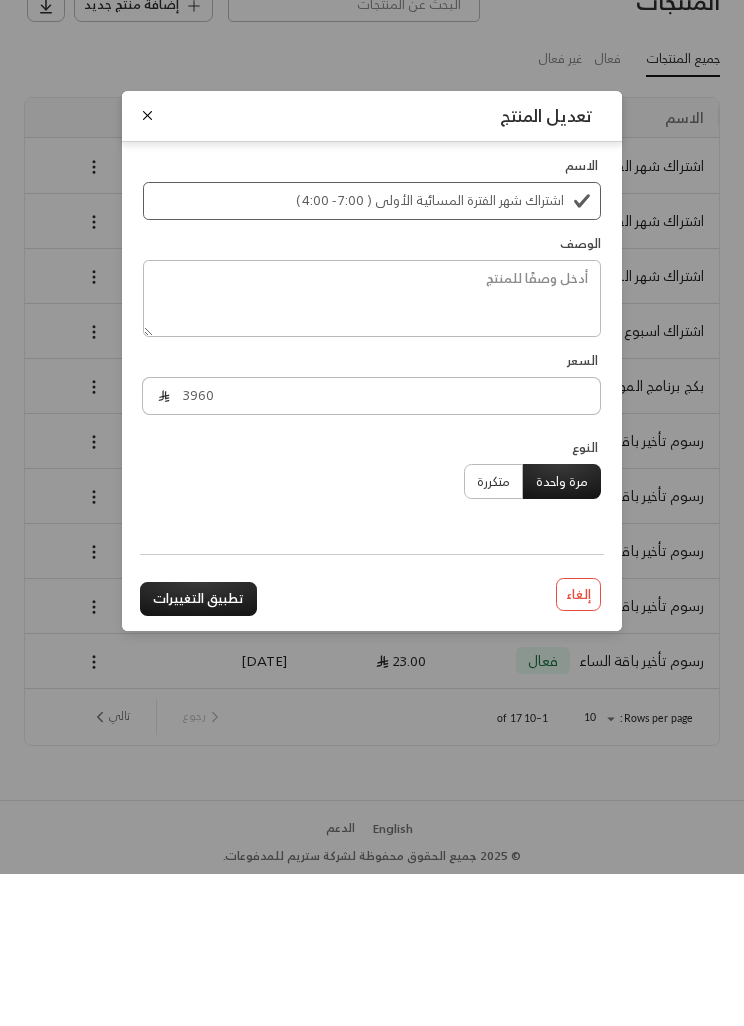 click on "تطبيق التغييرات" at bounding box center (198, 751) 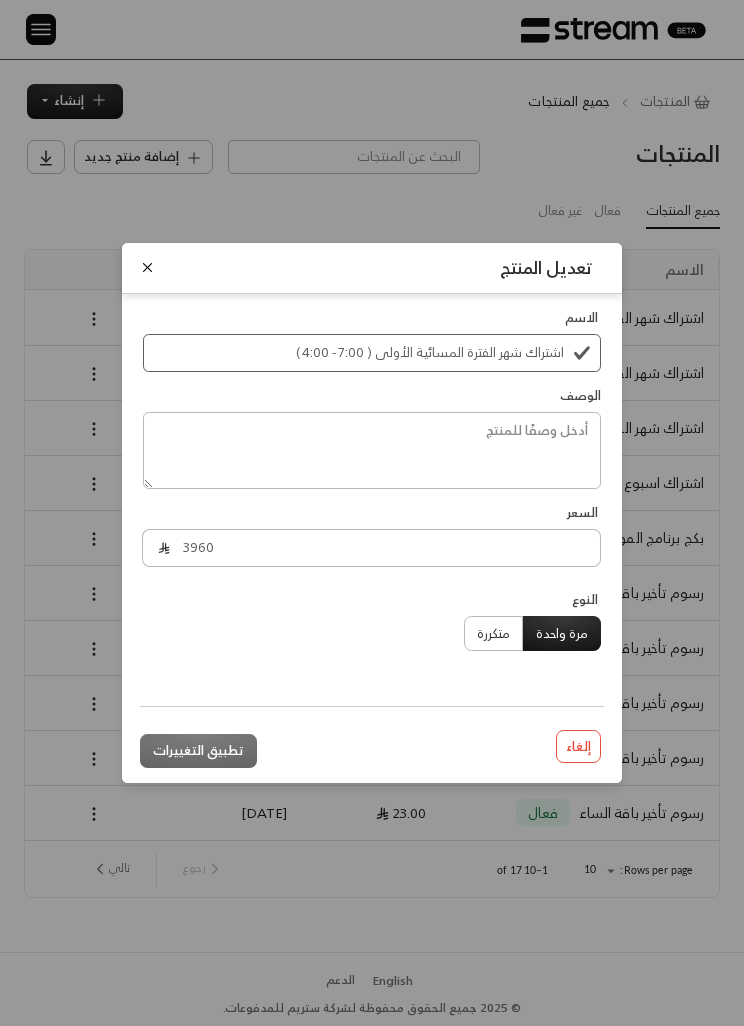 type 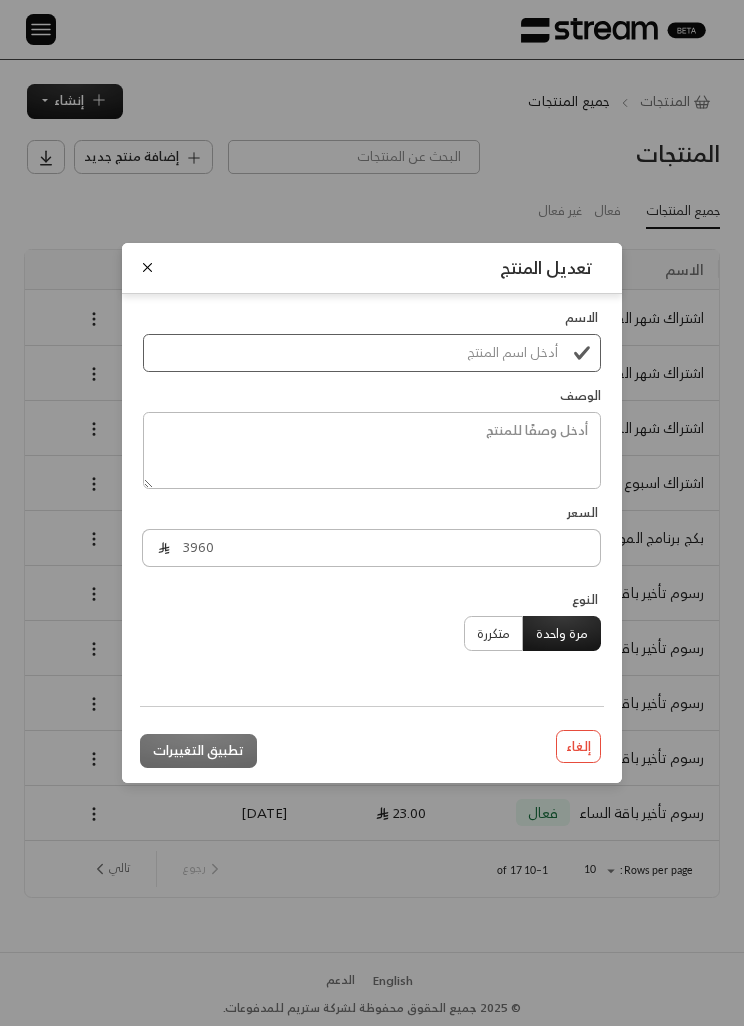 type on "0" 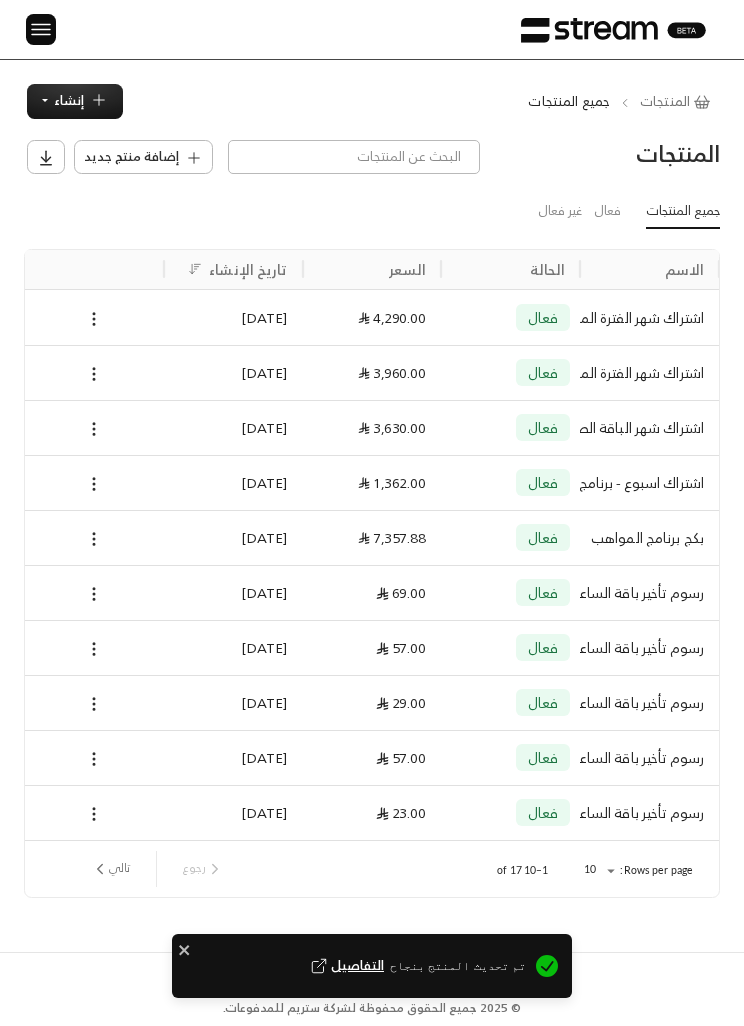click at bounding box center (94, 318) 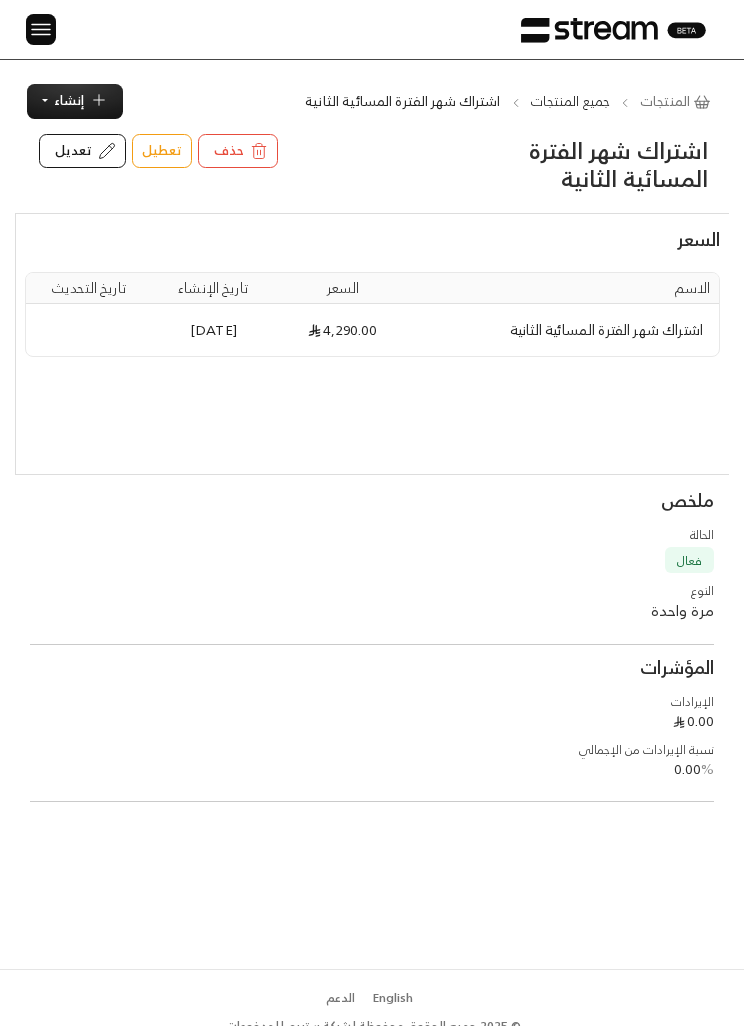 click on "تعديل" at bounding box center [73, 151] 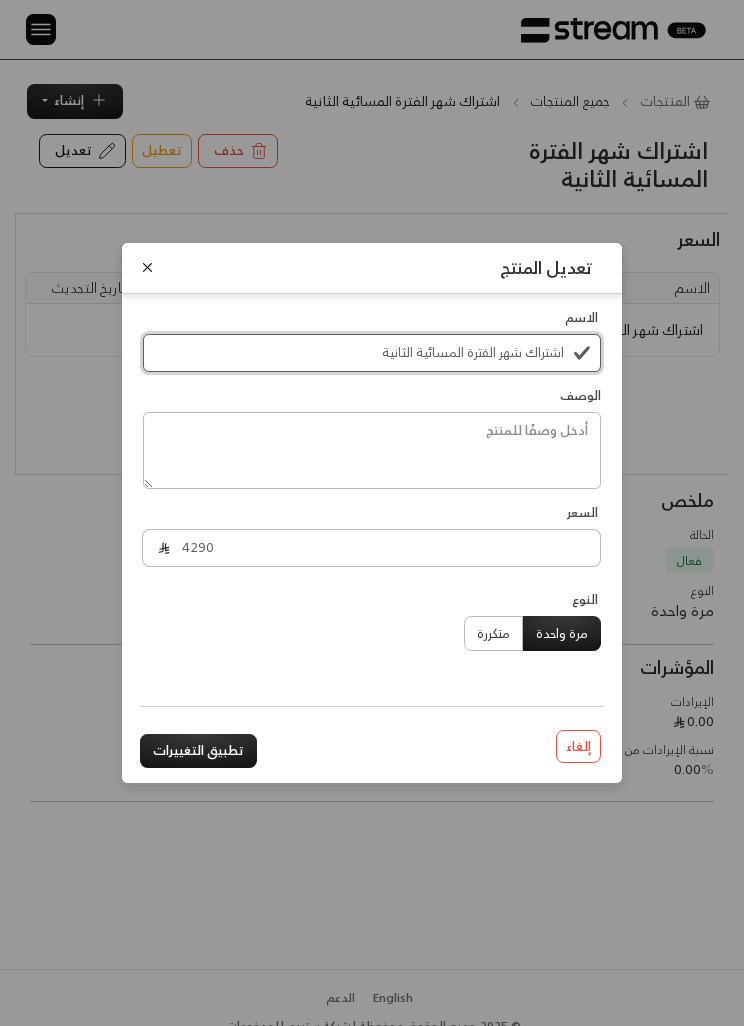 click on "اشتراك شهر الفترة المسائية الثانية" at bounding box center (372, 353) 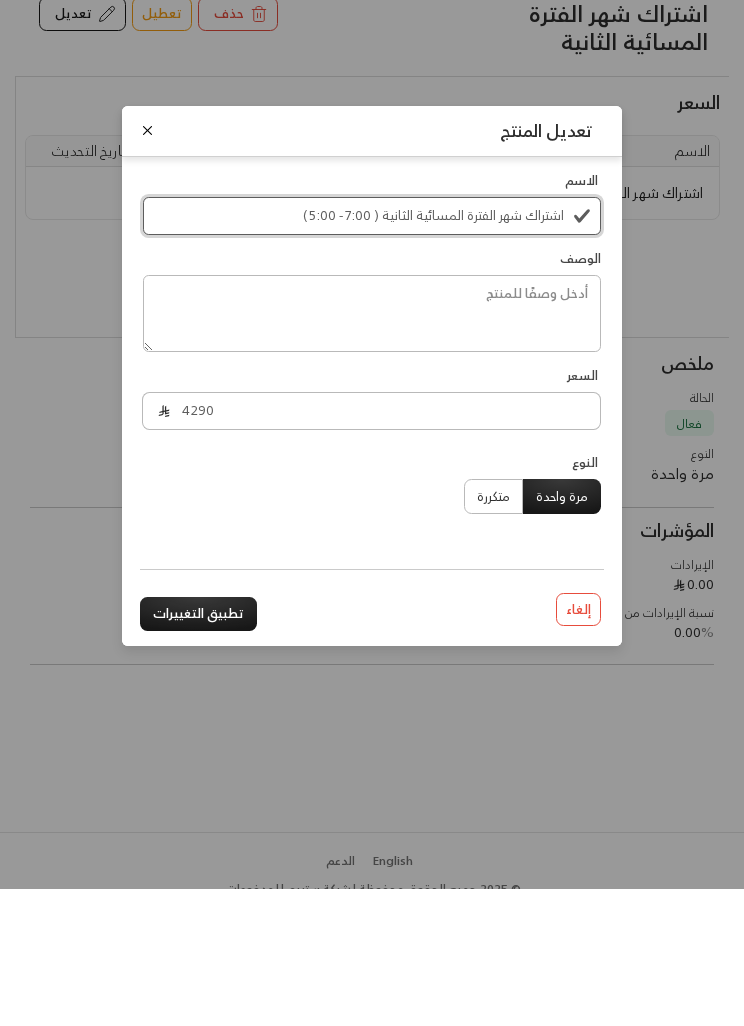 click on "اشتراك شهر الفترة المسائية الثانية ( 7:00 - 5:00 )" at bounding box center (372, 353) 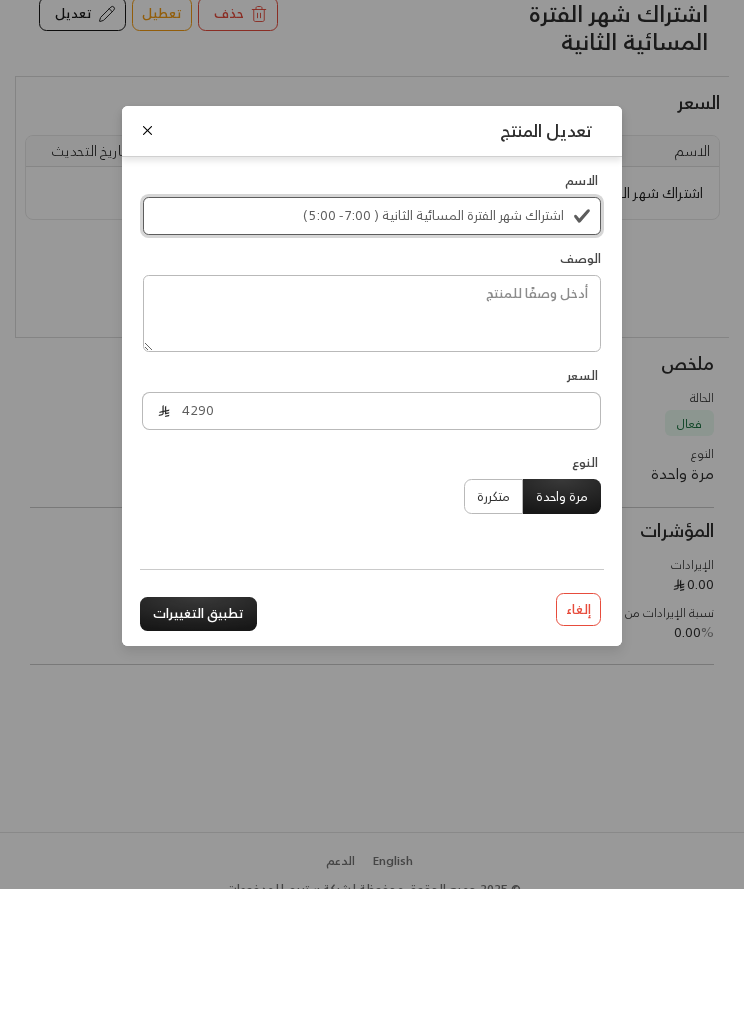 click on "اشتراك شهر الفترة المسائية الثانية ( 7:00 - 5:00 )" at bounding box center [372, 353] 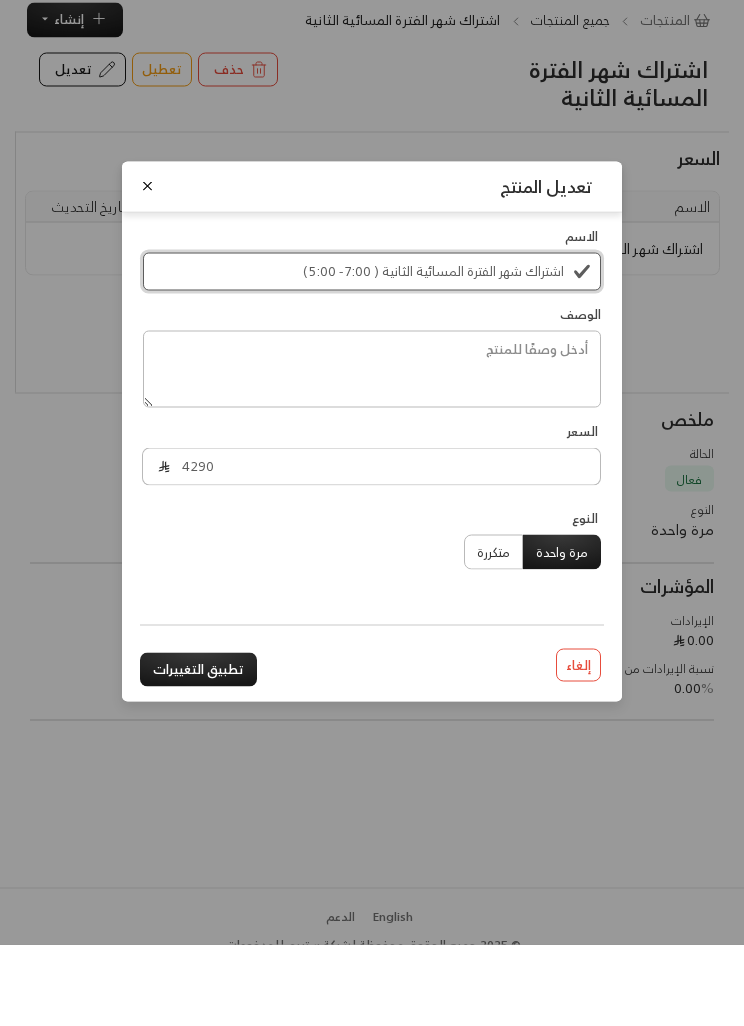 click on "اشتراك شهر الفترة المسائية الثانية ( 7:00 - 5:00 )" at bounding box center (372, 353) 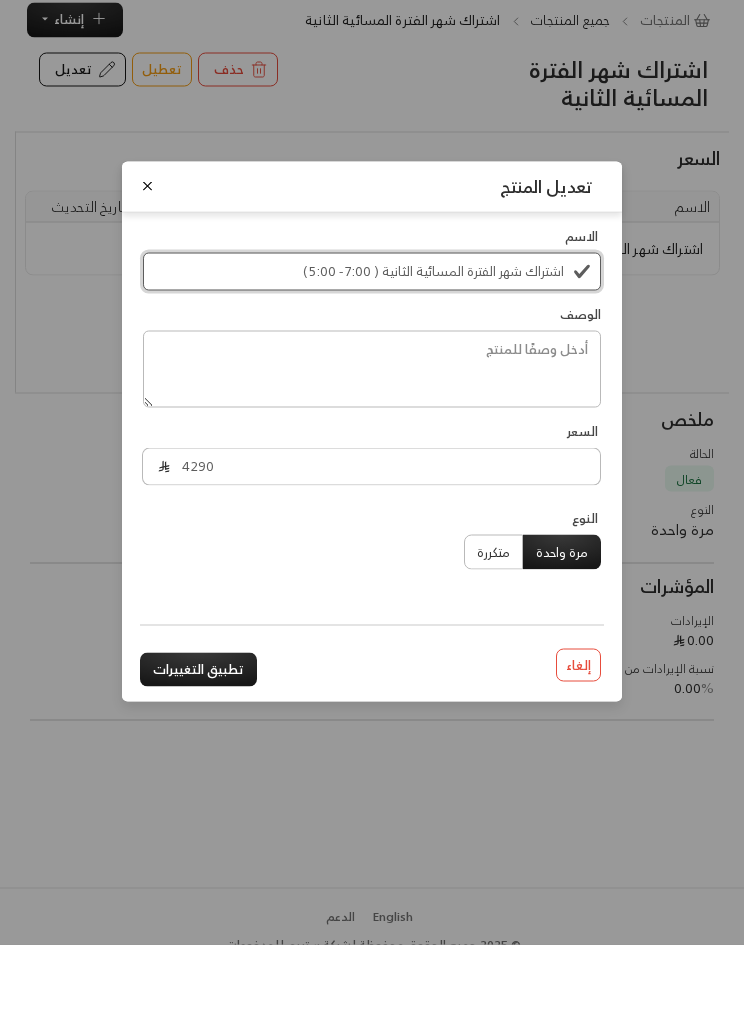 click on "اشتراك شهر الفترة المسائية الثانية ( 7:00 - 5:00 )" at bounding box center (372, 353) 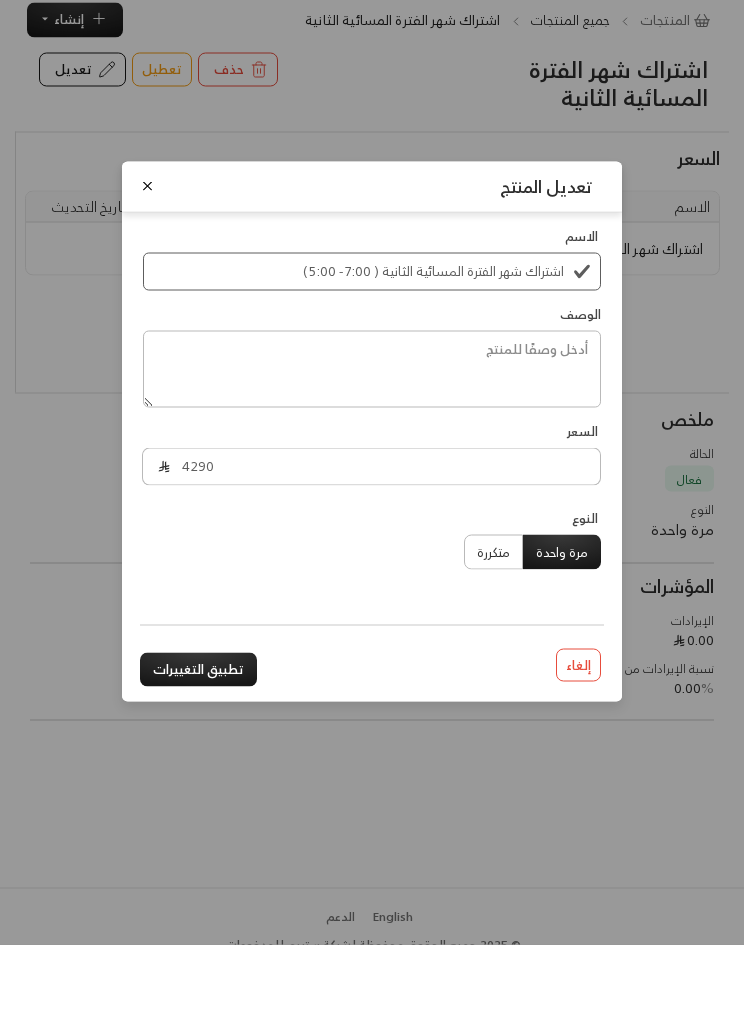 click on "تطبيق التغييرات" at bounding box center [198, 751] 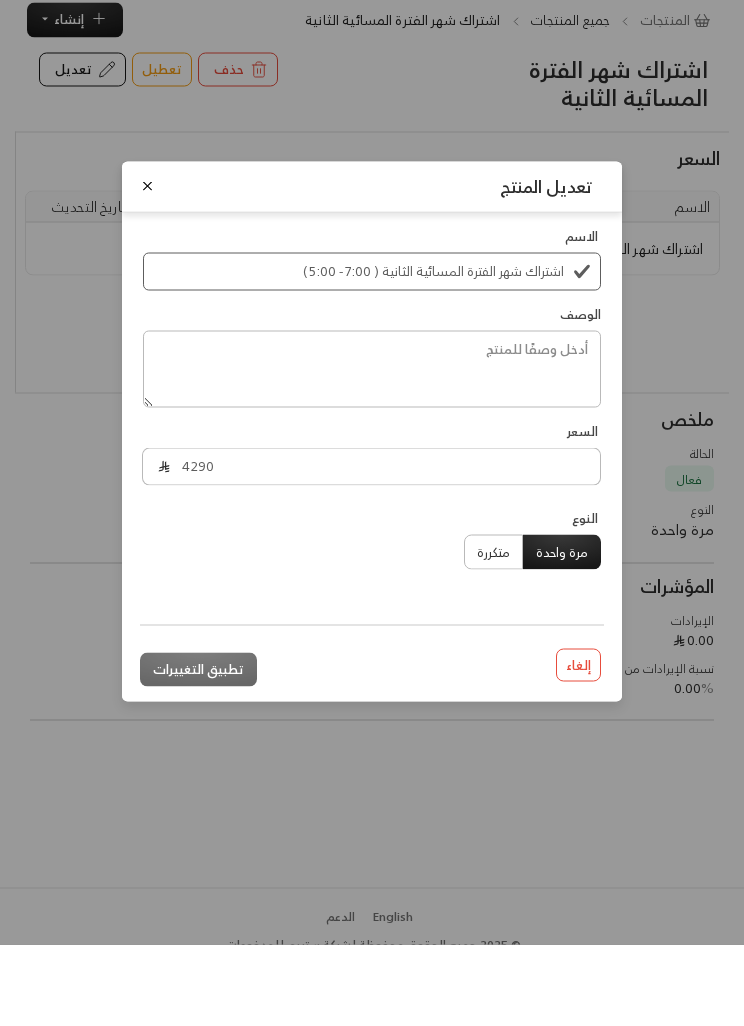 scroll, scrollTop: 16, scrollLeft: 0, axis: vertical 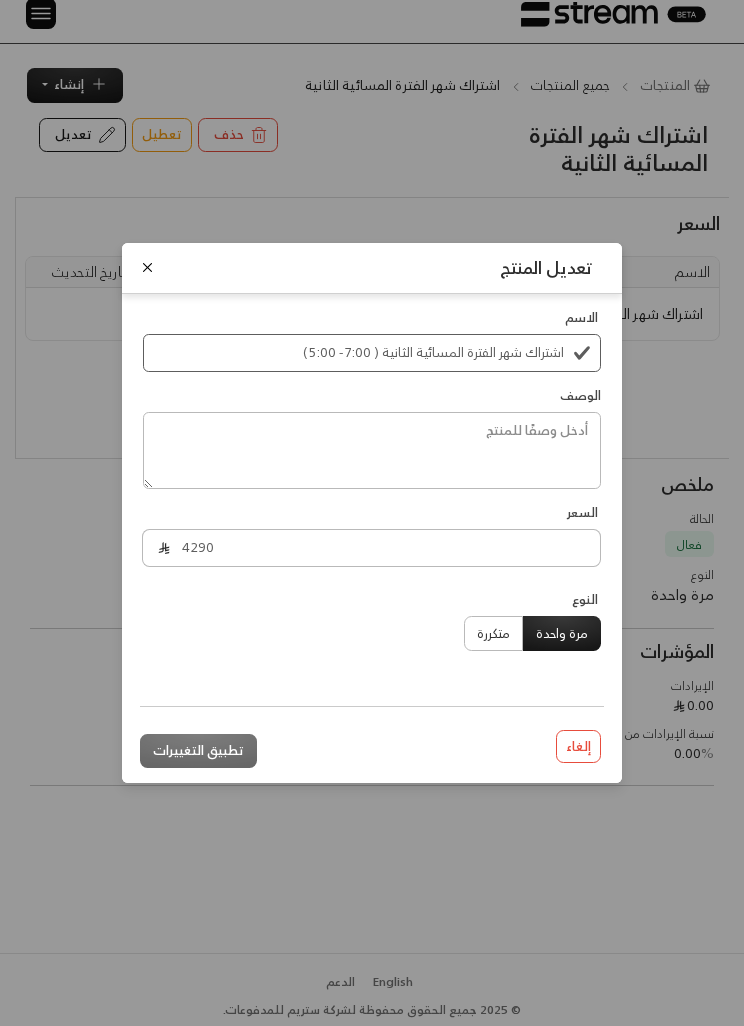 type 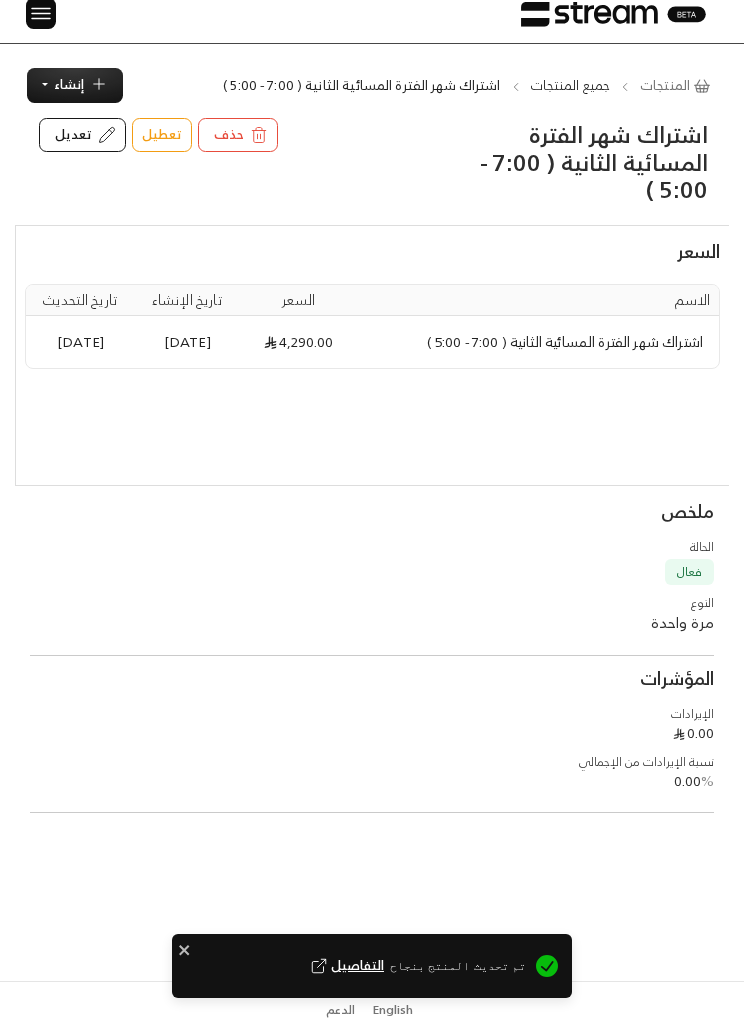 click at bounding box center [33, 13] 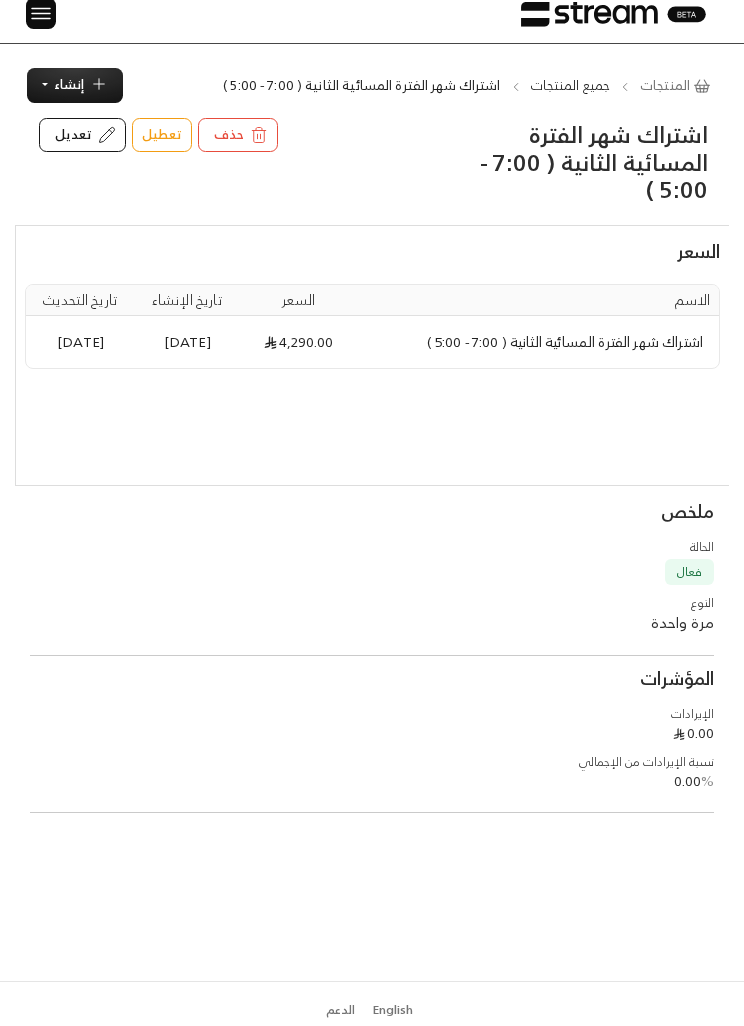click at bounding box center (41, 13) 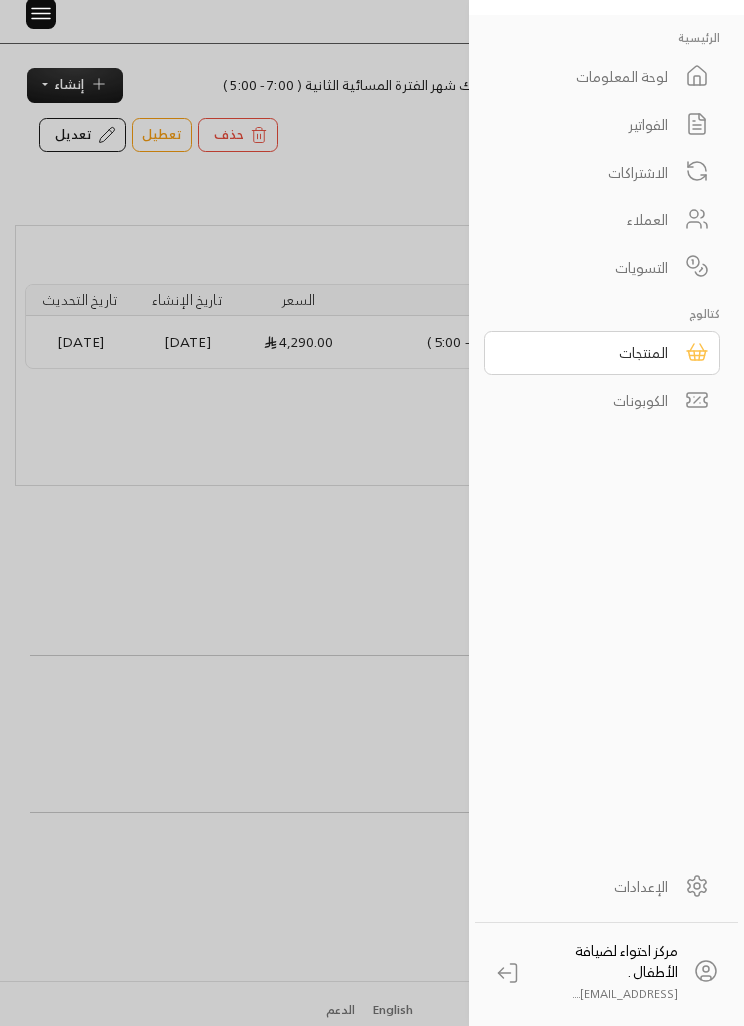 click on "الفواتير" at bounding box center [589, 124] 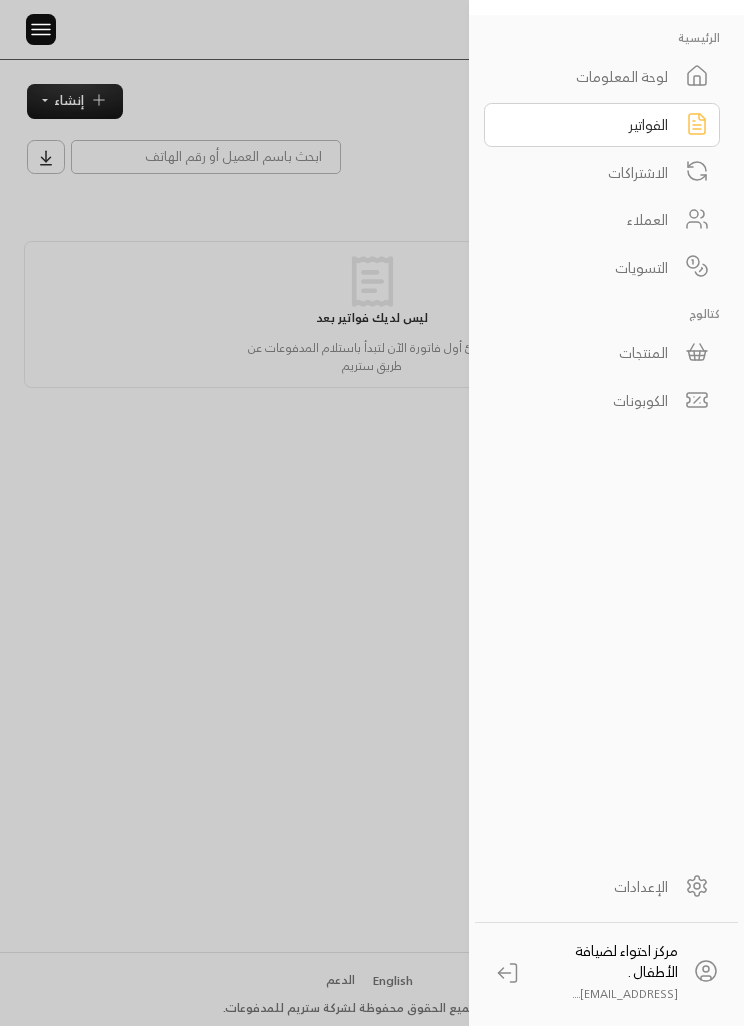 scroll, scrollTop: 0, scrollLeft: 0, axis: both 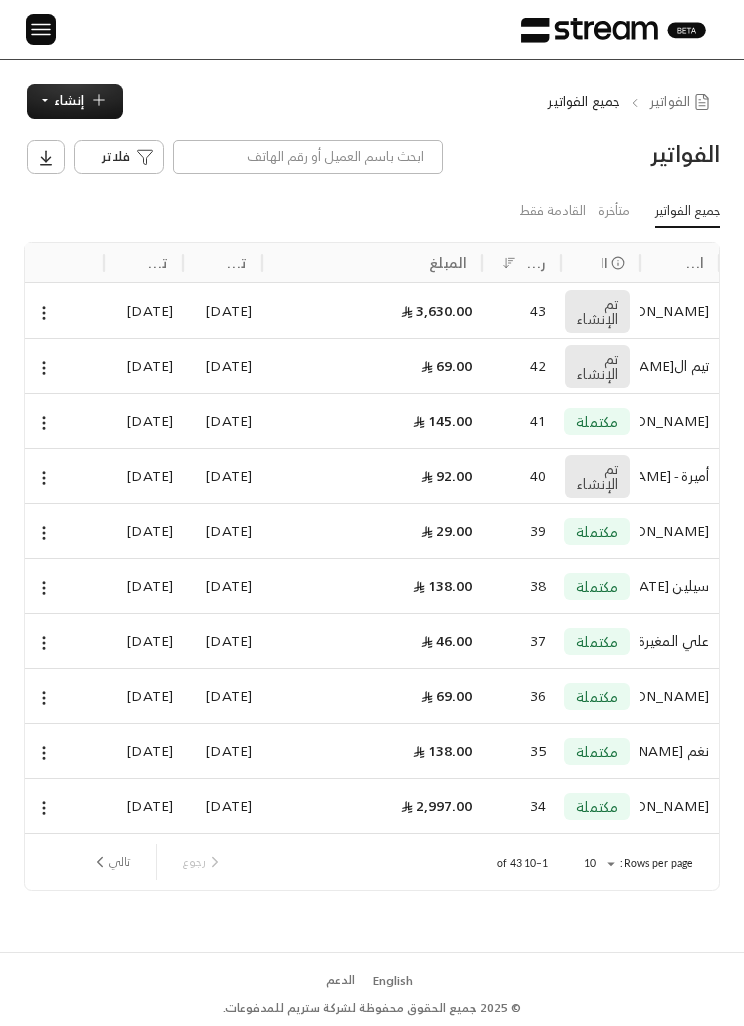 click on "إنشاء" at bounding box center [69, 100] 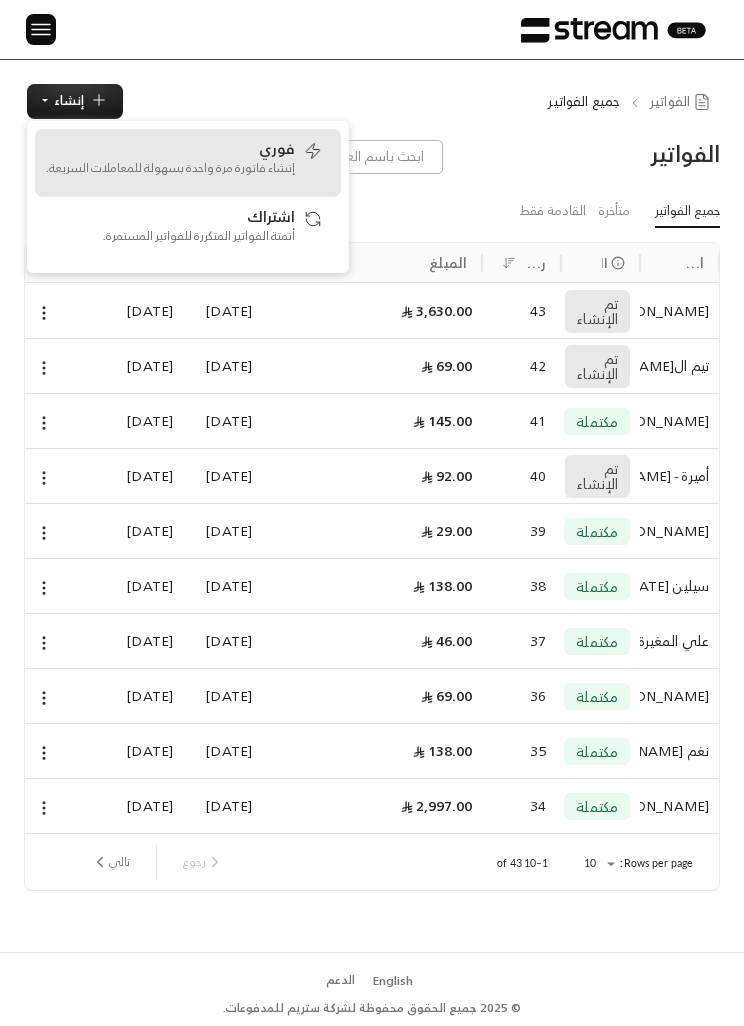 click on "فوري إنشاء فاتورة مرة واحدة بسهولة للمعاملات السريعة." at bounding box center [170, 163] 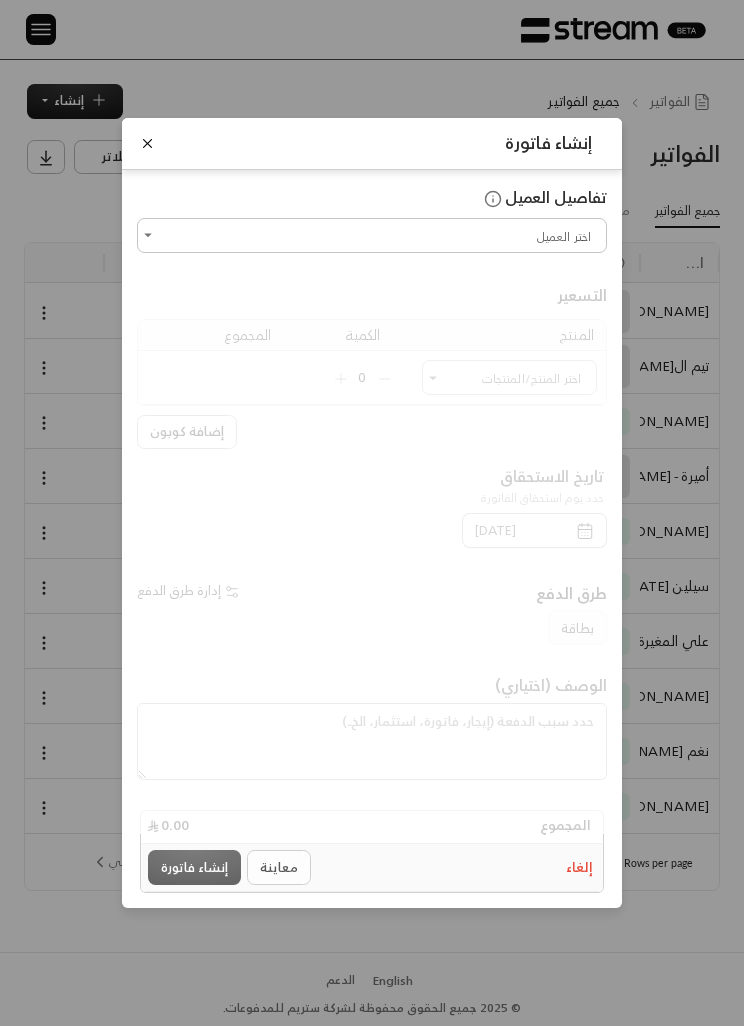 click on "اختر العميل" at bounding box center [372, 235] 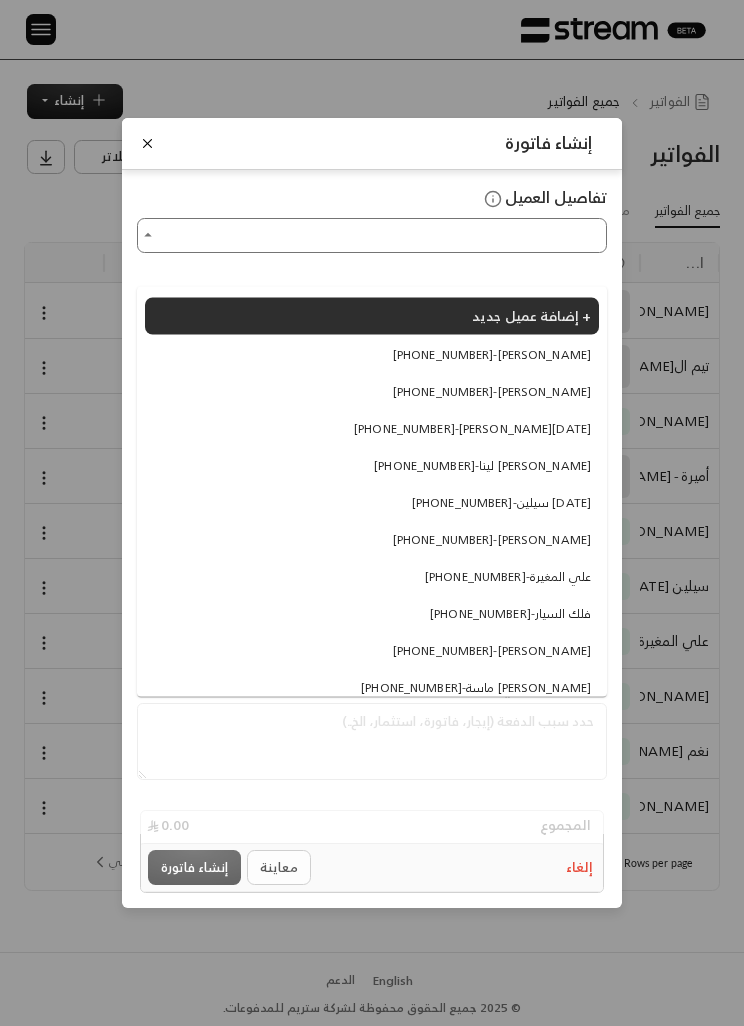 click on "[PHONE_NUMBER]  -  [PERSON_NAME]" at bounding box center [492, 354] 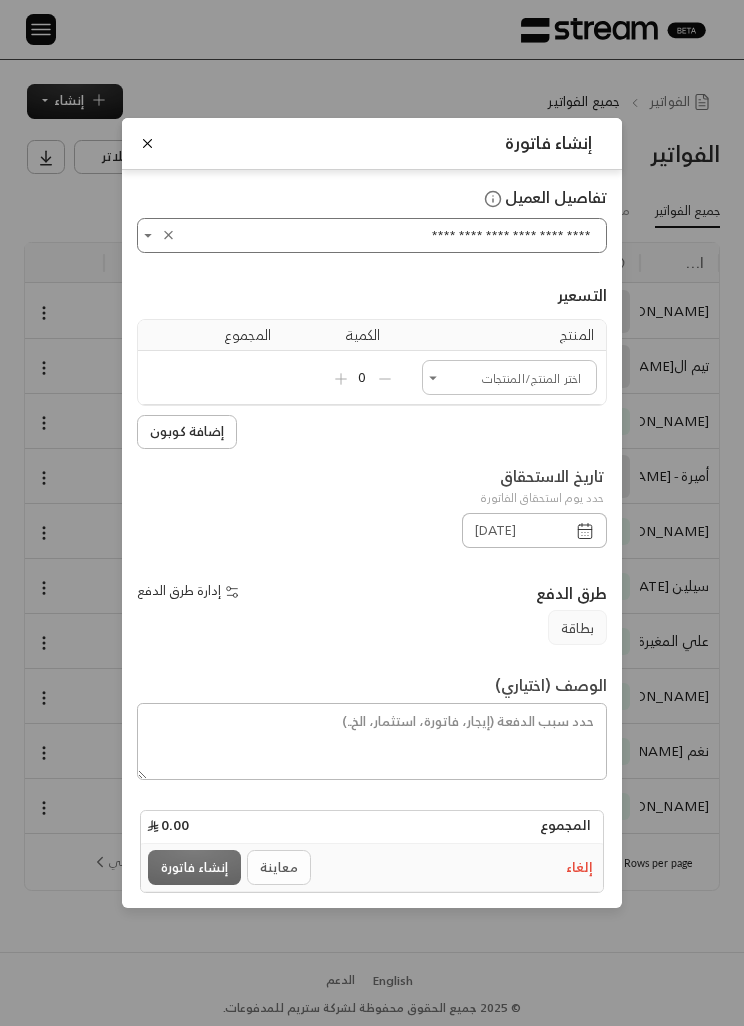 click on "اختر العميل" at bounding box center (509, 377) 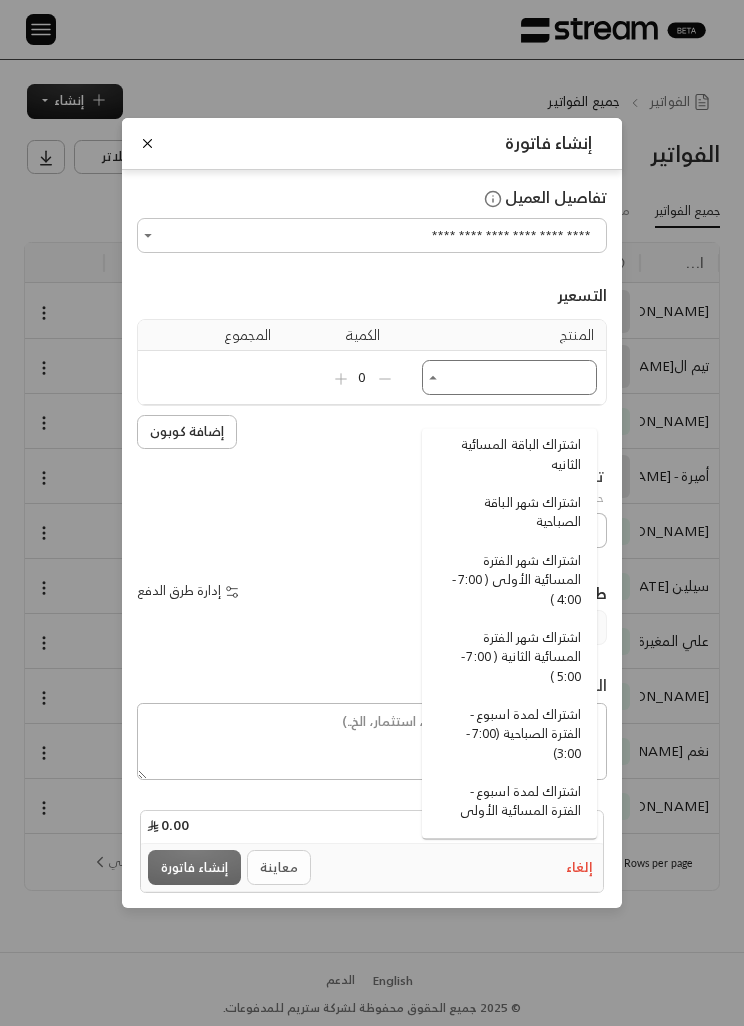 scroll, scrollTop: 140, scrollLeft: 0, axis: vertical 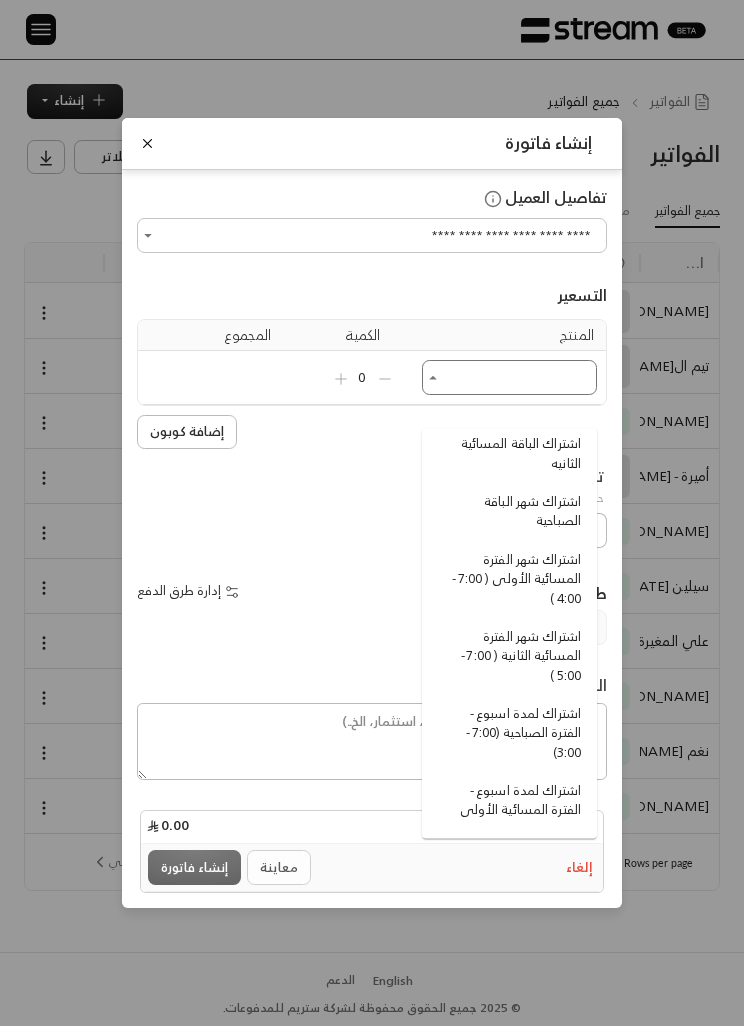 click on "اشتراك شهر الفترة المسائية الأولى ( 7:00 - 4:00 )" at bounding box center [512, 578] 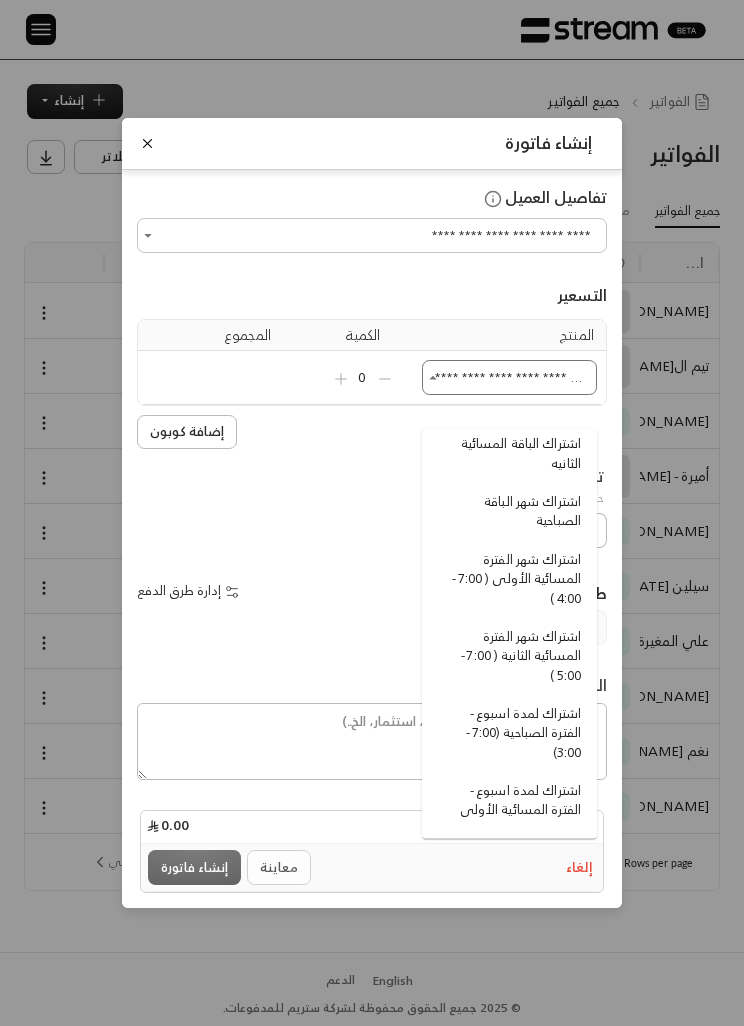 type 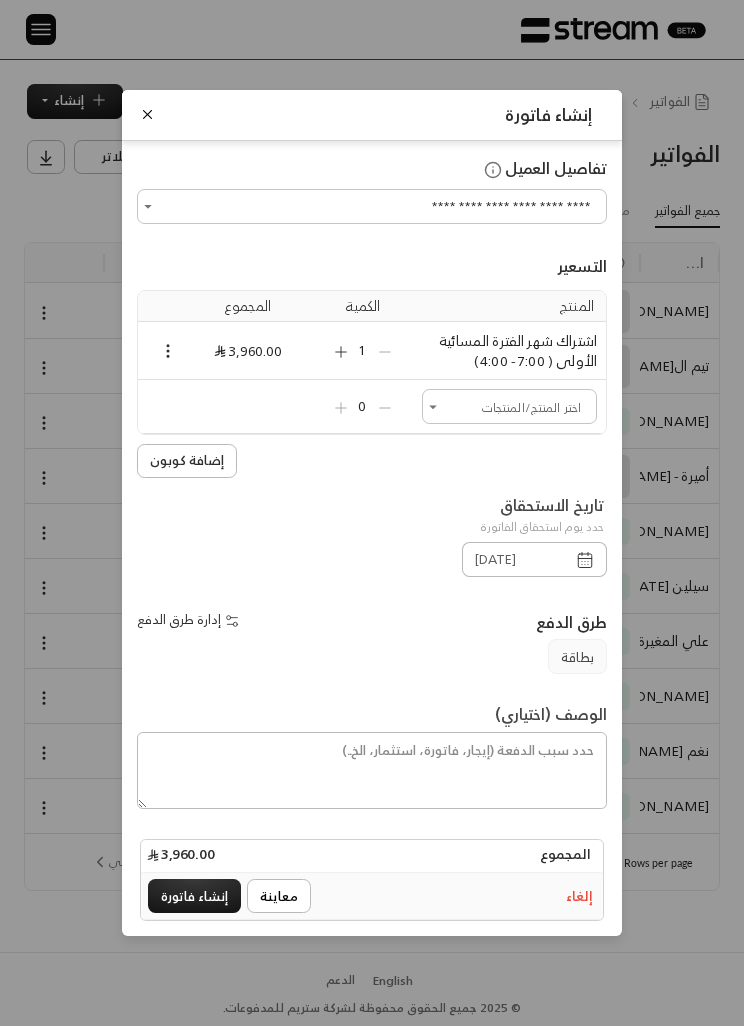 click at bounding box center [160, 351] 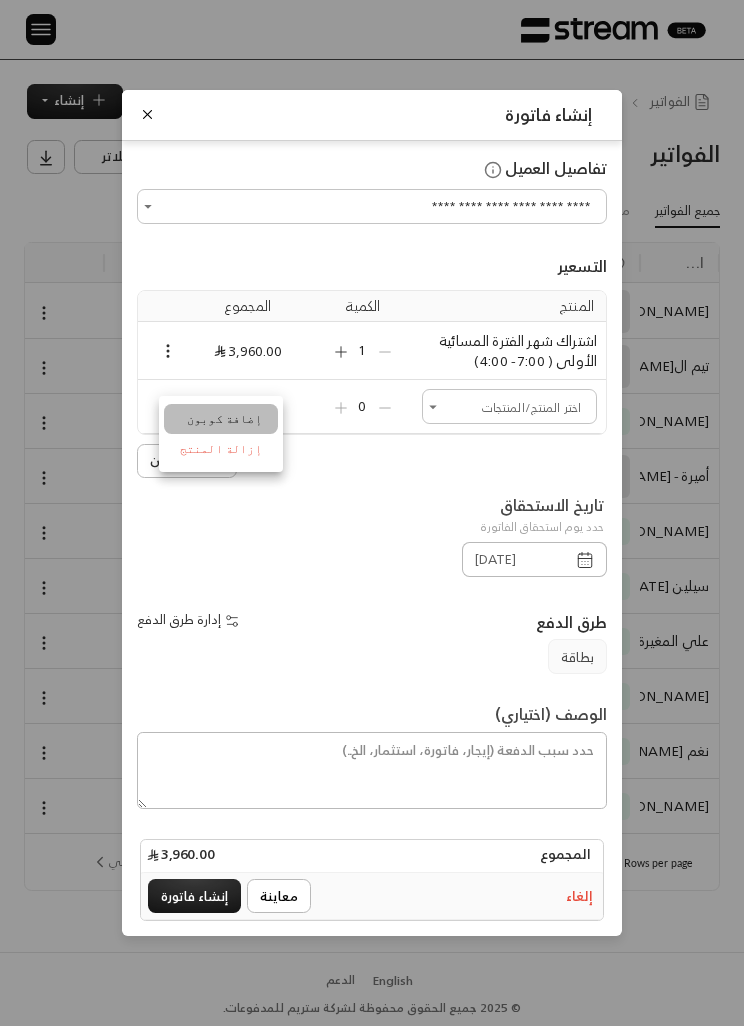 click on "إضافة كوبون" at bounding box center [221, 419] 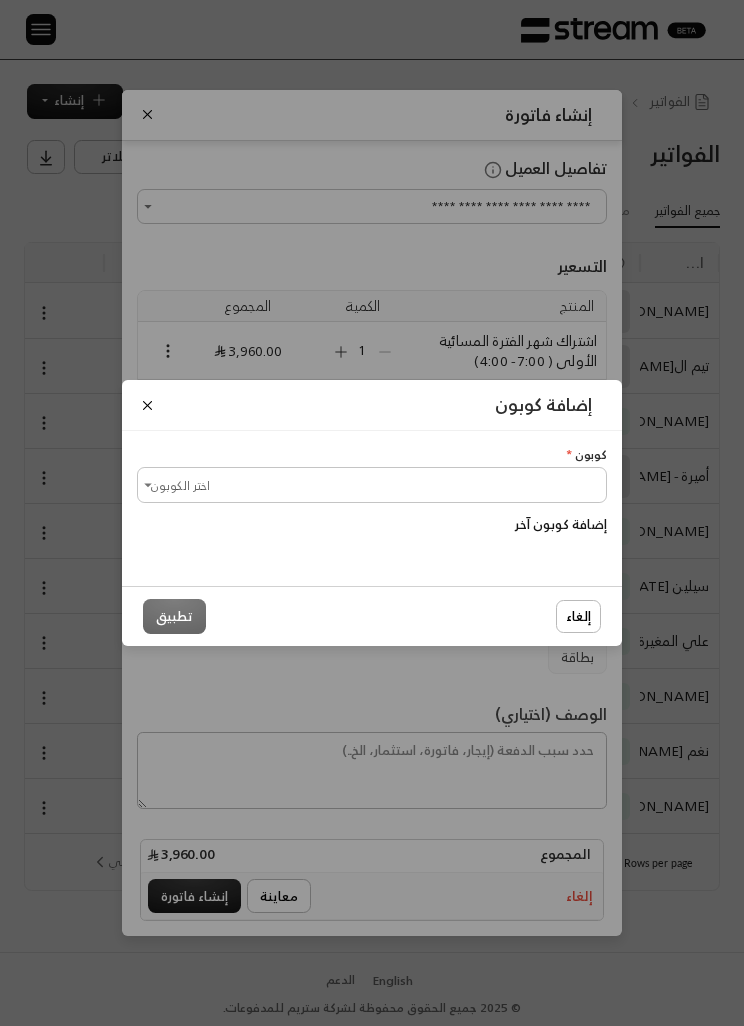click on "إضافة كوبون آخر" at bounding box center [561, 525] 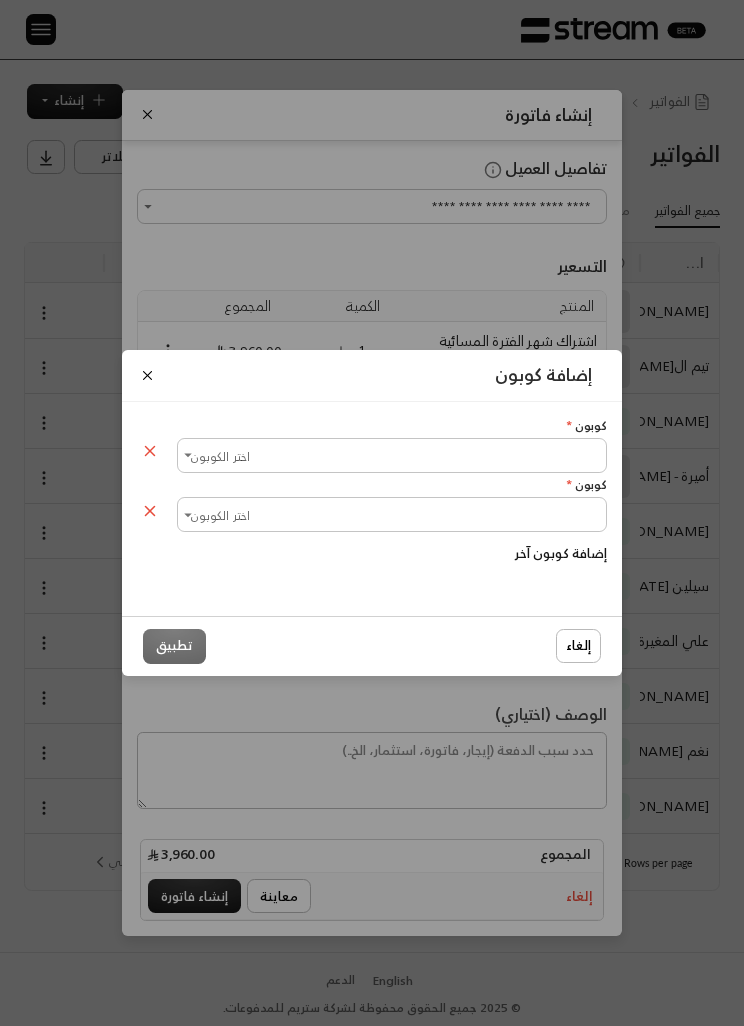 click on "اختر الكوبون" at bounding box center [392, 455] 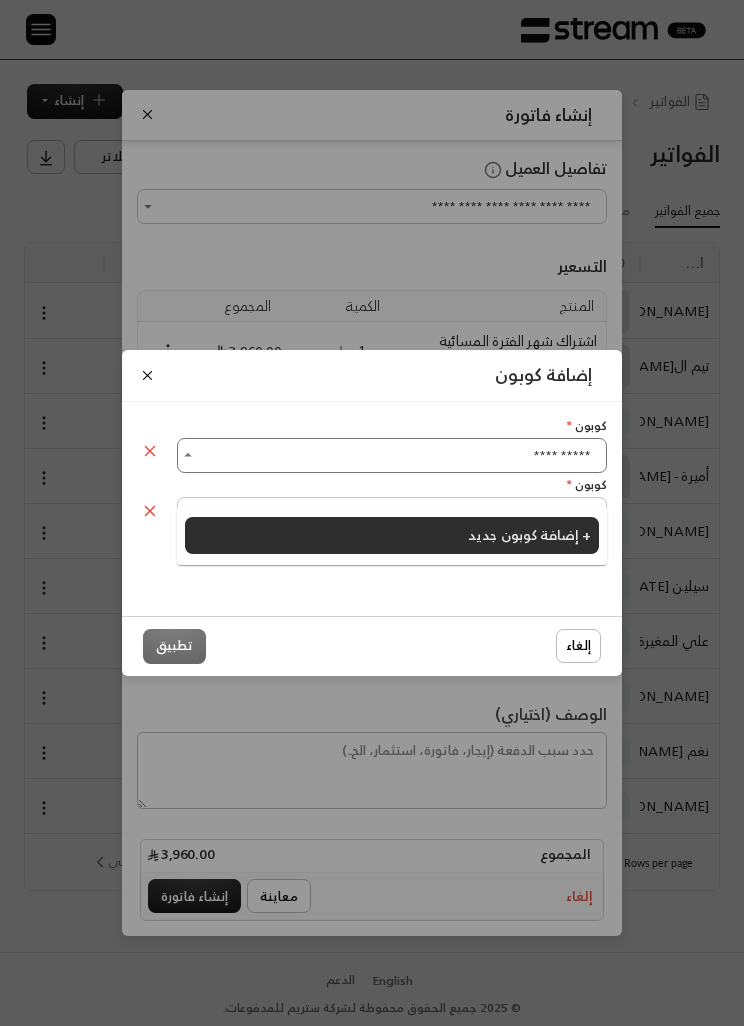 click on "**********" at bounding box center [392, 455] 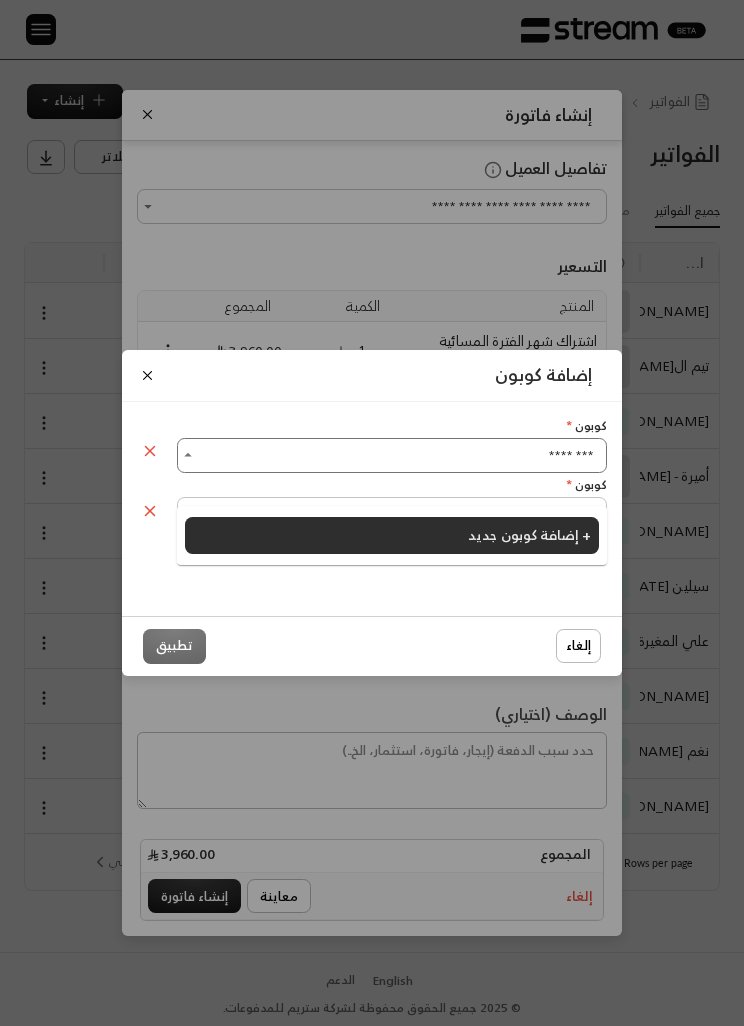 type on "********" 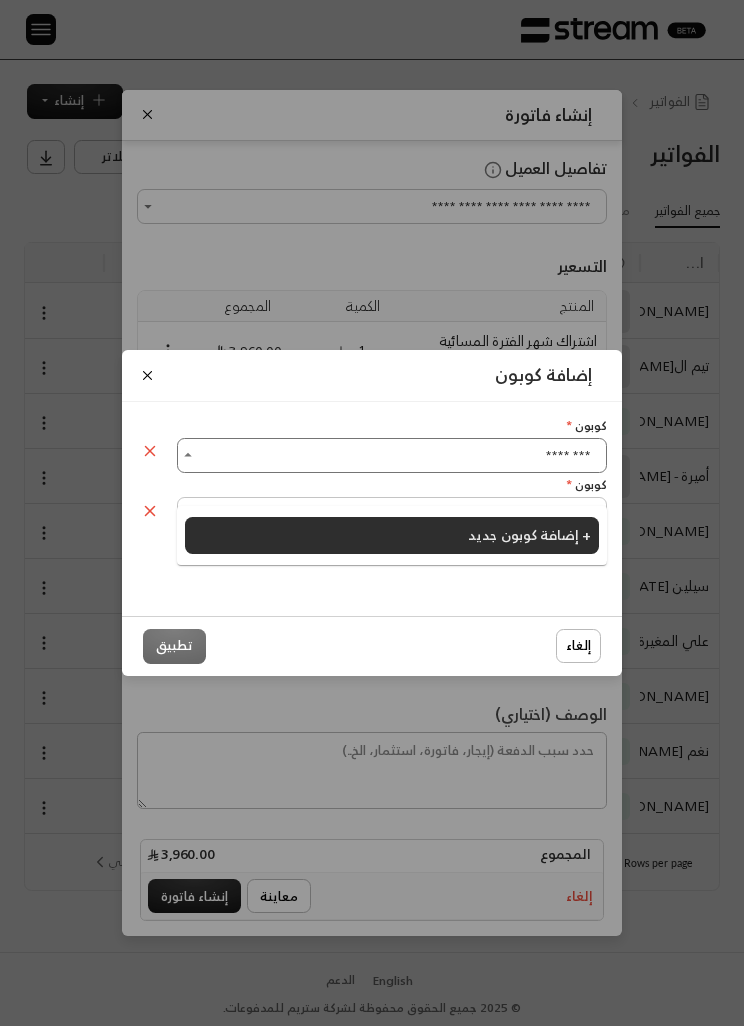 click on "إضافة كوبون جديد +" at bounding box center (529, 534) 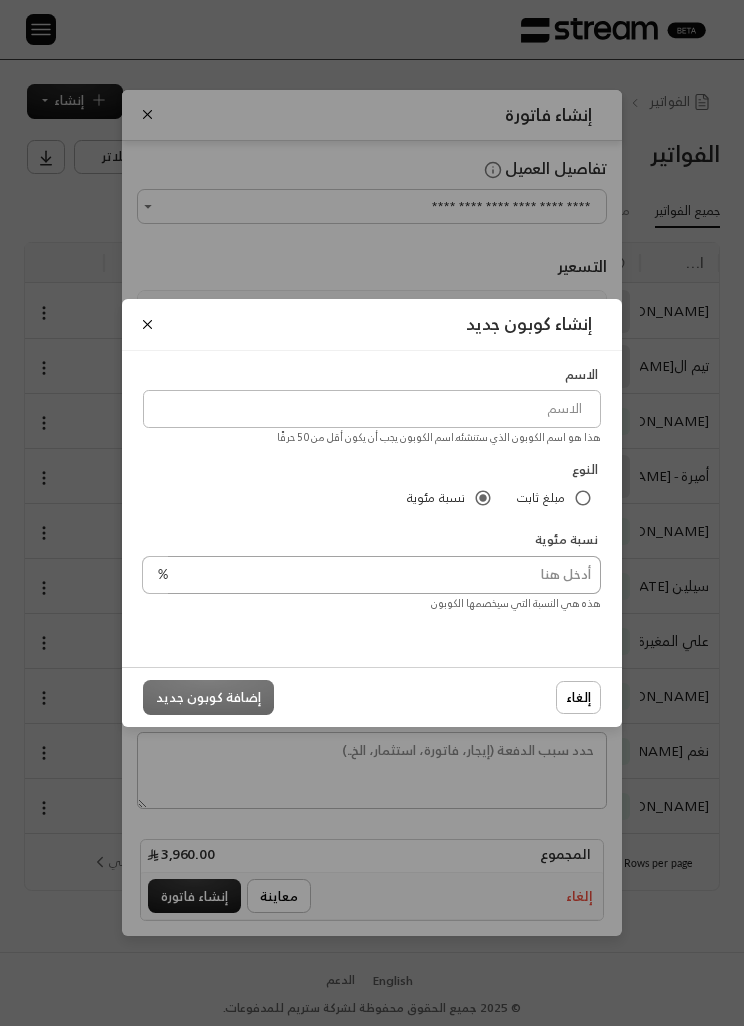 click at bounding box center [384, 575] 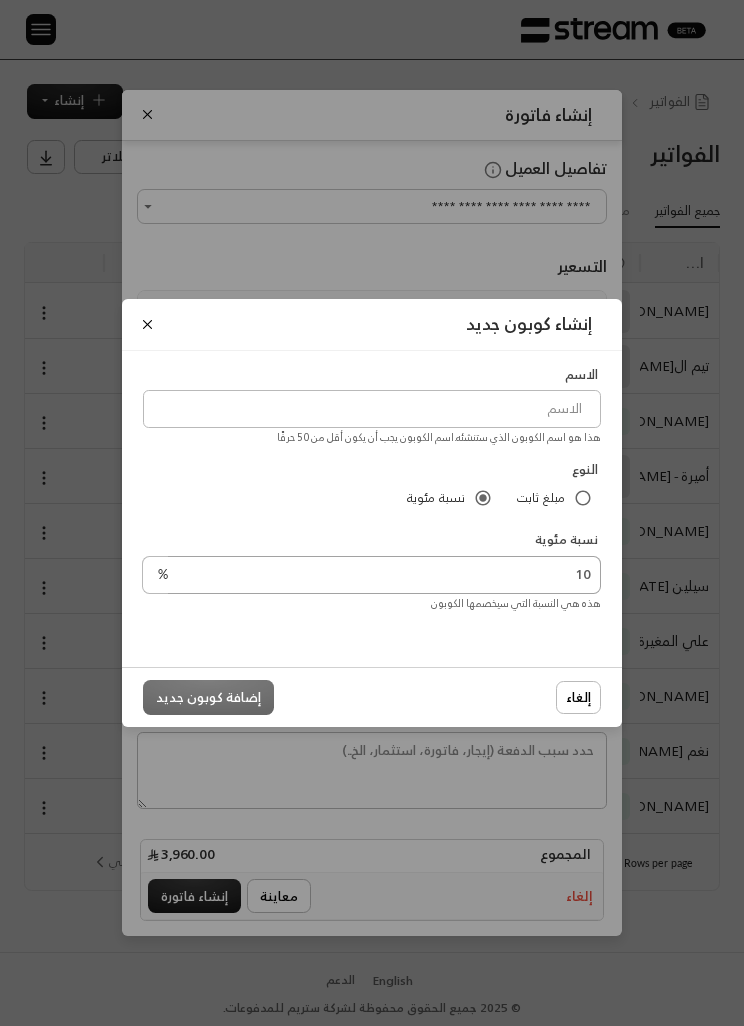 type on "10" 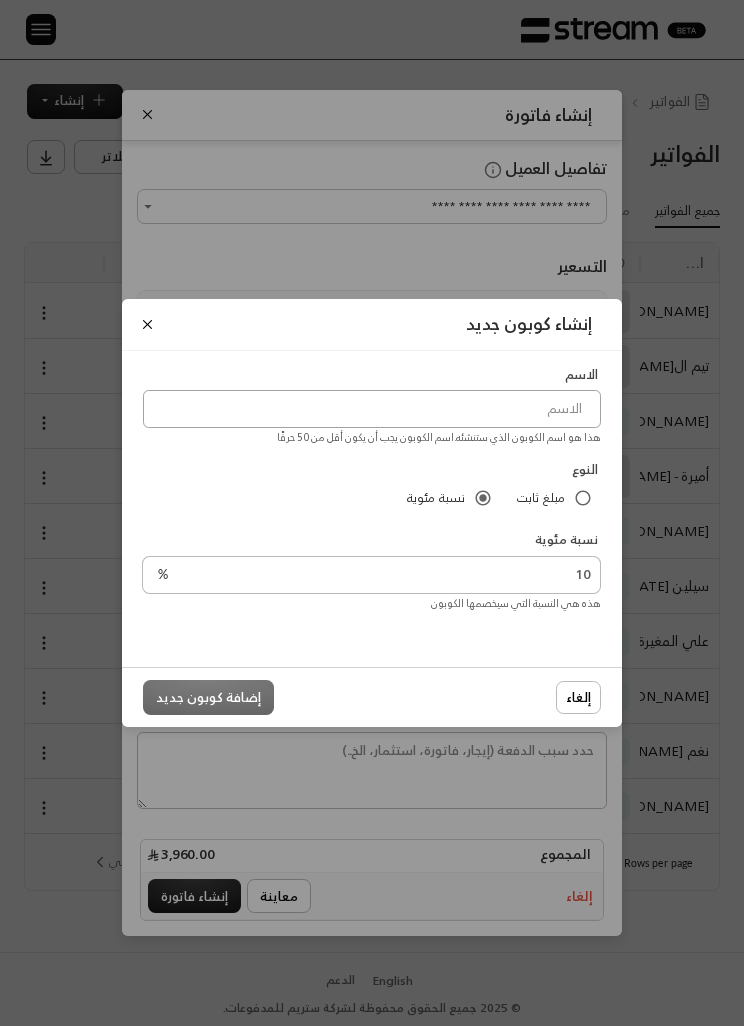 click at bounding box center [372, 409] 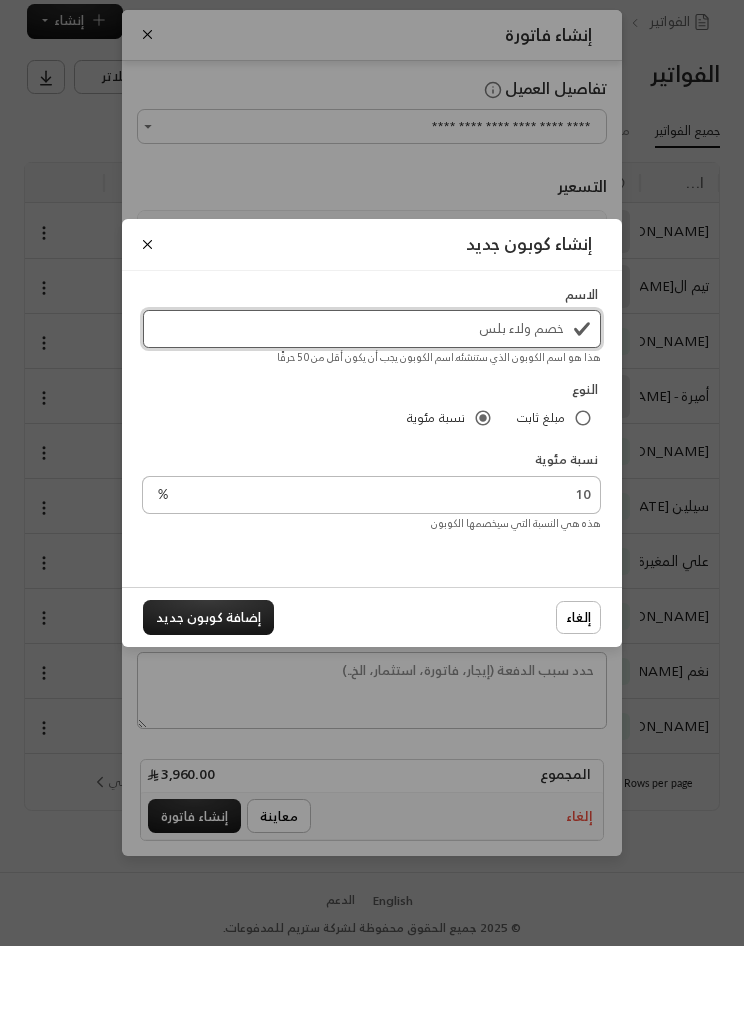 type on "خصم ولاء بلس" 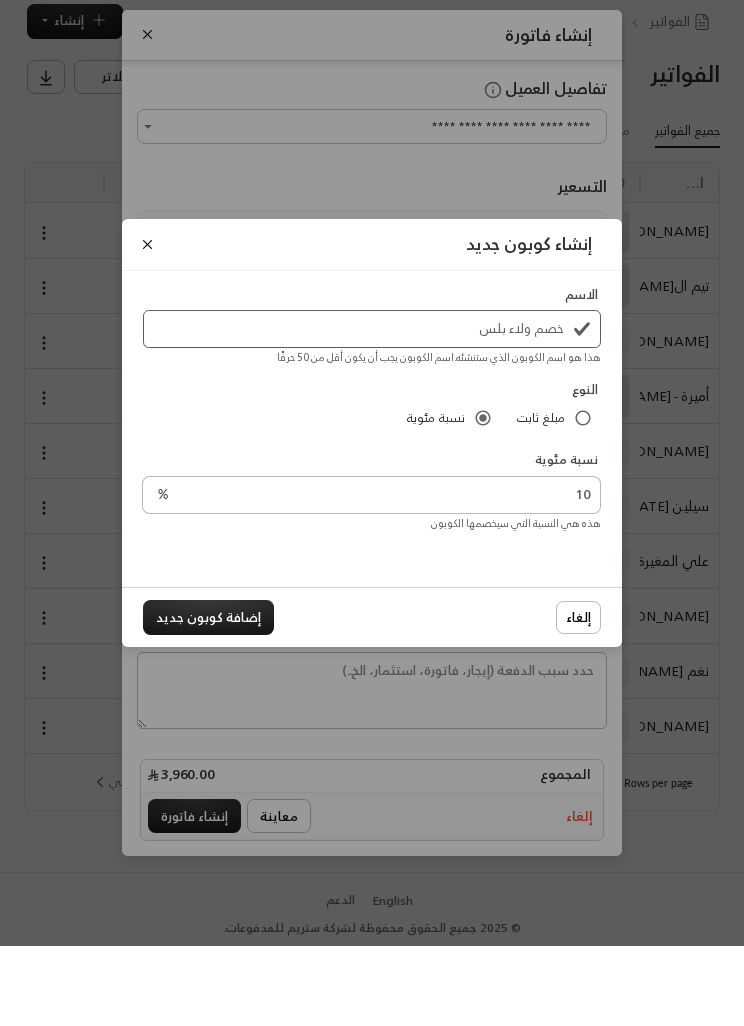 click on "إضافة كوبون جديد" at bounding box center (208, 697) 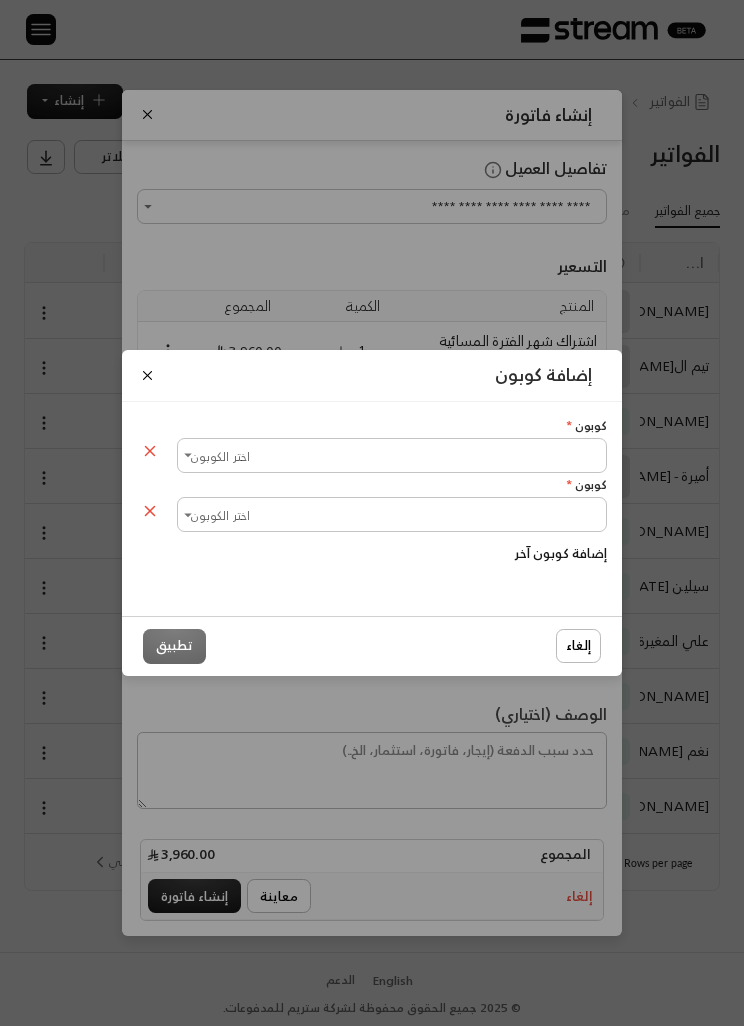 click at bounding box center (147, 375) 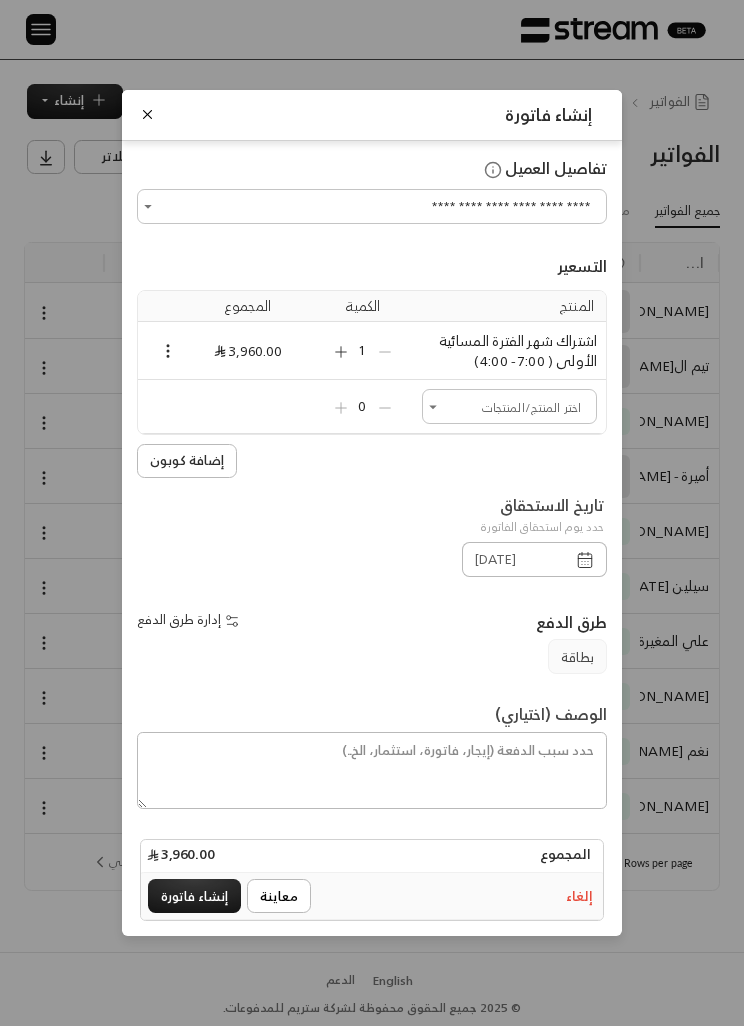click at bounding box center (160, 350) 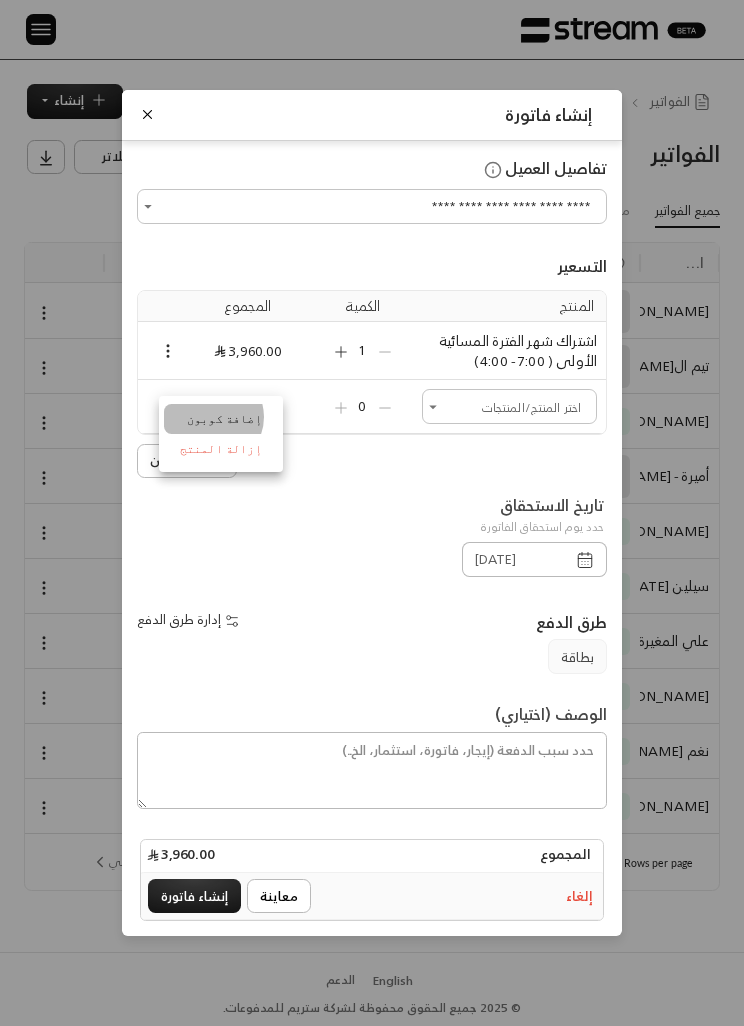 click on "إضافة كوبون" at bounding box center [221, 419] 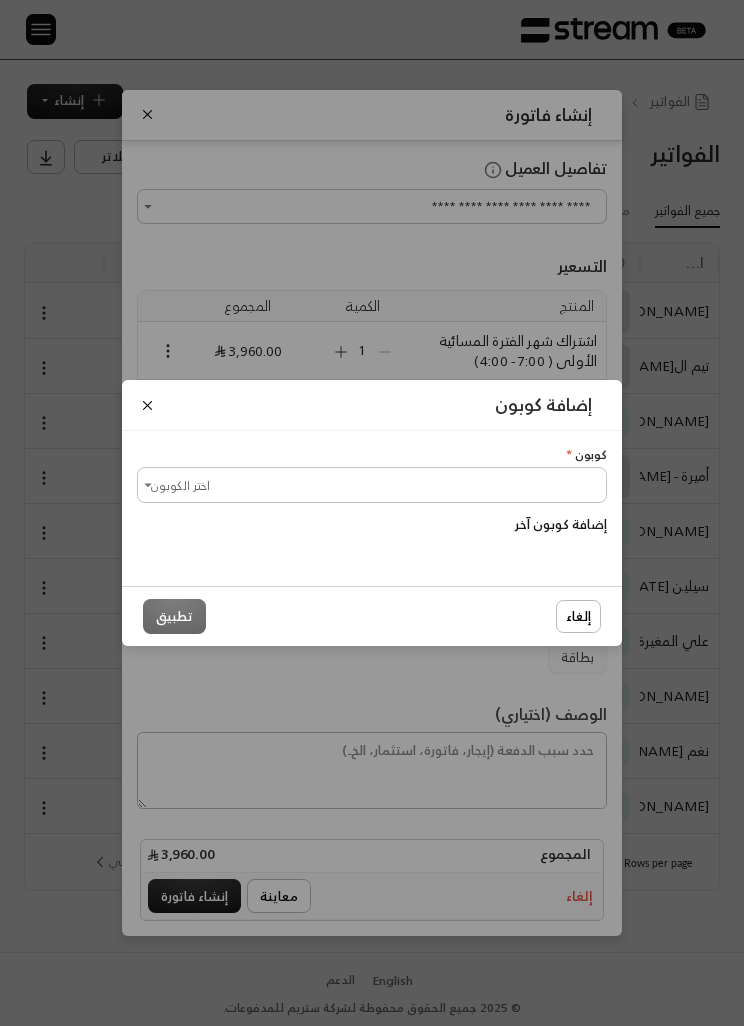 click on "اختر الكوبون" at bounding box center (372, 484) 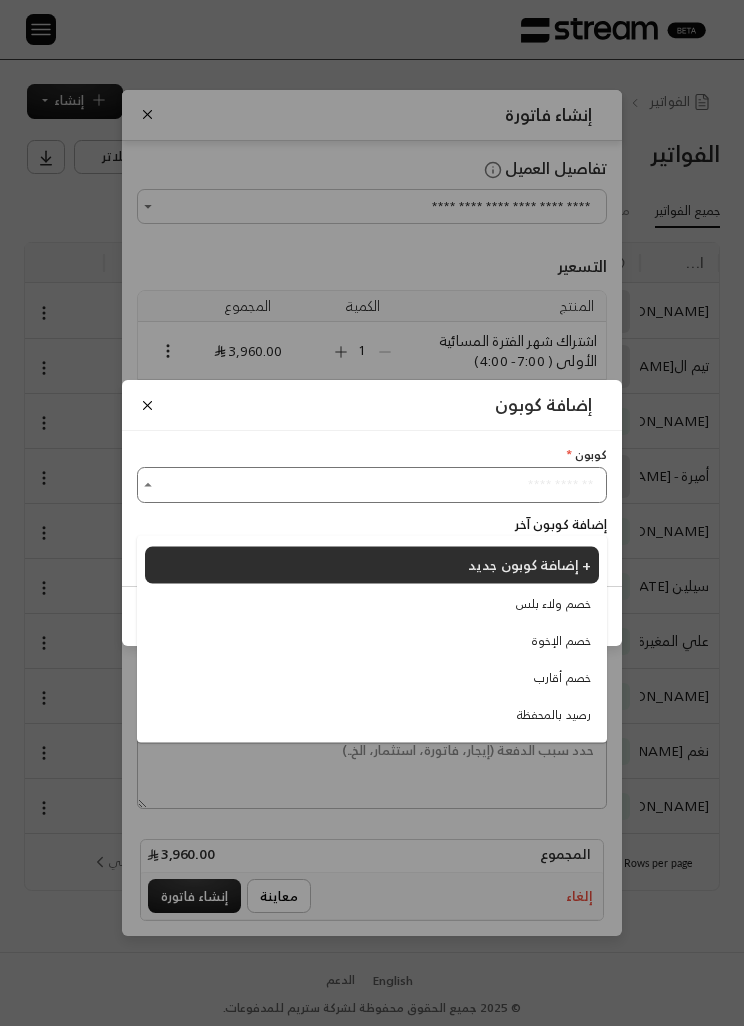 click on "خصم ولاء بلس" at bounding box center (553, 603) 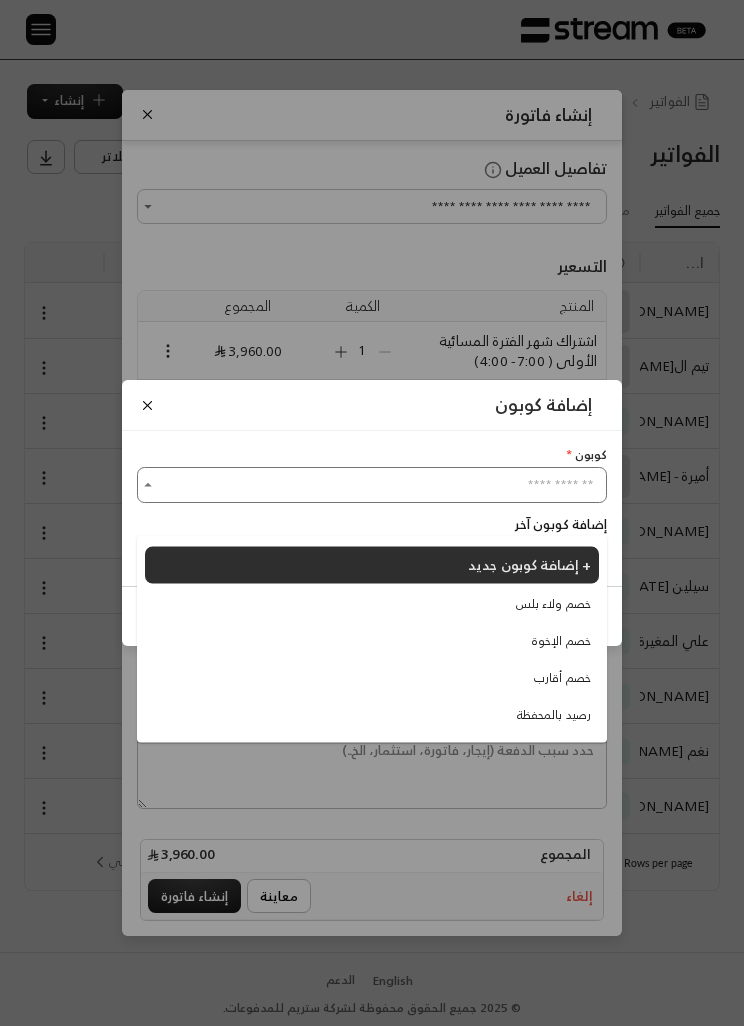 type on "**********" 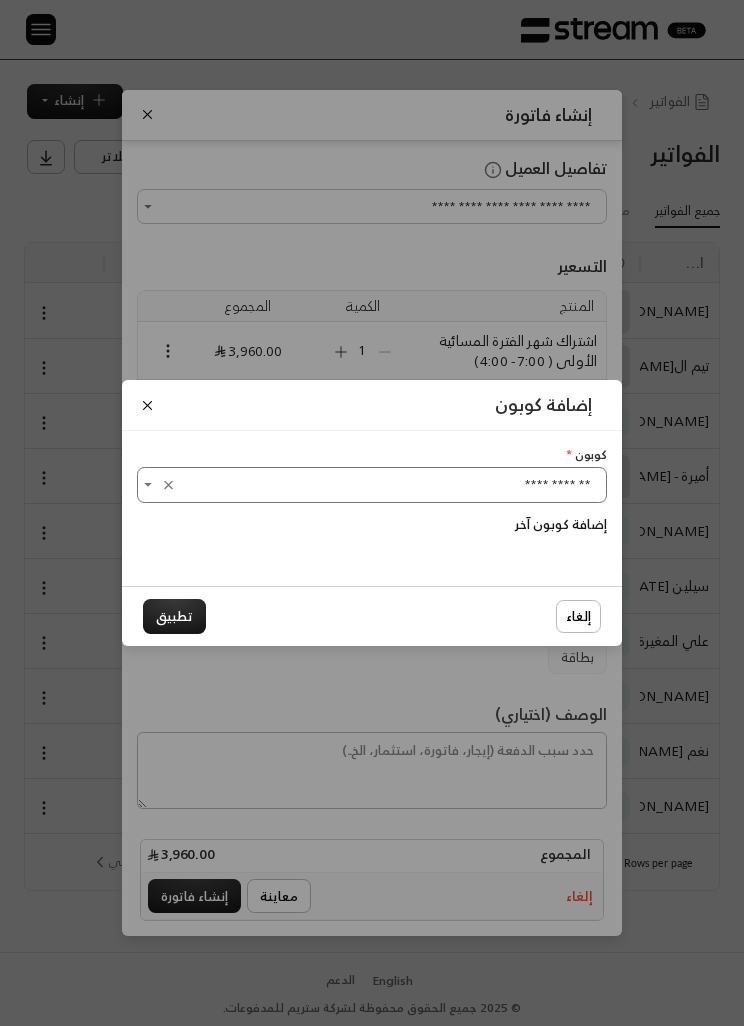 click on "تطبيق" at bounding box center [174, 616] 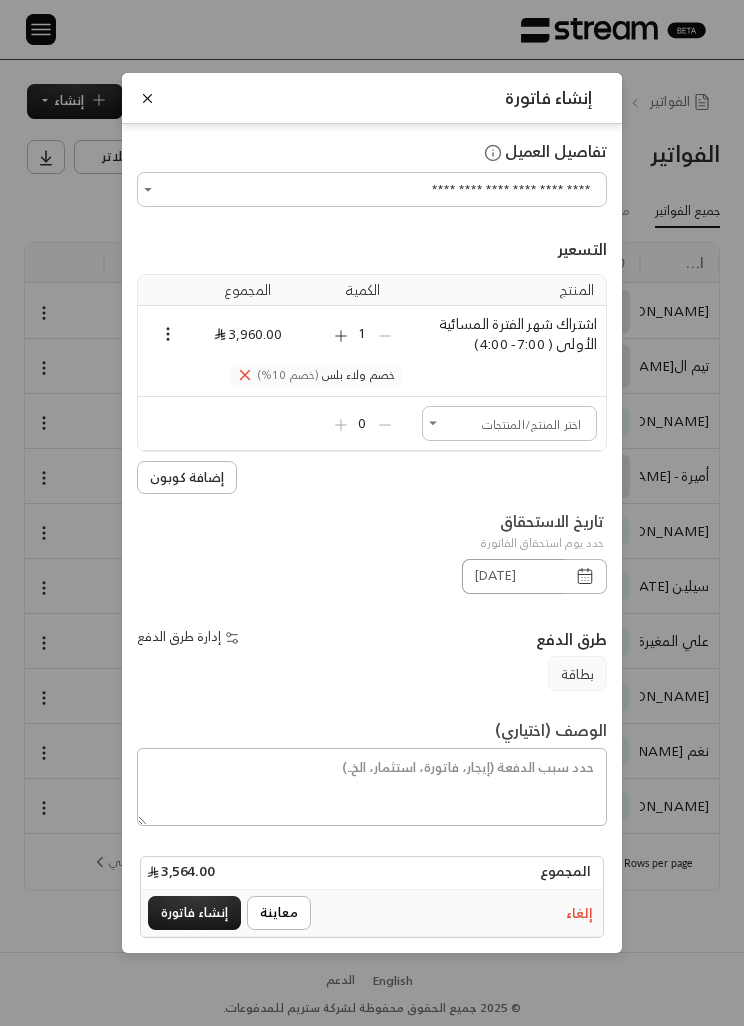 click on "[DATE]" at bounding box center (513, 576) 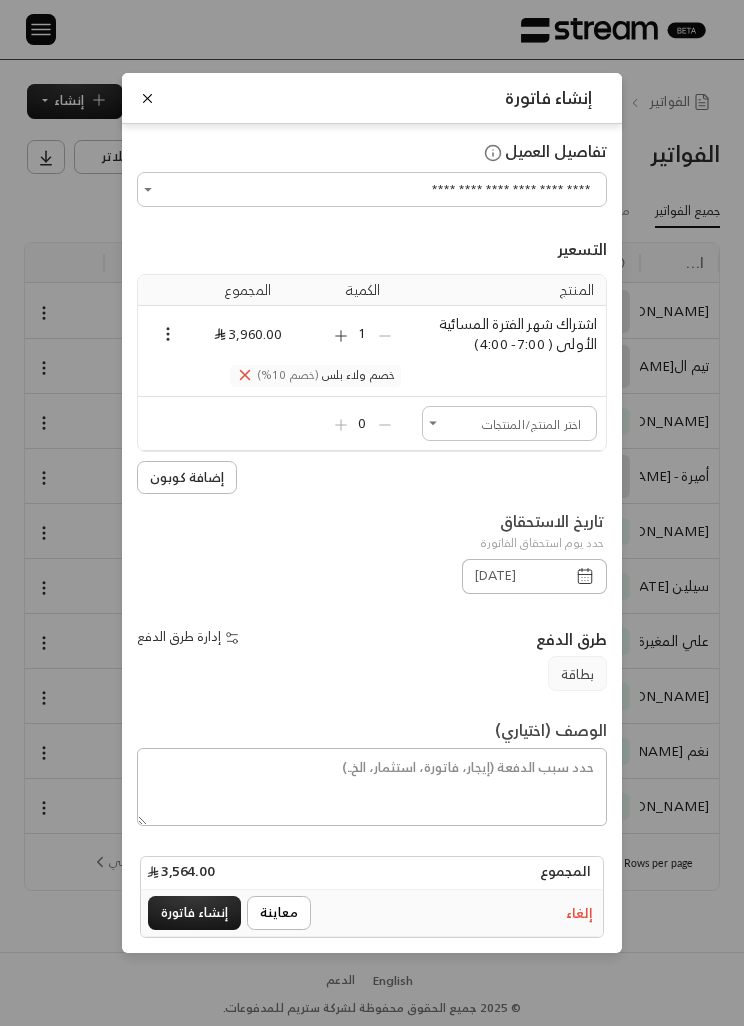 click 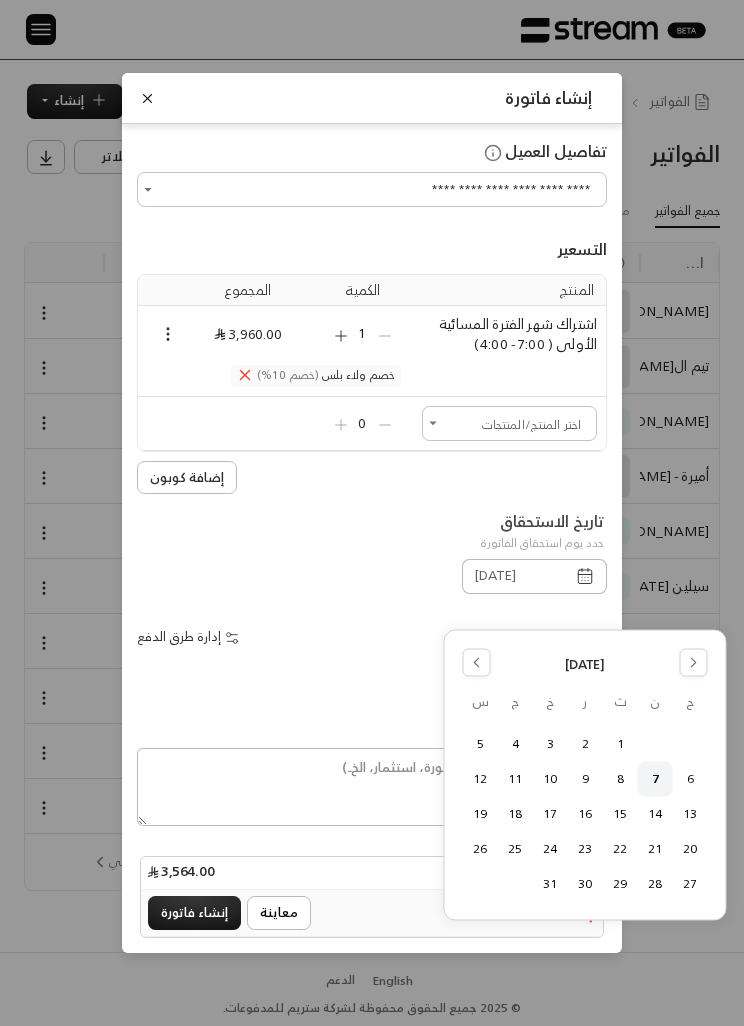 click on "تاريخ الاستحقاق حدد يوم استحقاق الفاتورة [DATE]" at bounding box center (372, 556) 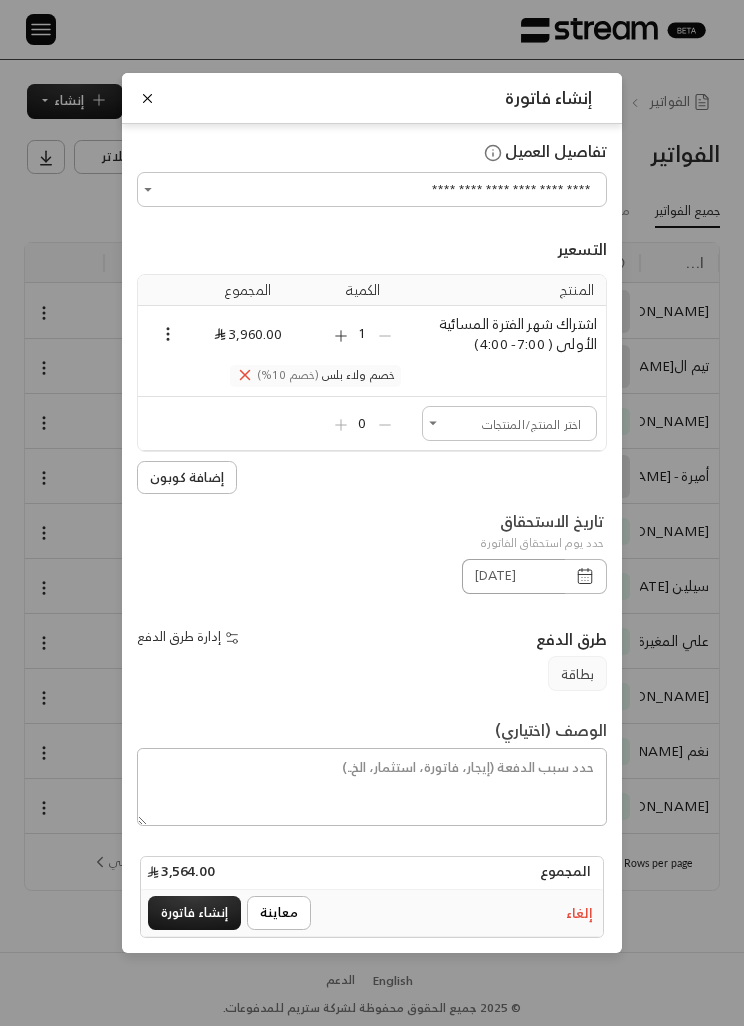 click on "[DATE]" at bounding box center (513, 576) 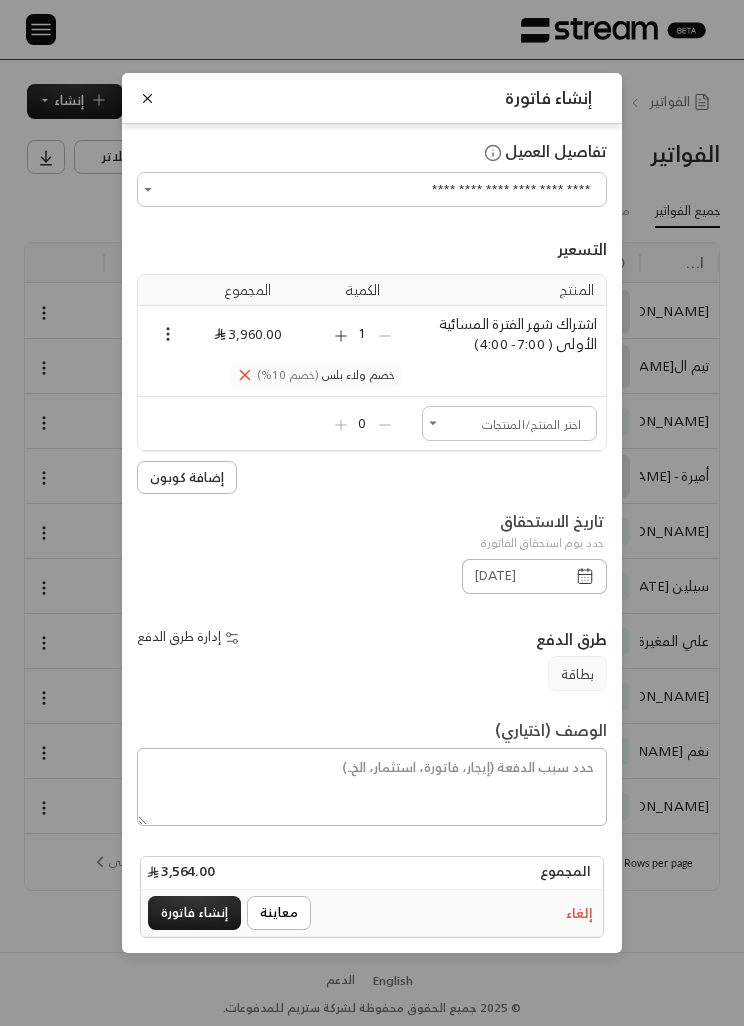click 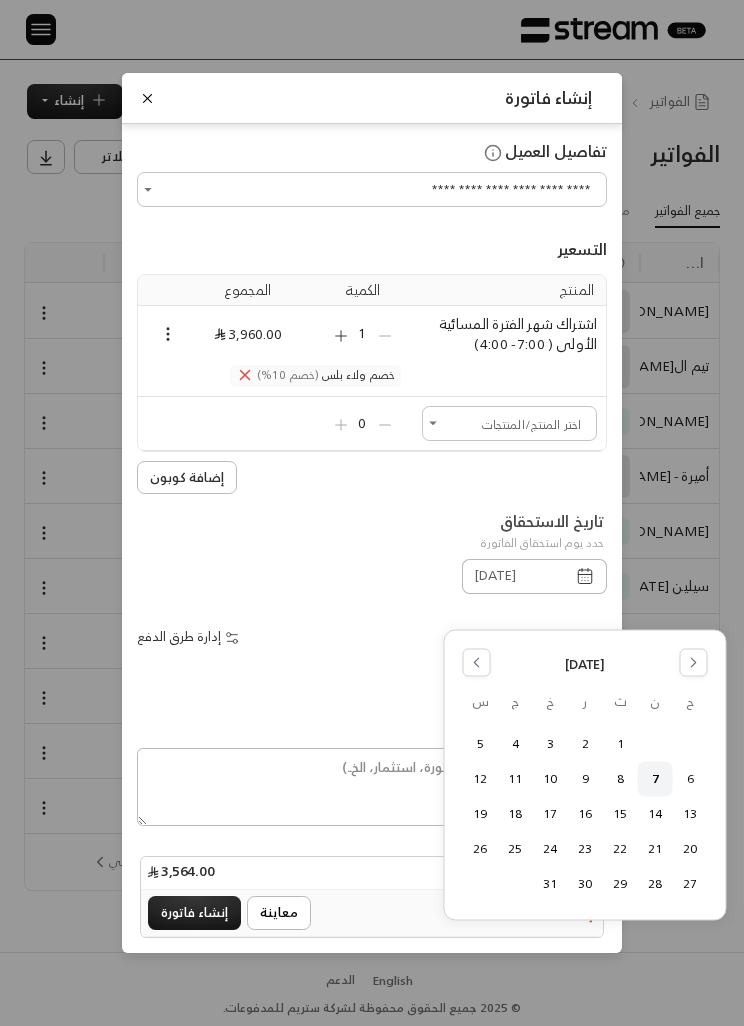 click on "13" at bounding box center (690, 813) 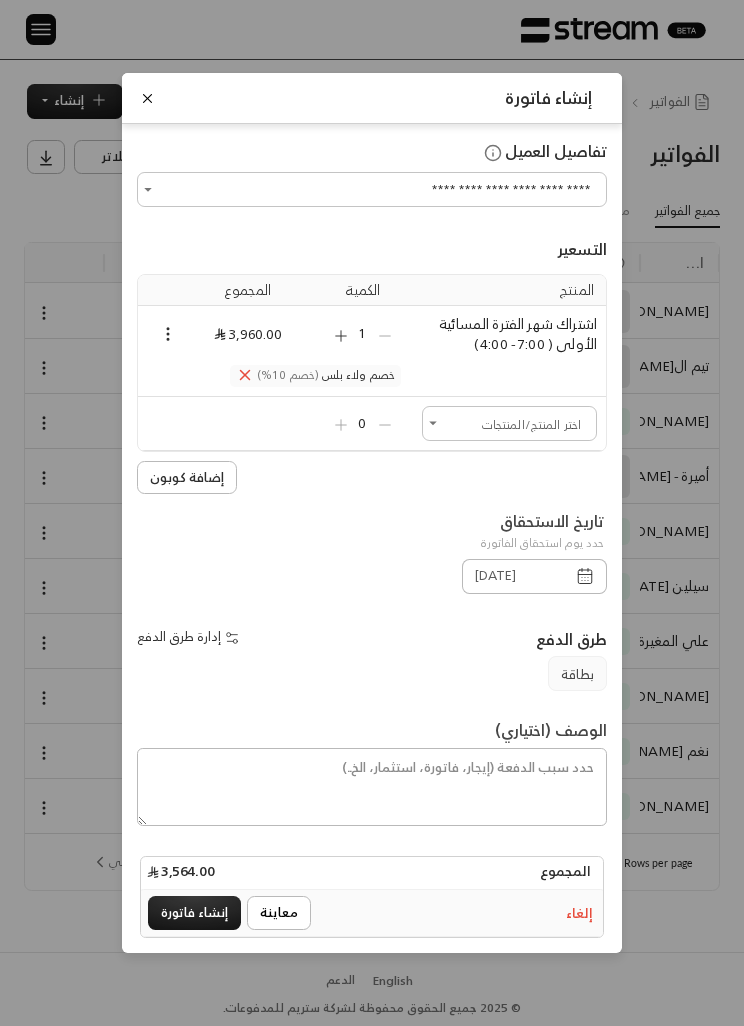 click on "معاينة" at bounding box center (279, 913) 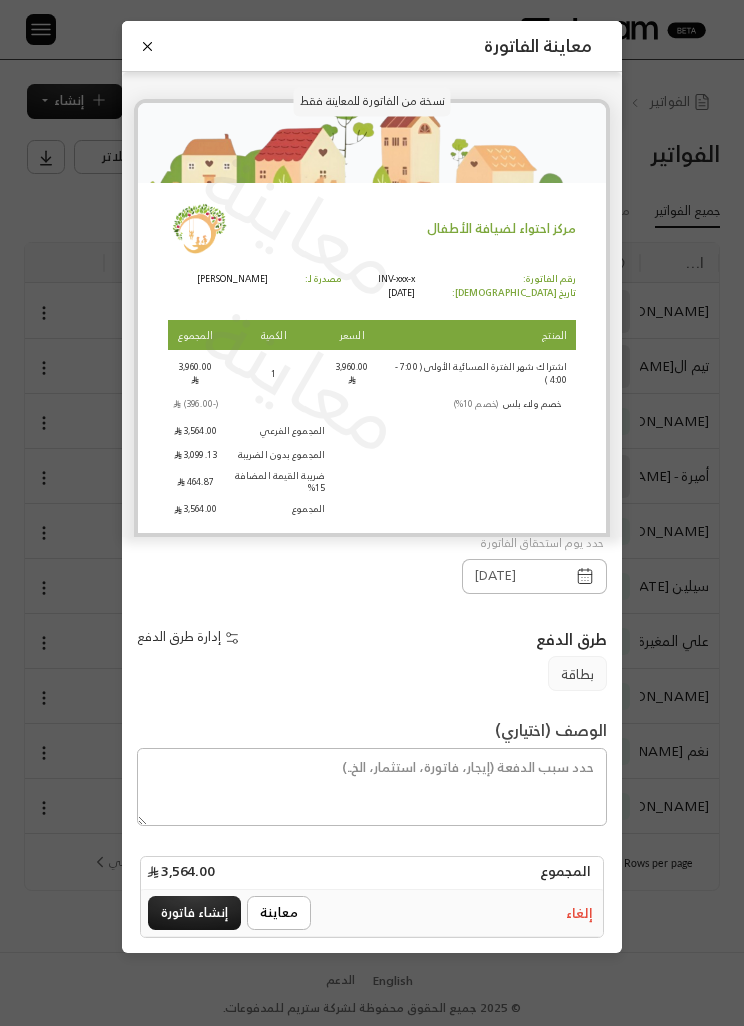 click on "معاينة الفاتورة نسخة من الفاتورة للمعاينة فقط معاينة معاينة مركز احتواء لضيافة الأطفال رقم الفاتورة: تاريخ الفاتورة: INV-xxx-x [DATE] مصدرة لـ: [PERSON_NAME] المنتج السعر الكمية المجموع اشتراك شهر الفترة المسائية الأولى ( 7:00 - 4:00 )  3,960.00   1 3,960.00   خصم ولاء بلس    (خصم 10%)   (-396.00)     المجموع الفرعي 3,564.00   المجموع بدون الضريبة 3,099.13   ضريبة القيمة المضافة 15% 464.87   المجموع 3,564.00" at bounding box center [372, 513] 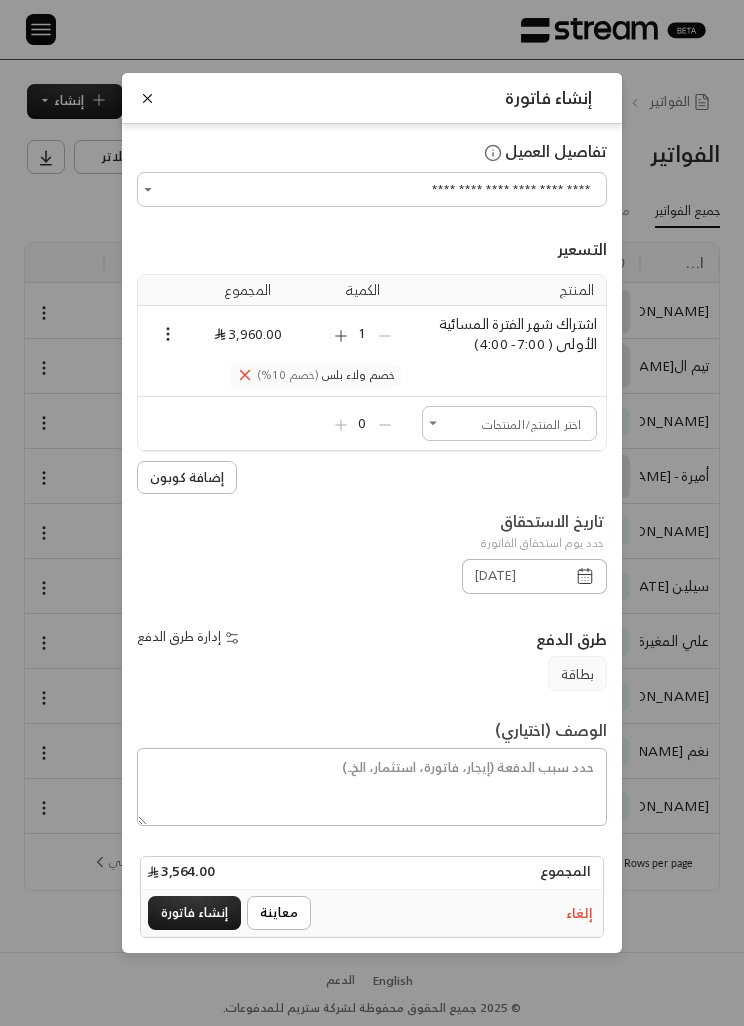 click on "إدارة طرق الدفع" at bounding box center [190, 636] 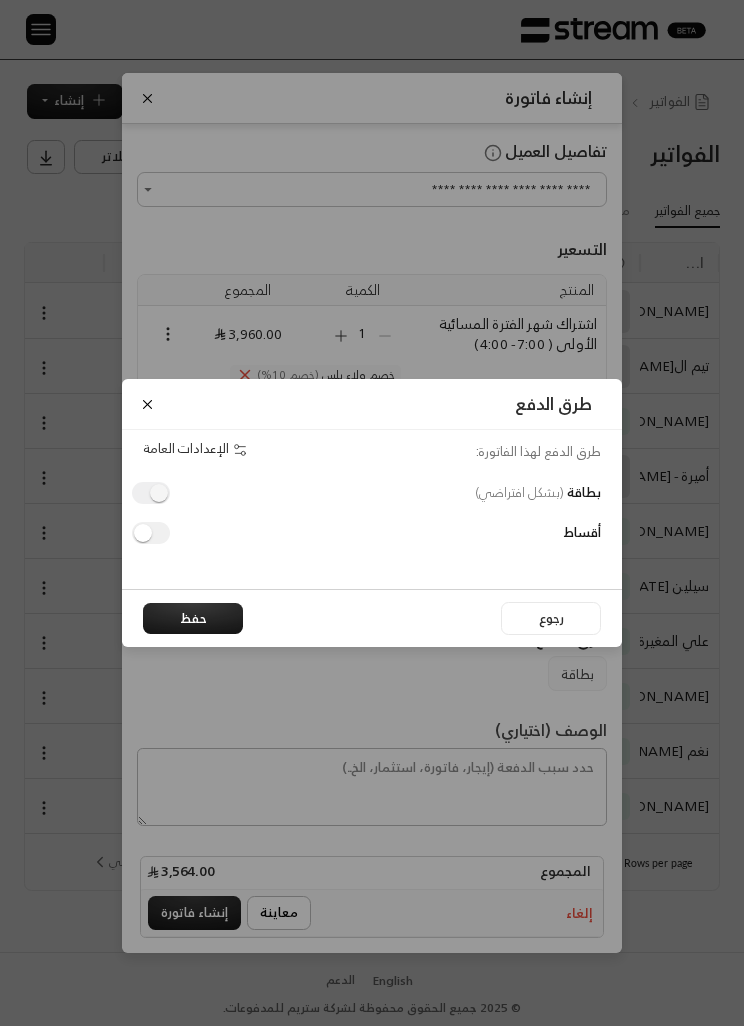 click on "طرق الدفع طرق الدفع لهذا الفاتورة: الإعدادات العامة بطاقة   ( بشكل افتراضي ) أقساط   رجوع حفظ" at bounding box center (372, 513) 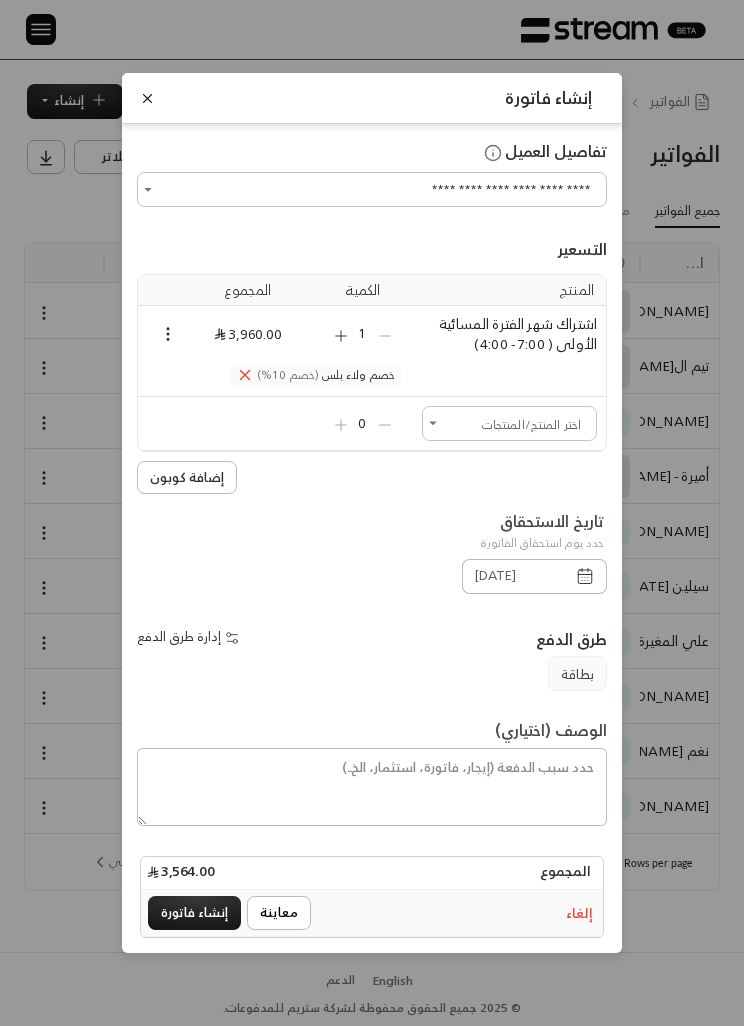 click on "إنشاء فاتورة" at bounding box center [194, 913] 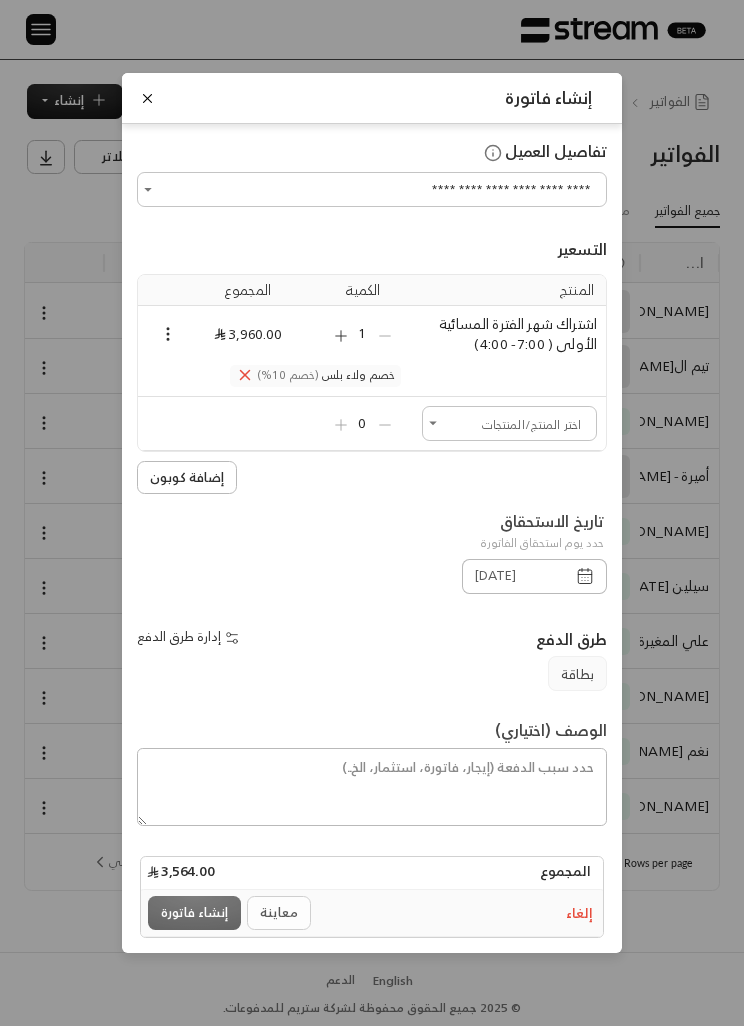 click on "معاينة إنشاء فاتورة" at bounding box center [232, 913] 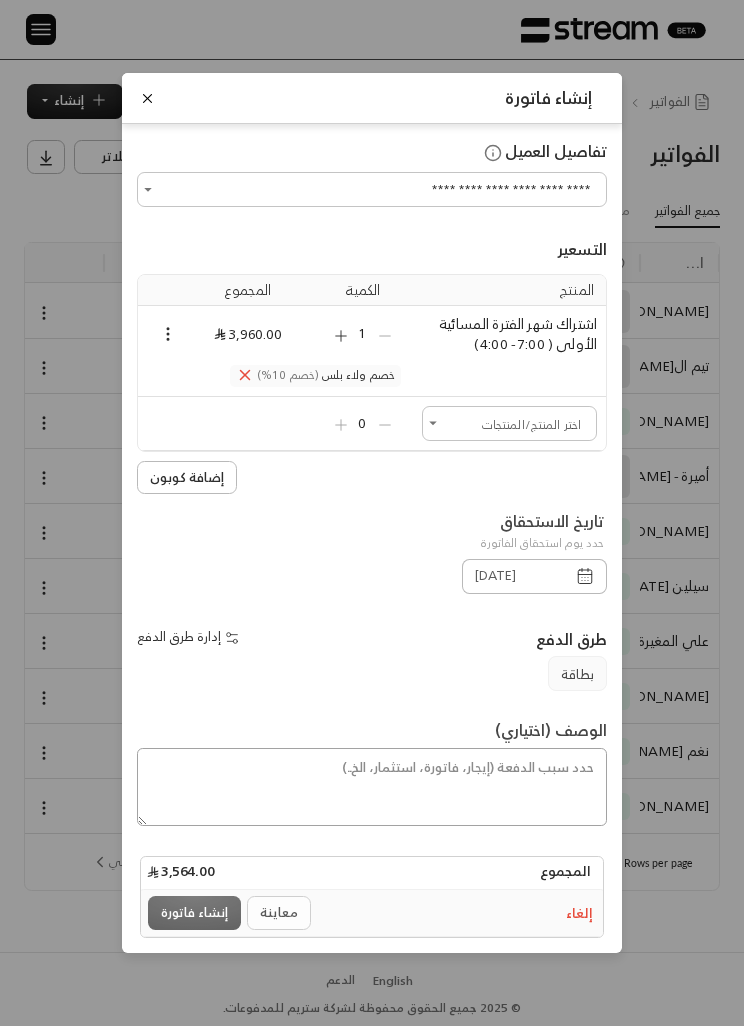 click at bounding box center (372, 787) 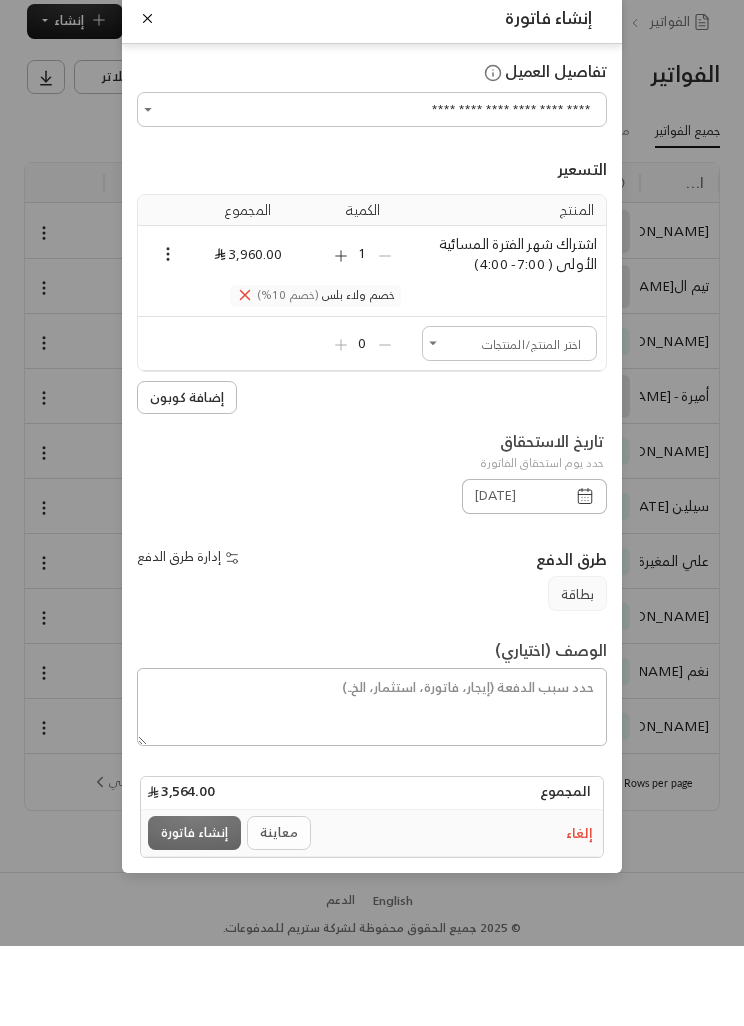 click on "تاريخ الاستحقاق حدد يوم استحقاق الفاتورة [DATE]" at bounding box center (372, 556) 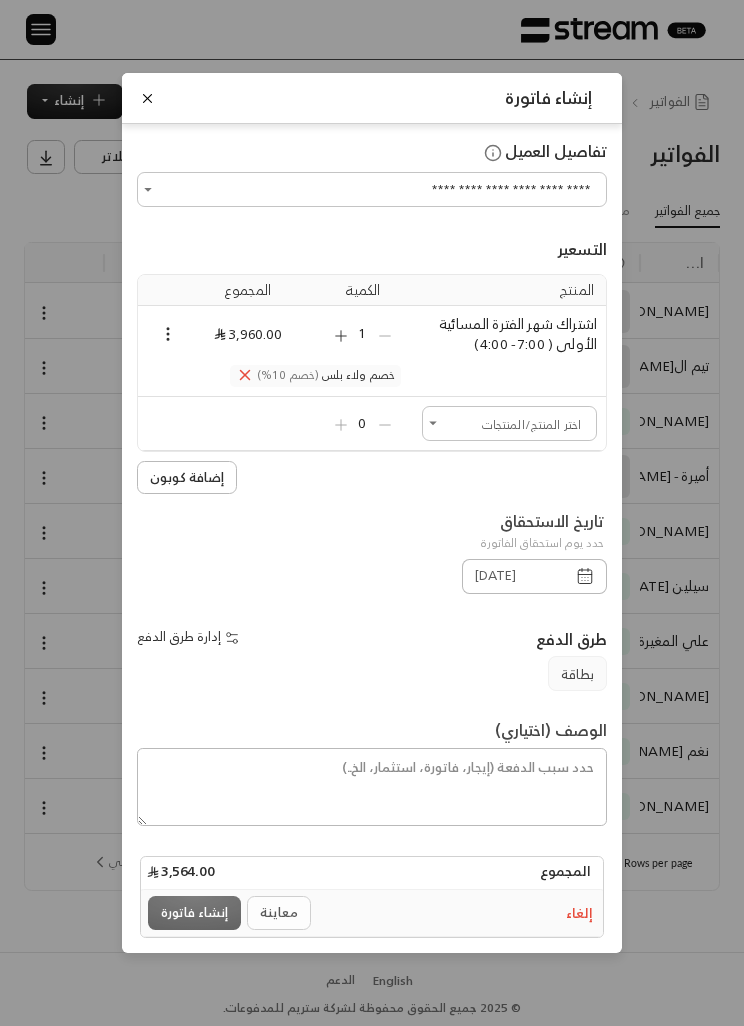 click on "معاينة إنشاء فاتورة" at bounding box center (232, 913) 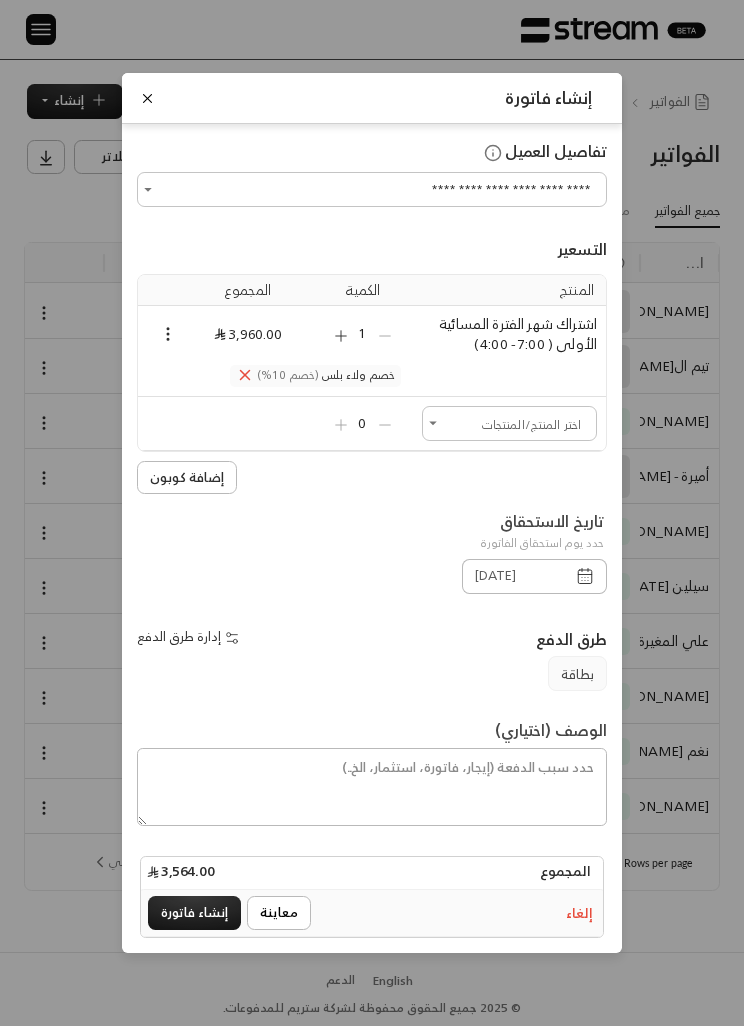 click on "إنشاء فاتورة" at bounding box center (194, 913) 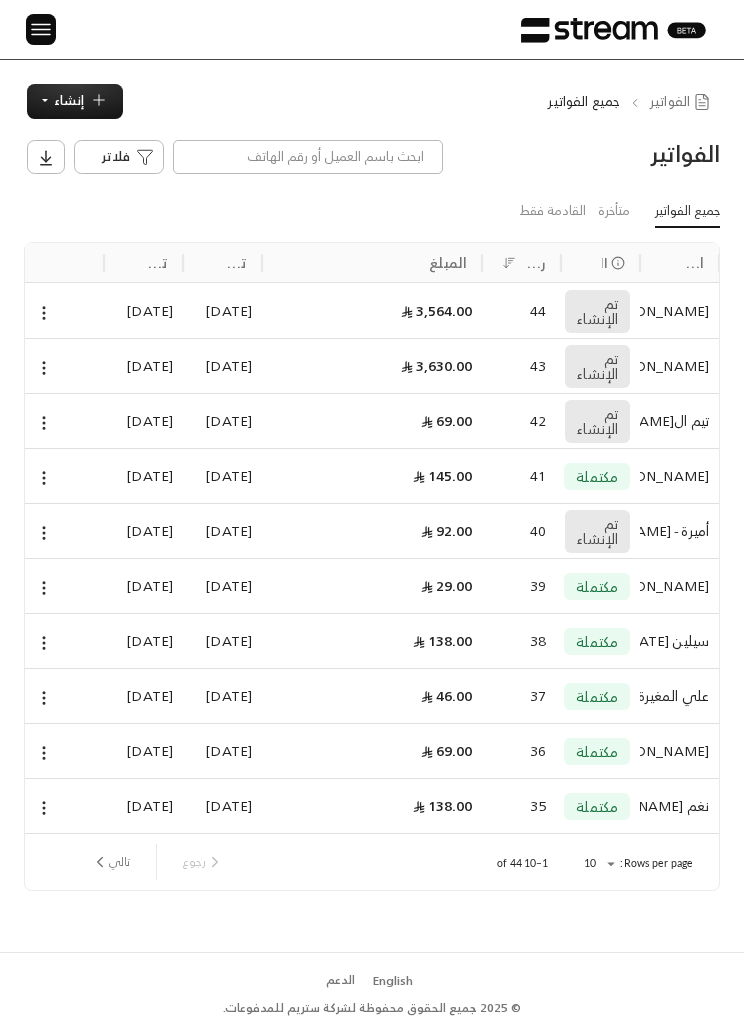 click on "إنشاء" at bounding box center (75, 101) 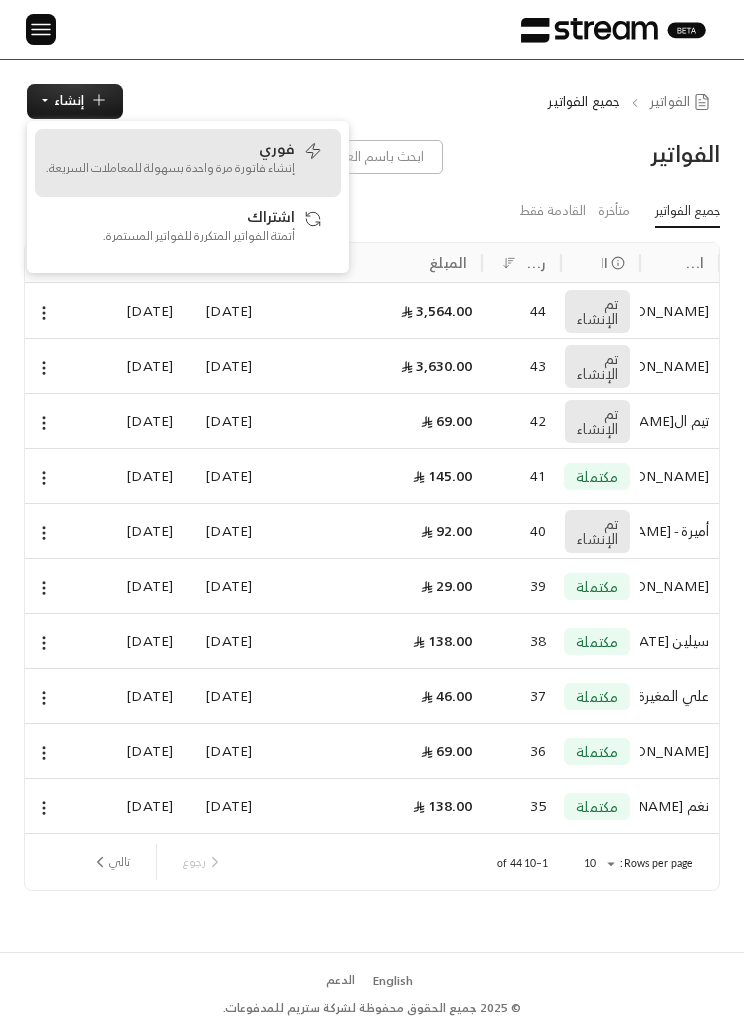 click on "فوري إنشاء فاتورة مرة واحدة بسهولة للمعاملات السريعة." at bounding box center [170, 163] 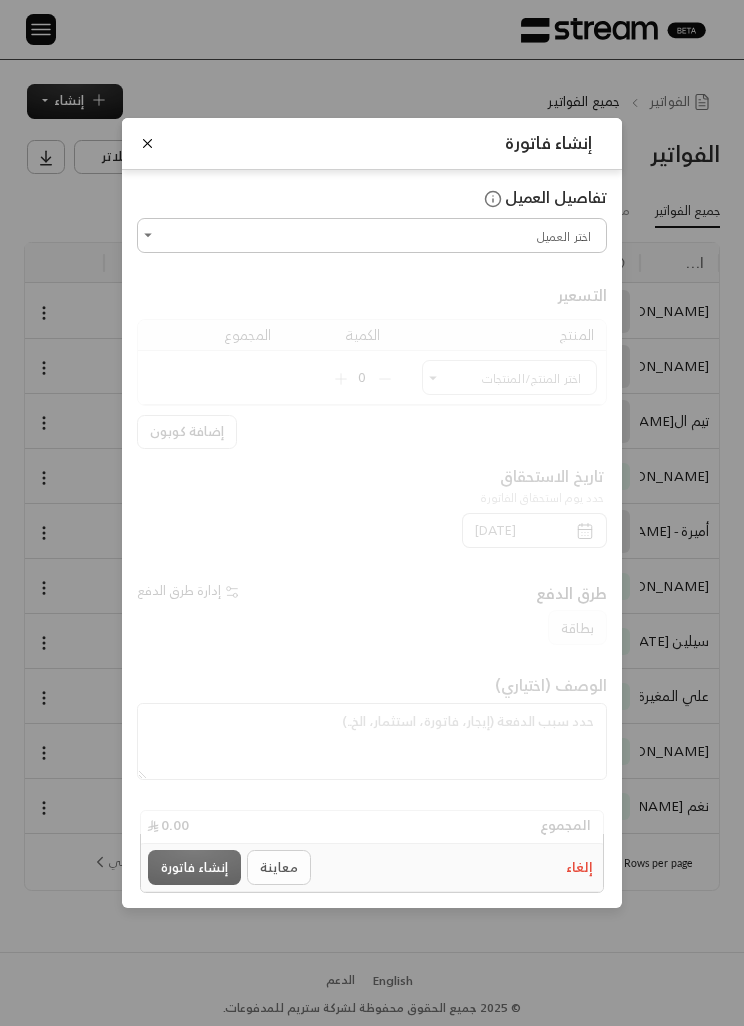 scroll, scrollTop: 0, scrollLeft: 0, axis: both 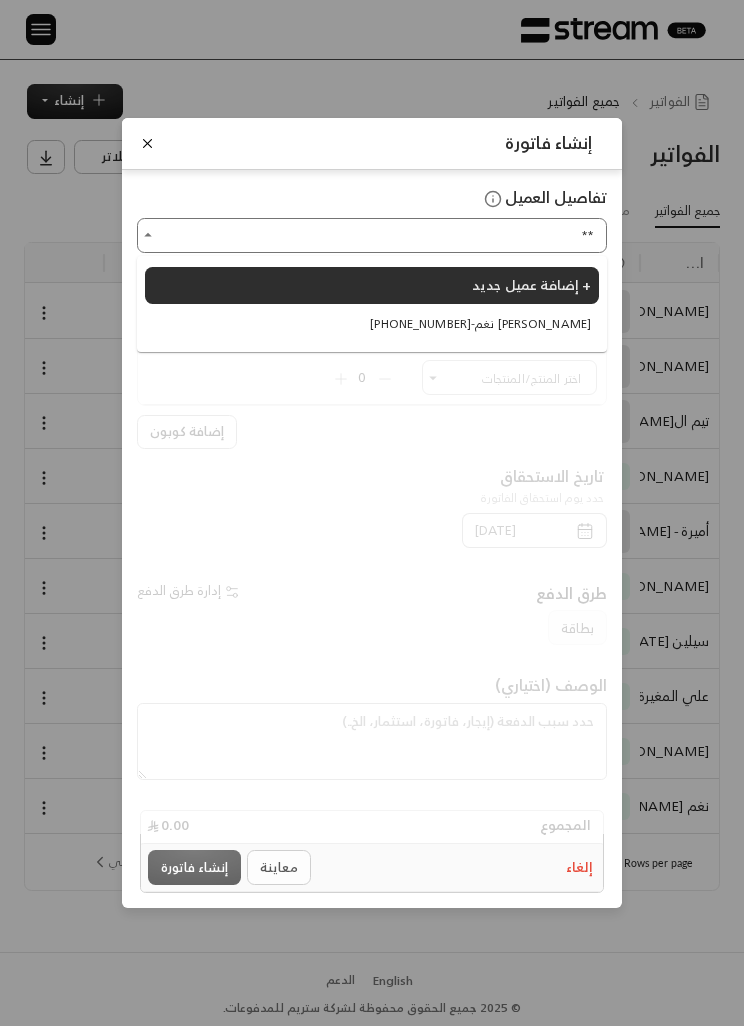 click on "[PHONE_NUMBER]  -  نغم [PERSON_NAME]" at bounding box center [480, 324] 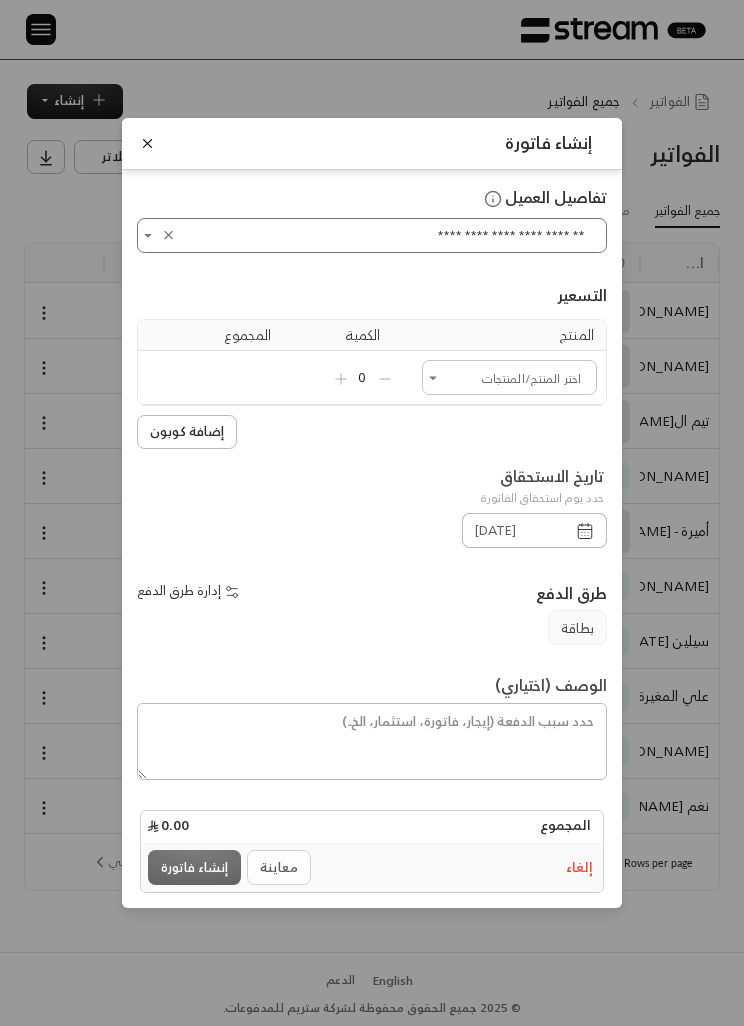 click on "اختر العميل" at bounding box center (509, 377) 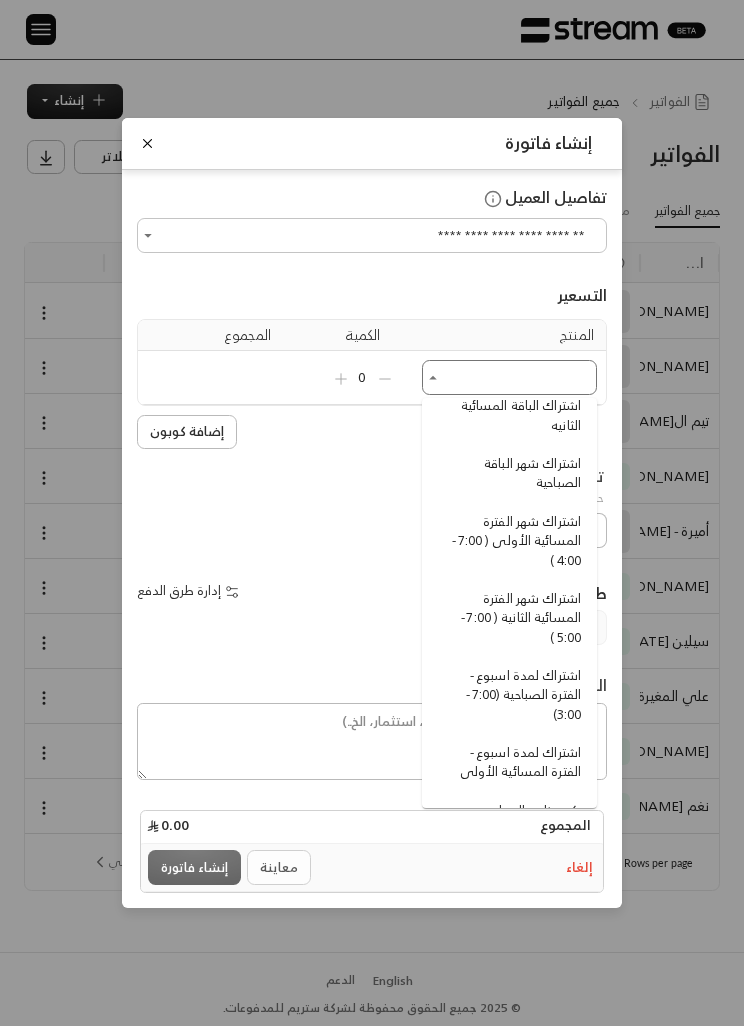 scroll, scrollTop: 159, scrollLeft: 0, axis: vertical 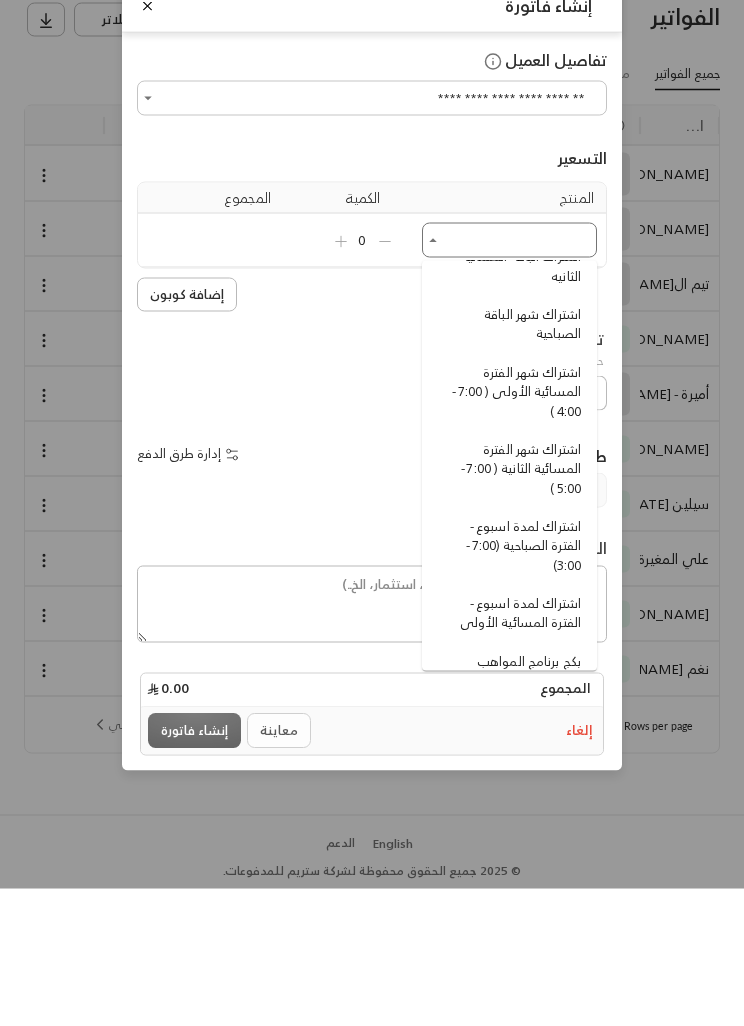 click on "اشتراك شهر الفترة المسائية الثانية ( 7:00 - 5:00 )" at bounding box center [512, 606] 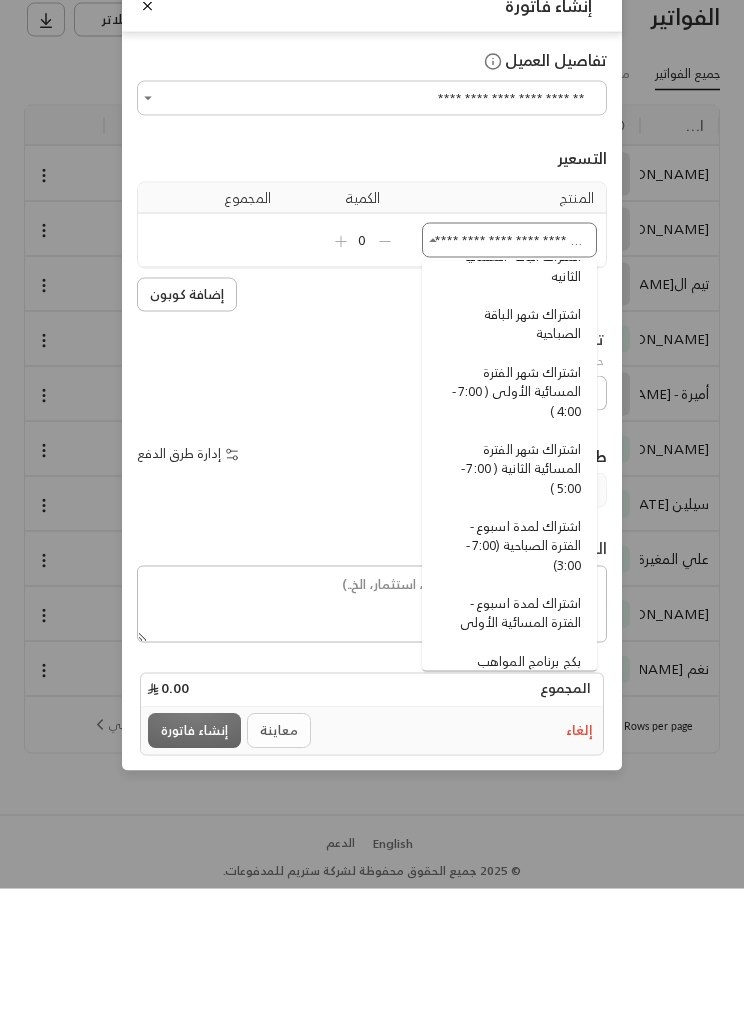 type 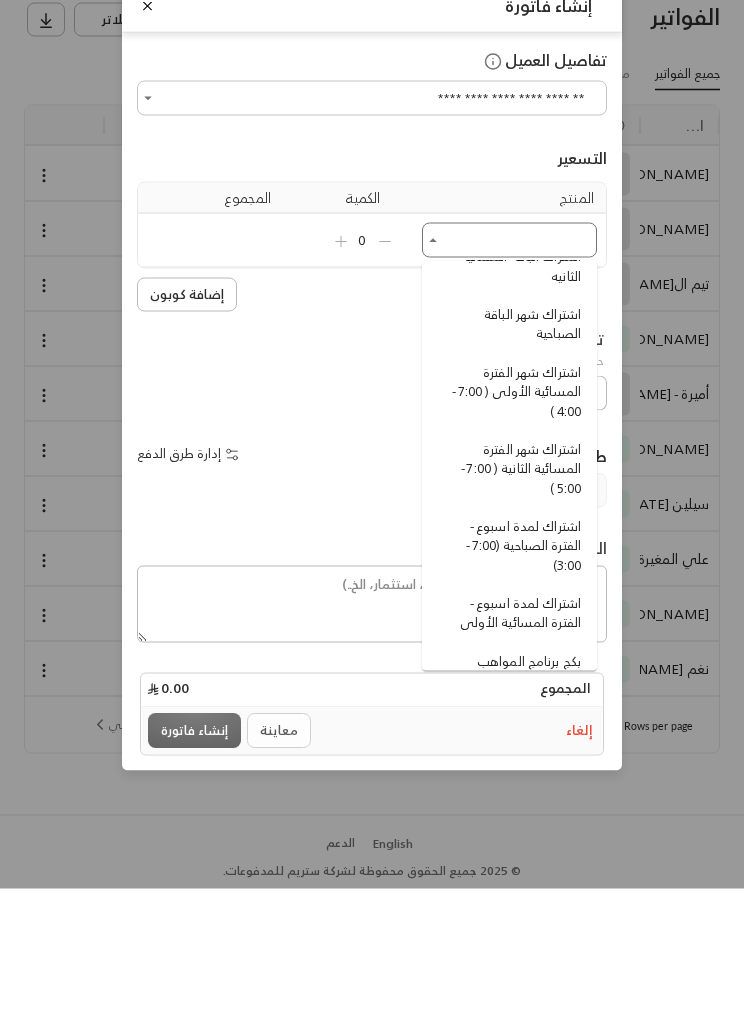 scroll, scrollTop: 65, scrollLeft: 0, axis: vertical 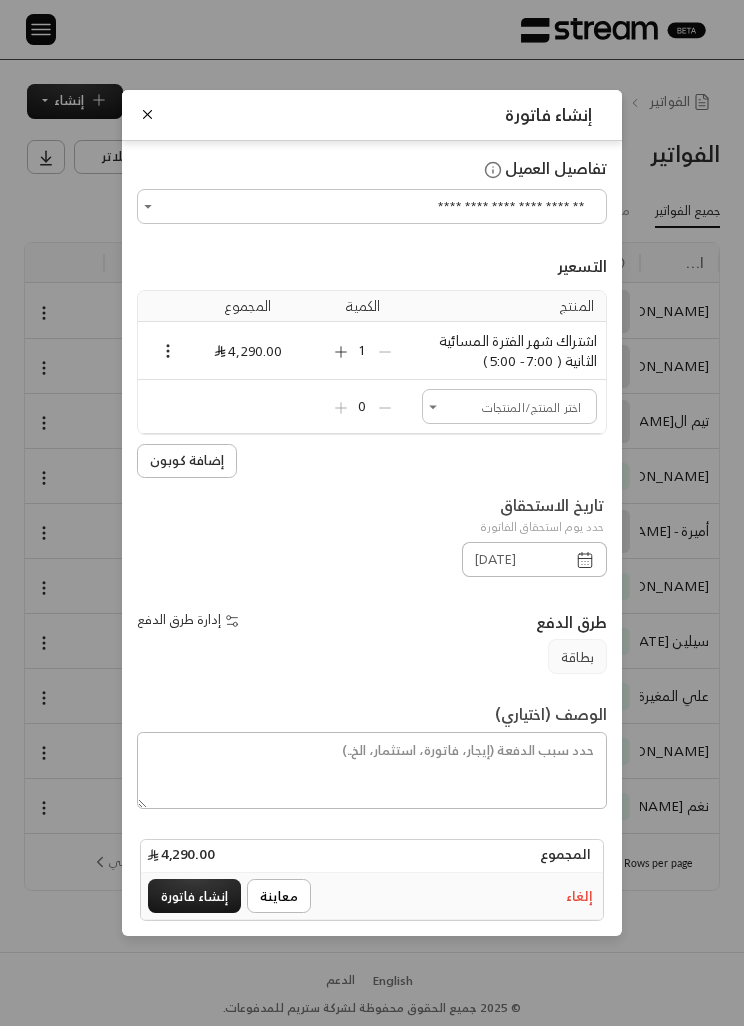 click 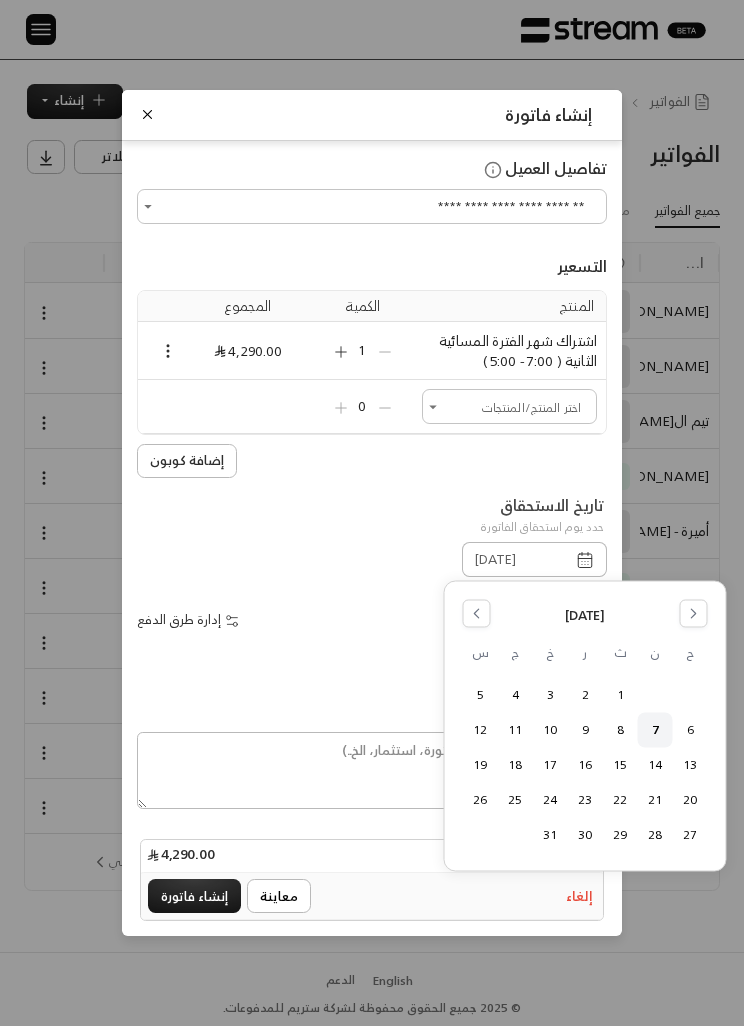 click on "27" at bounding box center (690, 834) 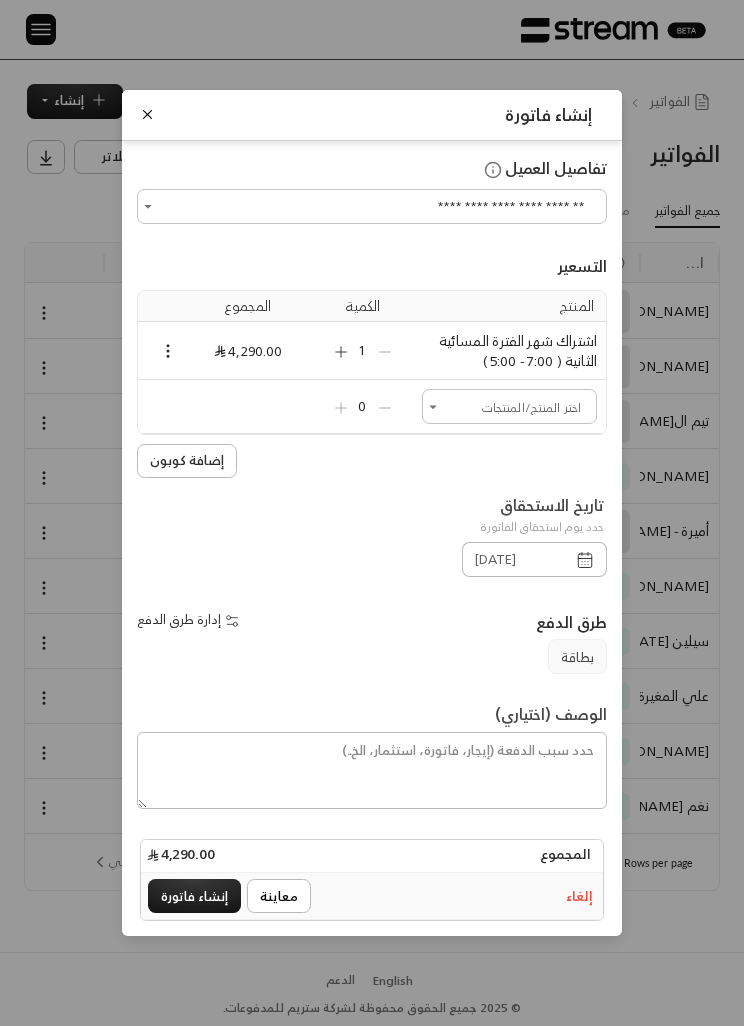 click on "**********" at bounding box center [372, 513] 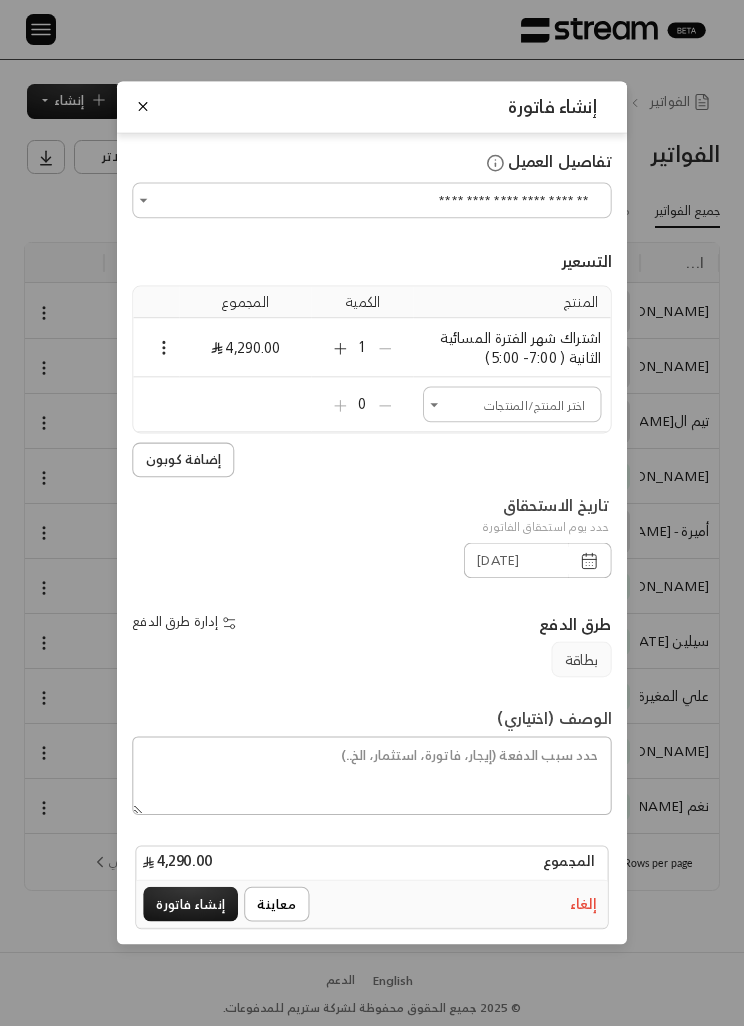 click 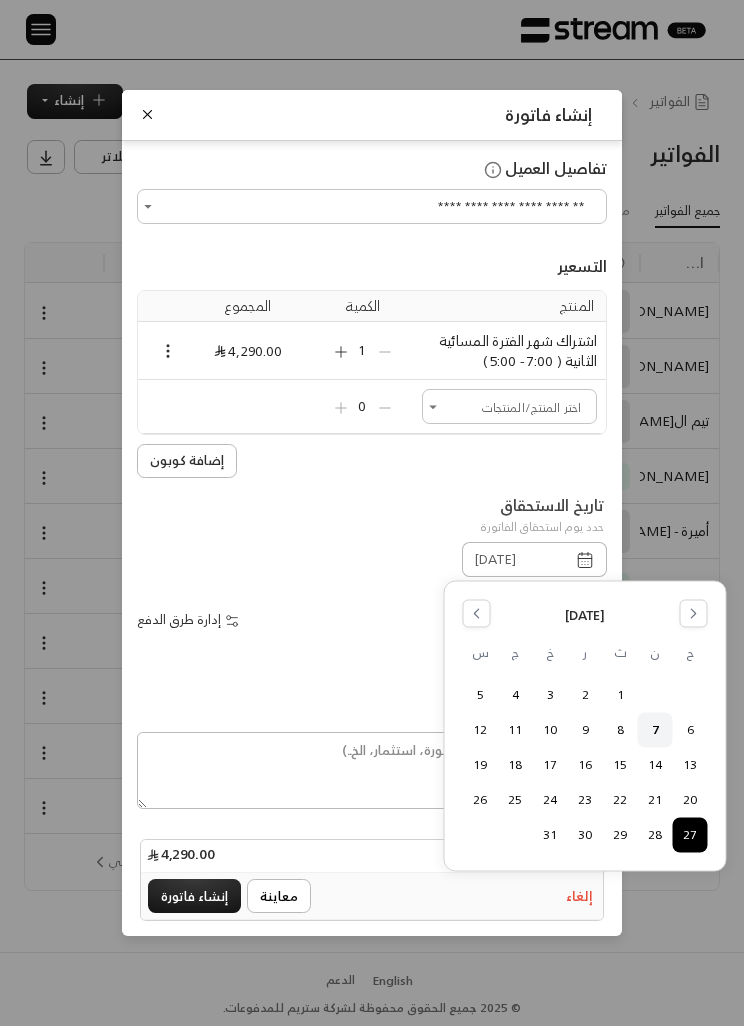 click on "13" at bounding box center [690, 764] 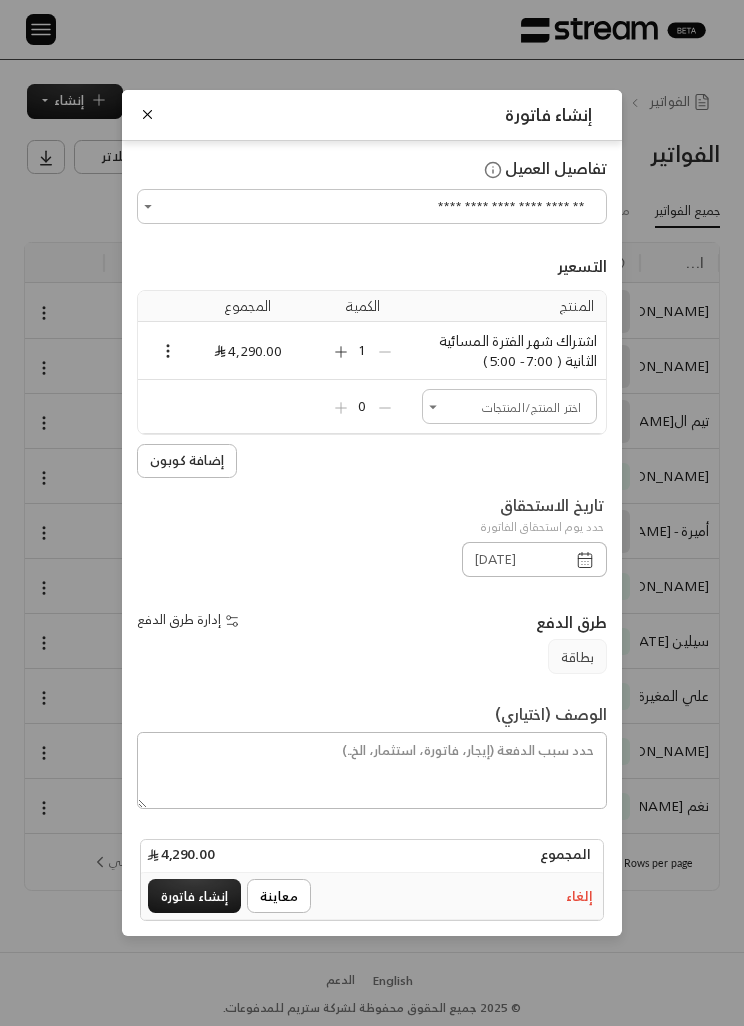 click on "إنشاء فاتورة" at bounding box center (194, 896) 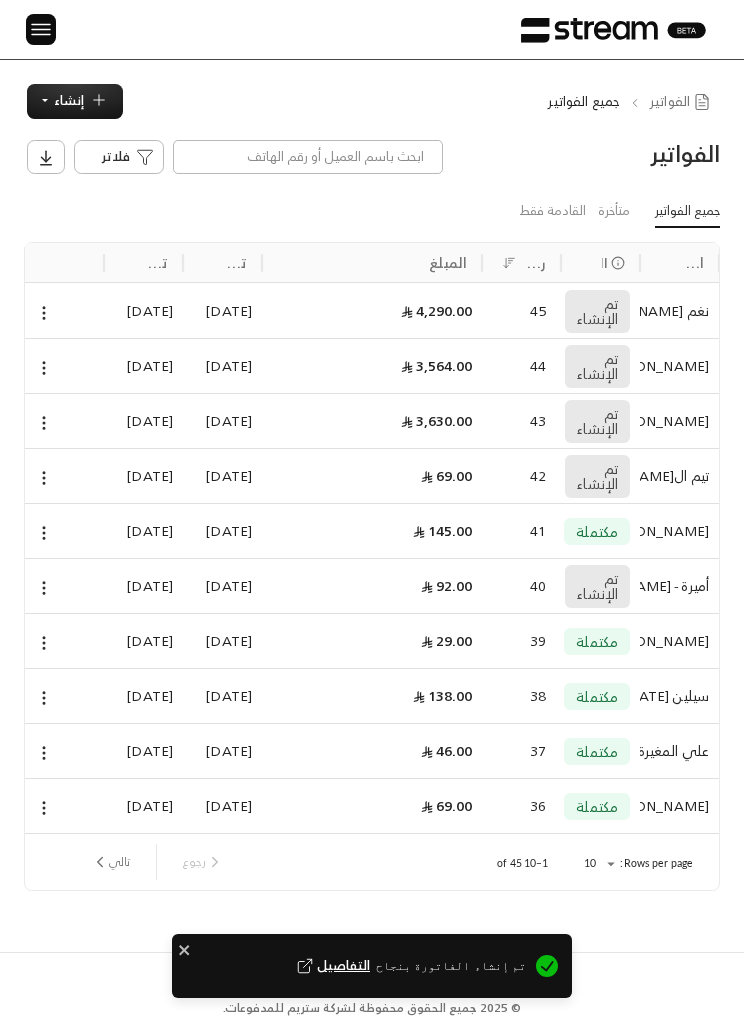 click on "اسم العميل الحالة   رقم الفاتورة المبلغ تاريخ الإنشاء تاريخ التحديث نغم [PERSON_NAME]   تم الإنشاء 45 4,290.00     [DATE] [DATE] [PERSON_NAME] تم الإنشاء 44 3,564.00     [DATE] [DATE] [PERSON_NAME]  تم الإنشاء 43 3,630.00     [DATE] [DATE] تيم ال[PERSON_NAME]  تم الإنشاء 42 69.00     [DATE] [DATE] [PERSON_NAME] مكتملة 41 145.00     [DATE] [DATE] أميرة - [PERSON_NAME]  تم الإنشاء 40 92.00     [DATE] [DATE] [PERSON_NAME]  مكتملة 39 29.00     [DATE] [DATE] سيلين [DATE] مكتملة 38 138.00     [DATE] [DATE] علي [PERSON_NAME] 37 46.00     [DATE] [DATE] [PERSON_NAME]  مكتملة 36 69.00     [DATE] [DATE] Rows per page: 10 ** 1–10 of 45 رجوع تالي" at bounding box center [372, 566] 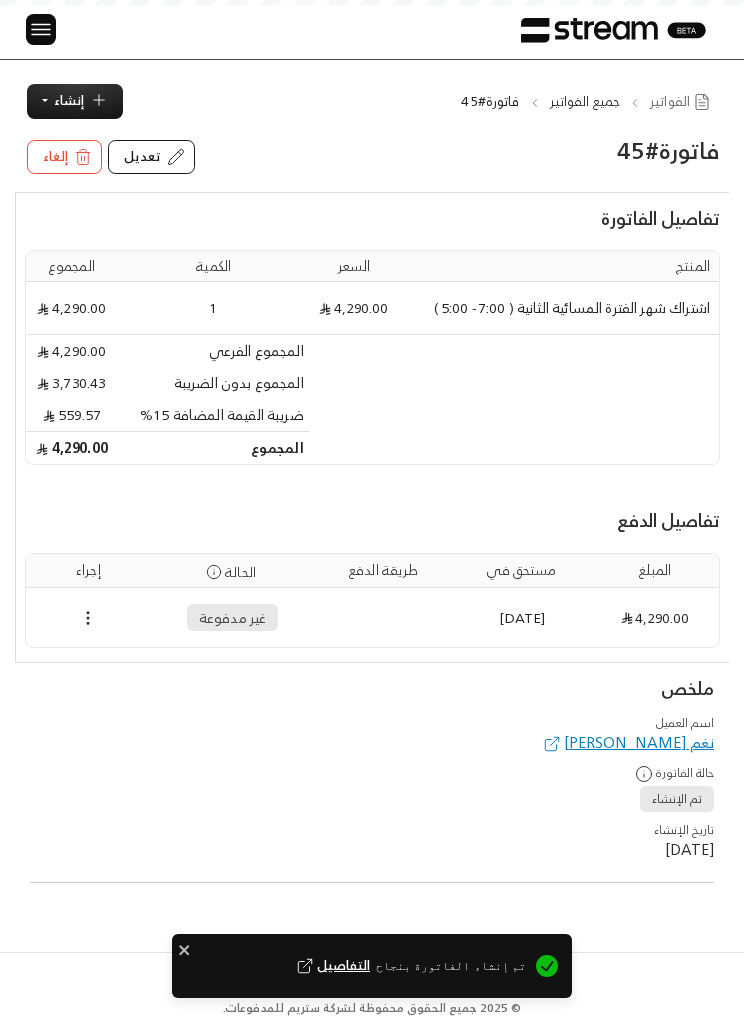 scroll, scrollTop: 0, scrollLeft: 0, axis: both 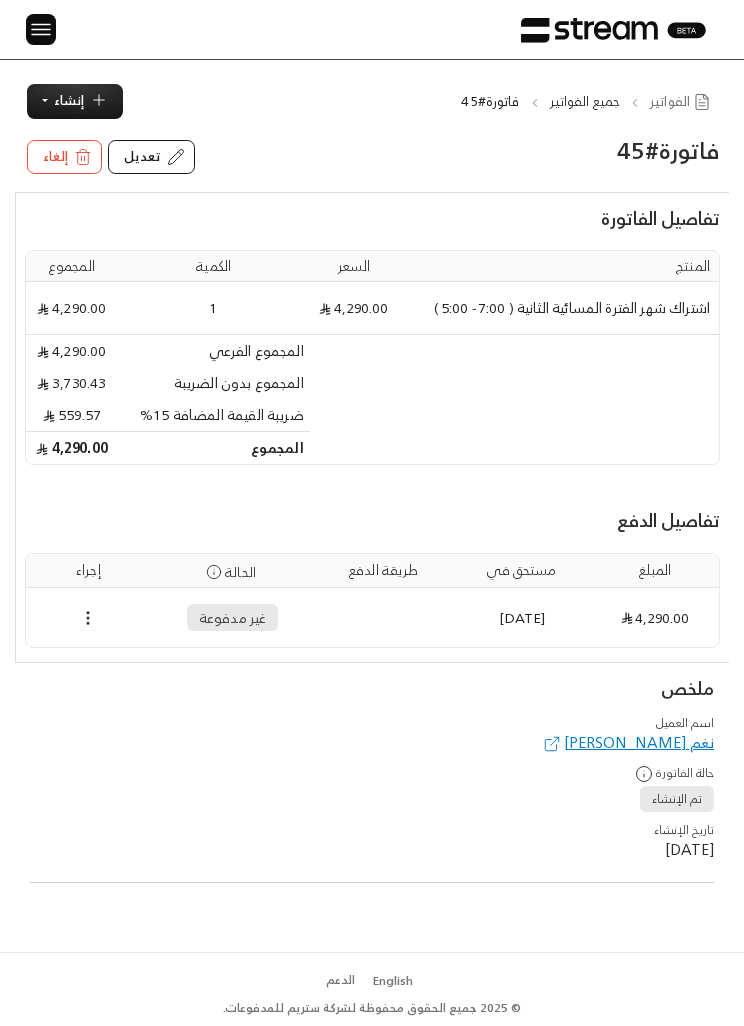 click 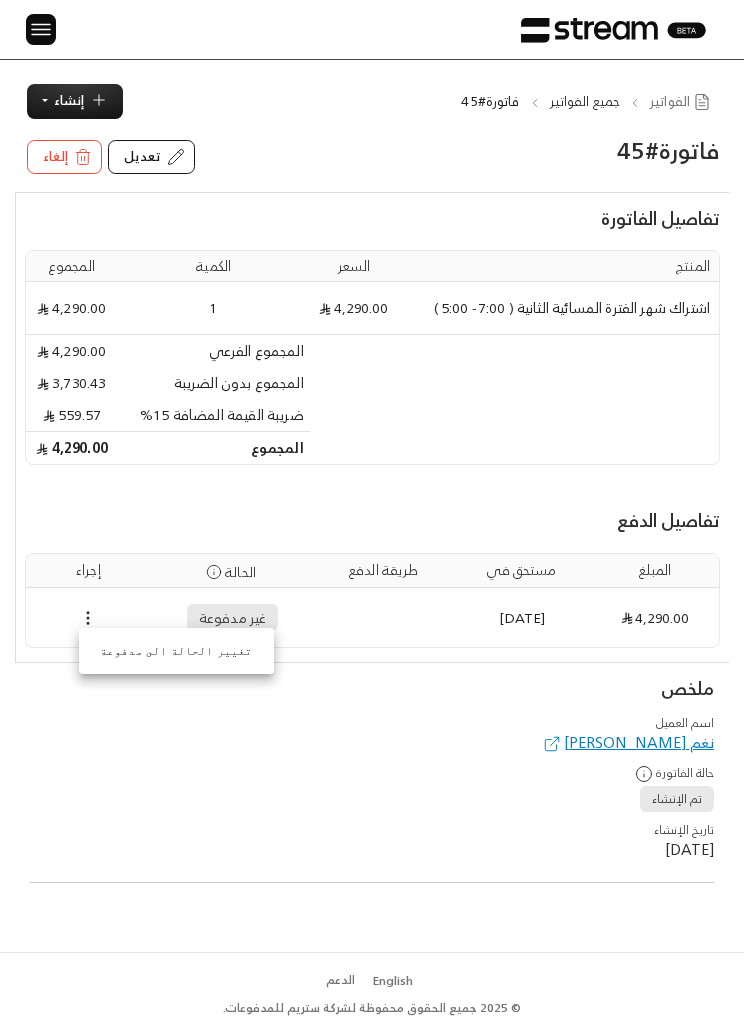 click on "تغيير الحالة الى مدفوعة" at bounding box center (176, 651) 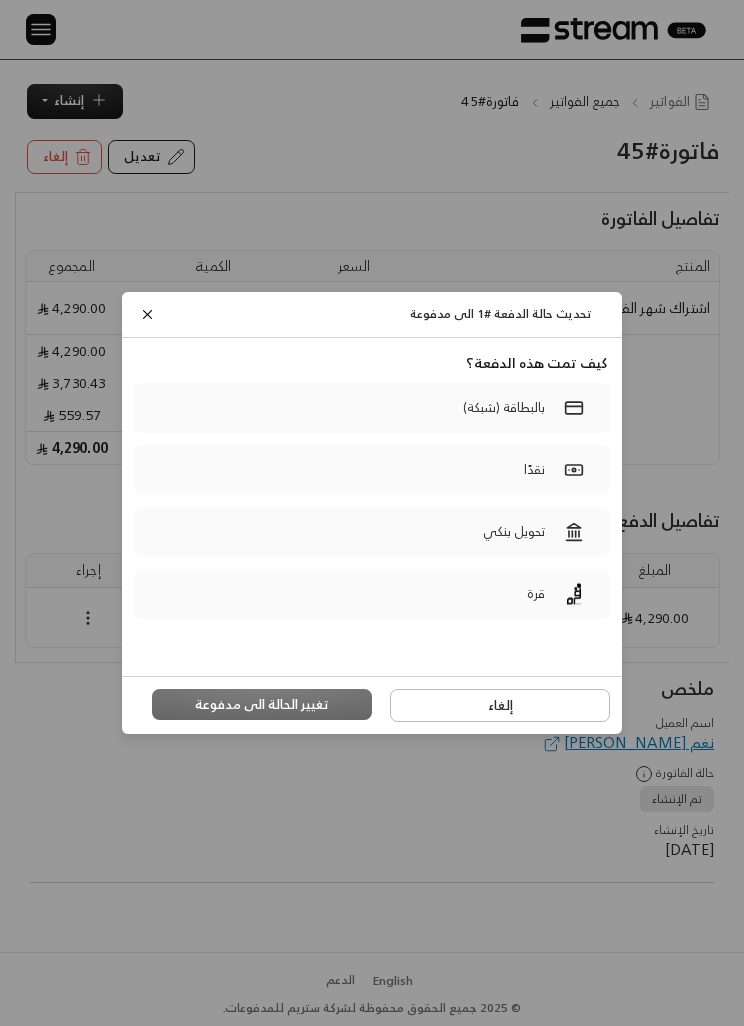 click at bounding box center (574, 531) 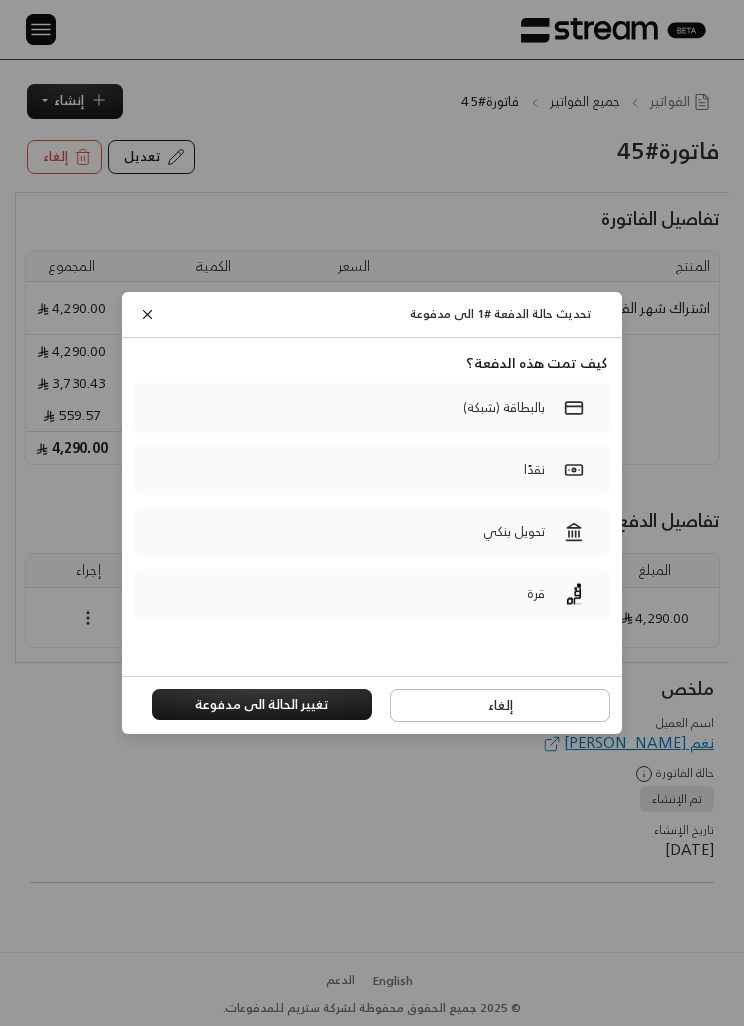 click on "تغيير الحالة الى مدفوعة" at bounding box center (262, 705) 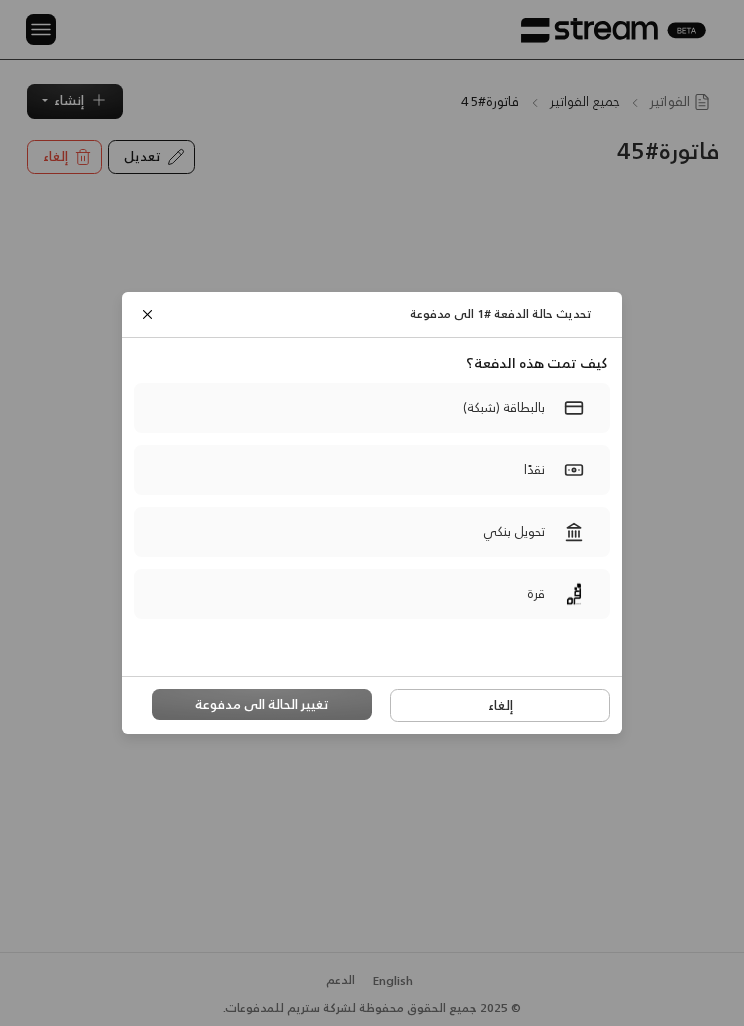 click on "تغيير الحالة الى مدفوعة" at bounding box center (262, 706) 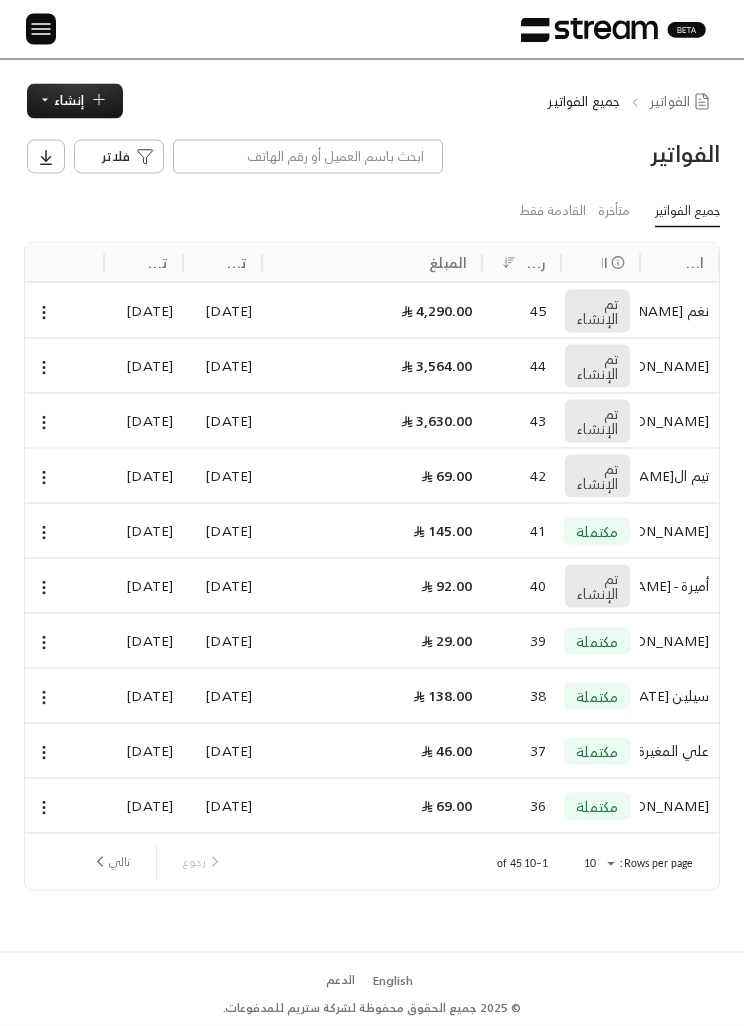 scroll, scrollTop: 0, scrollLeft: 0, axis: both 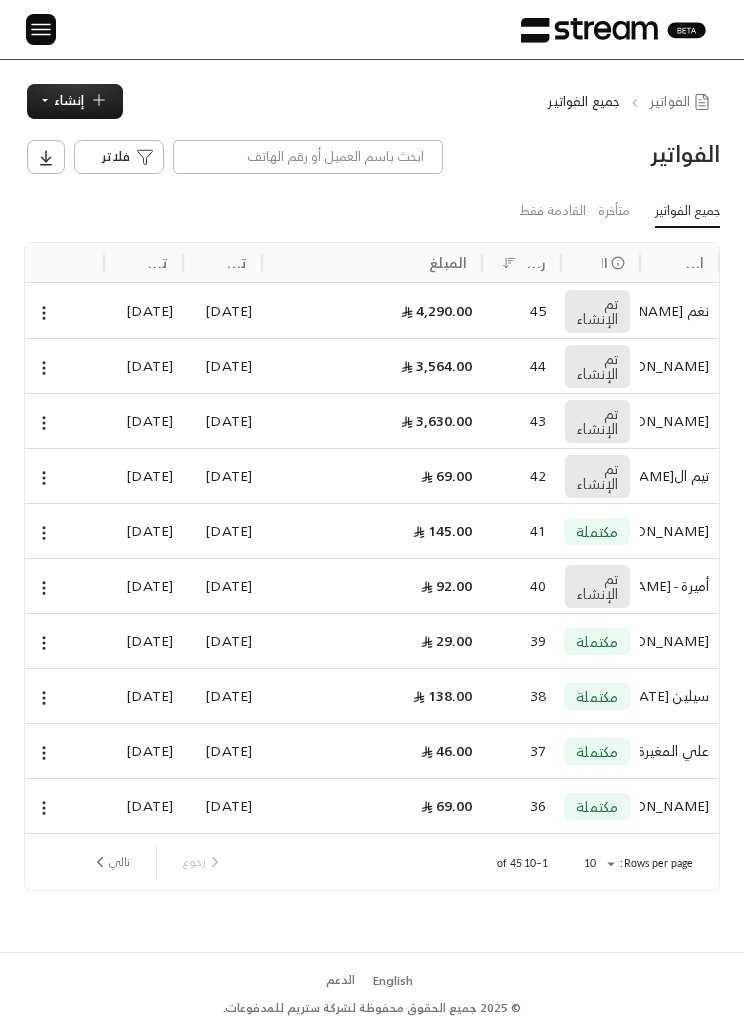 click at bounding box center [41, 29] 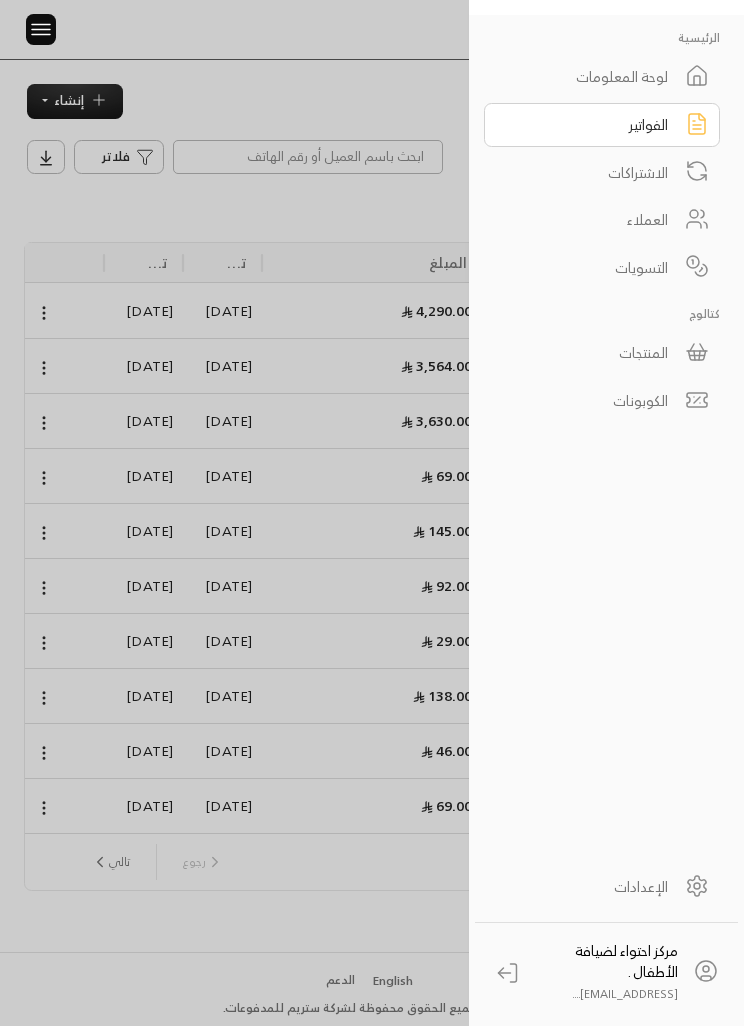 click on "الفواتير" at bounding box center (602, 125) 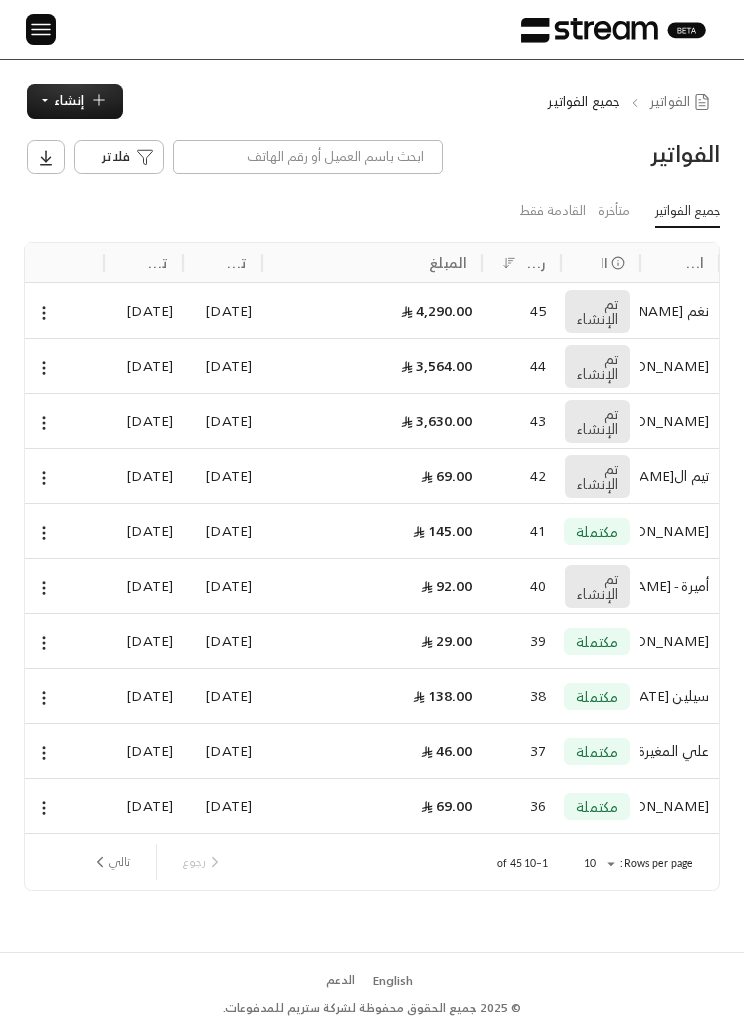 click on "فلاتر" at bounding box center [116, 157] 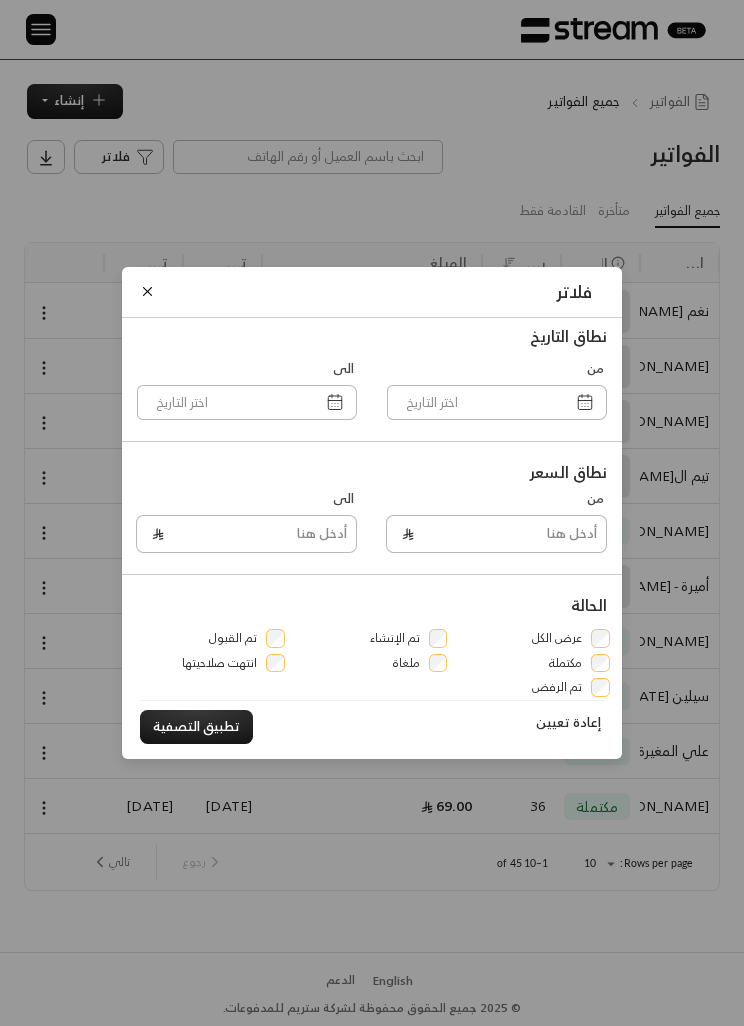 click on "فلاتر نطاق التاريخ من الى نطاق السعر من الى الحالة عرض الكل تم الإنشاء تم القبول مكتملة ملغاة انتهت صلاحيتها تم الرفض إعادة تعيين تطبيق التصفية" at bounding box center [372, 513] 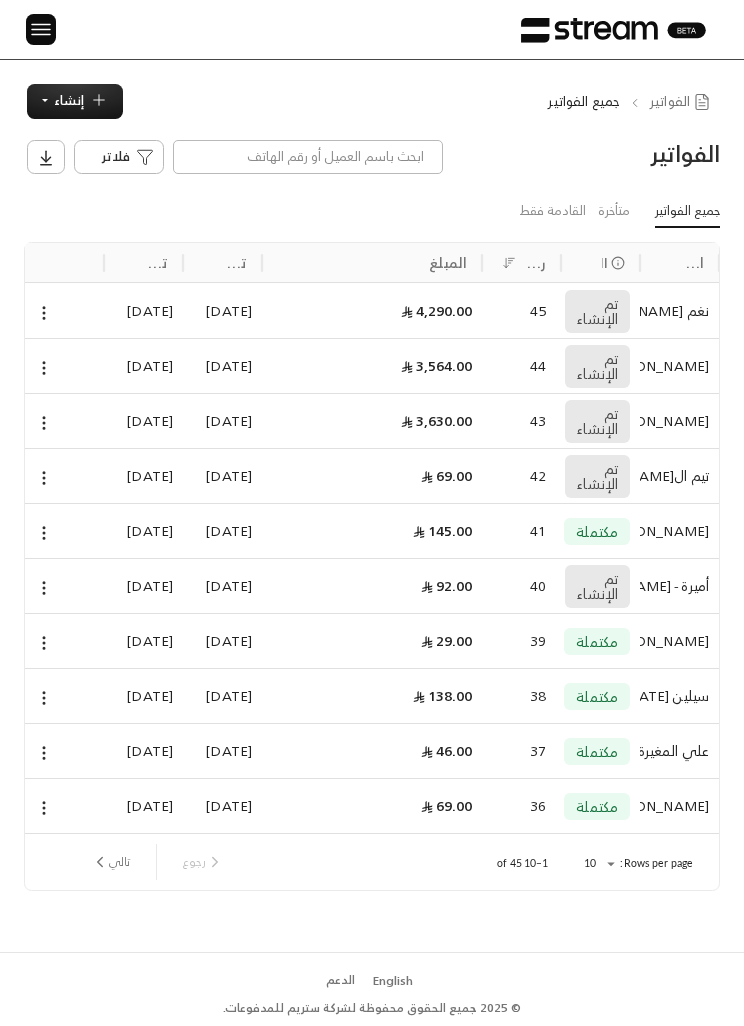 click 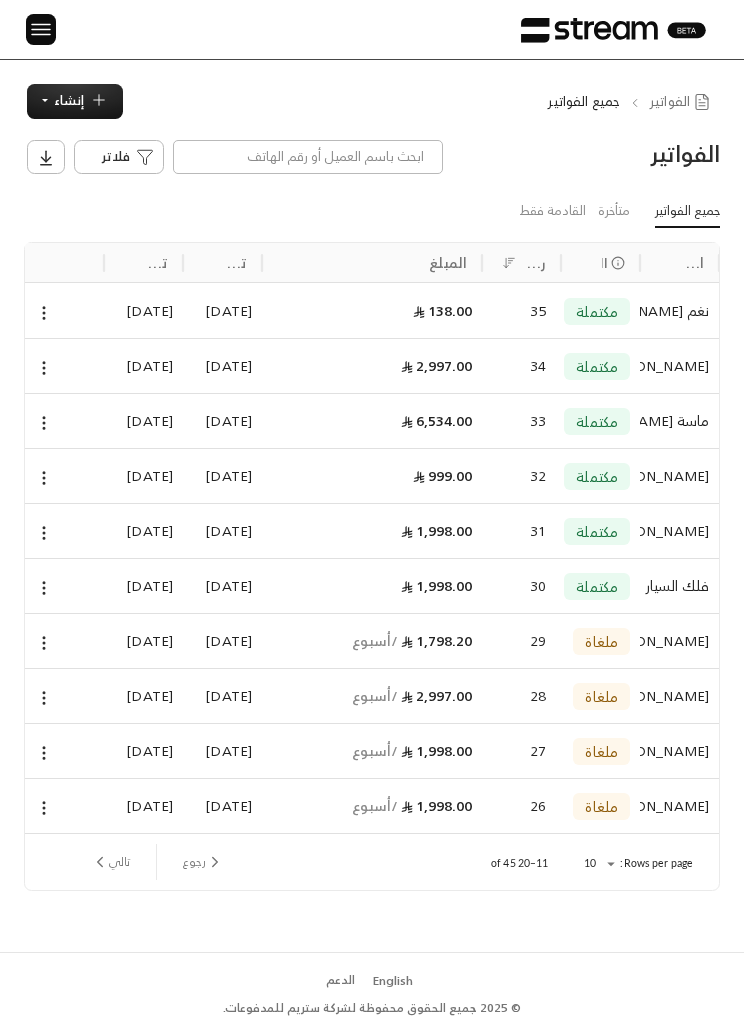 click on "رجوع" at bounding box center (203, 862) 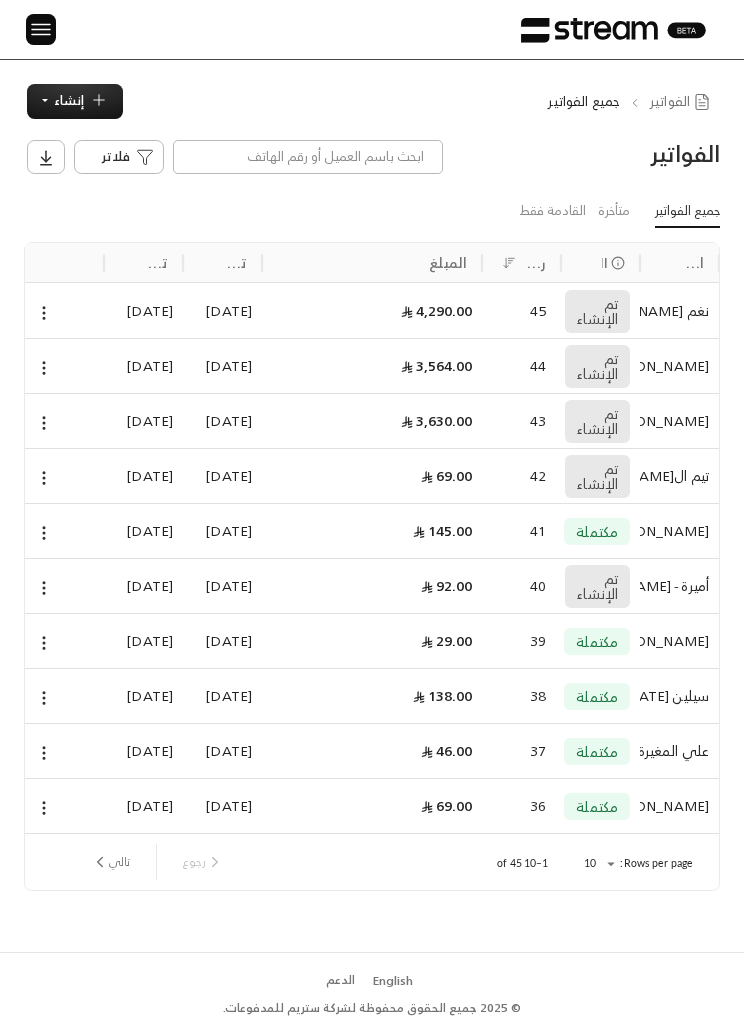 click on "فلاتر" at bounding box center (283, 157) 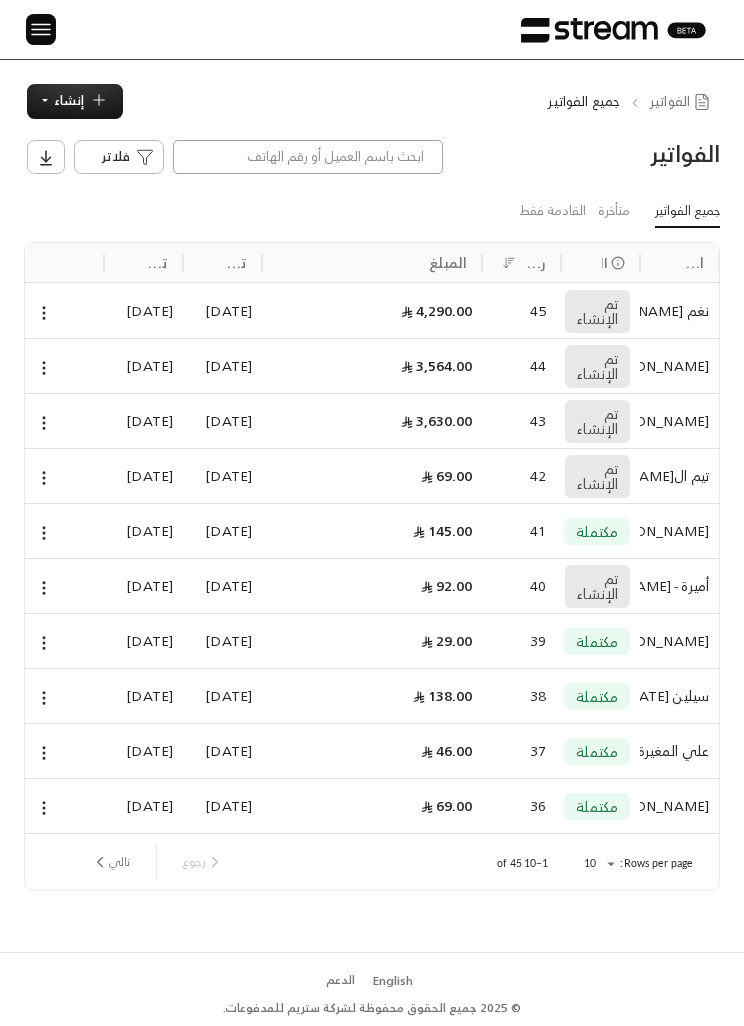 click at bounding box center [308, 157] 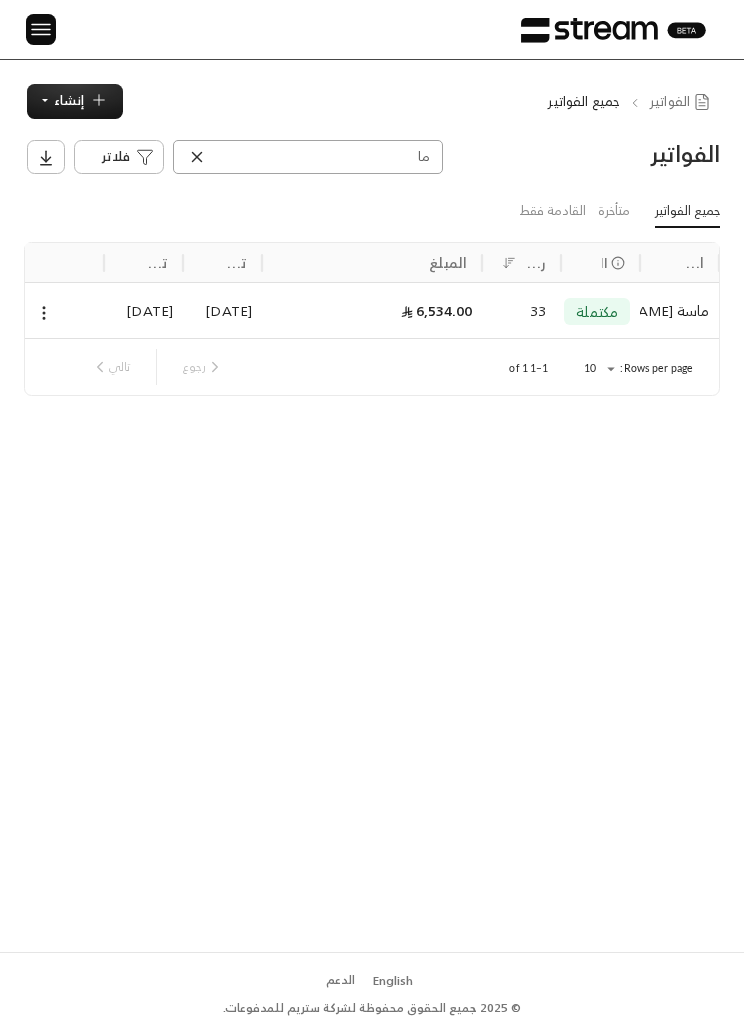 type on "م" 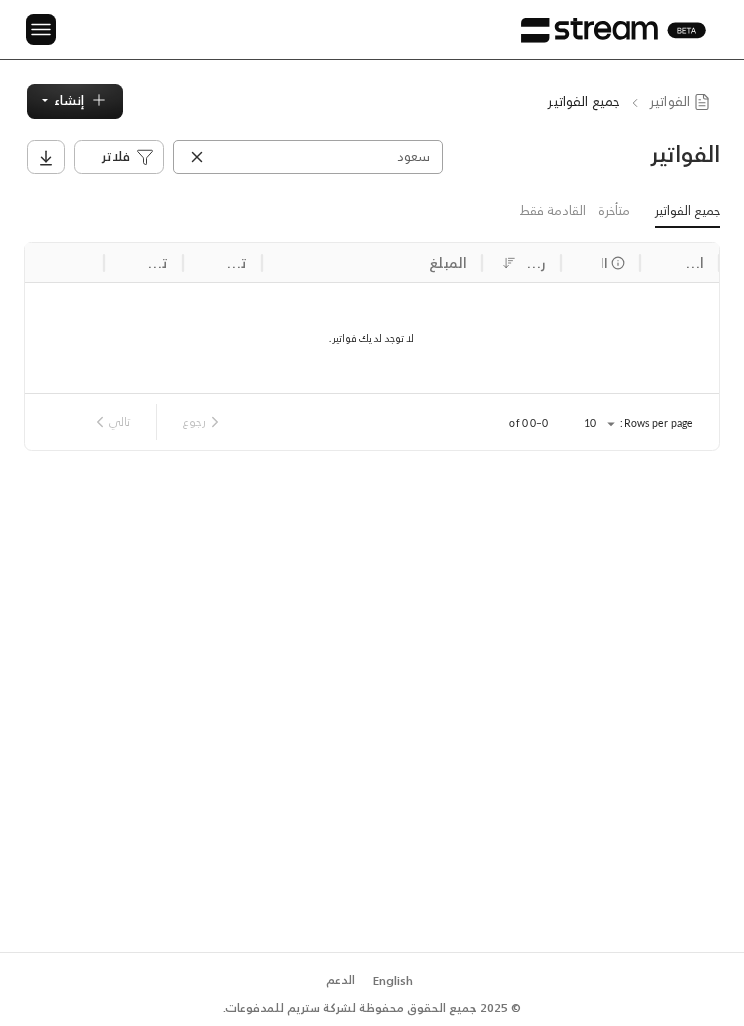 type on "سعود" 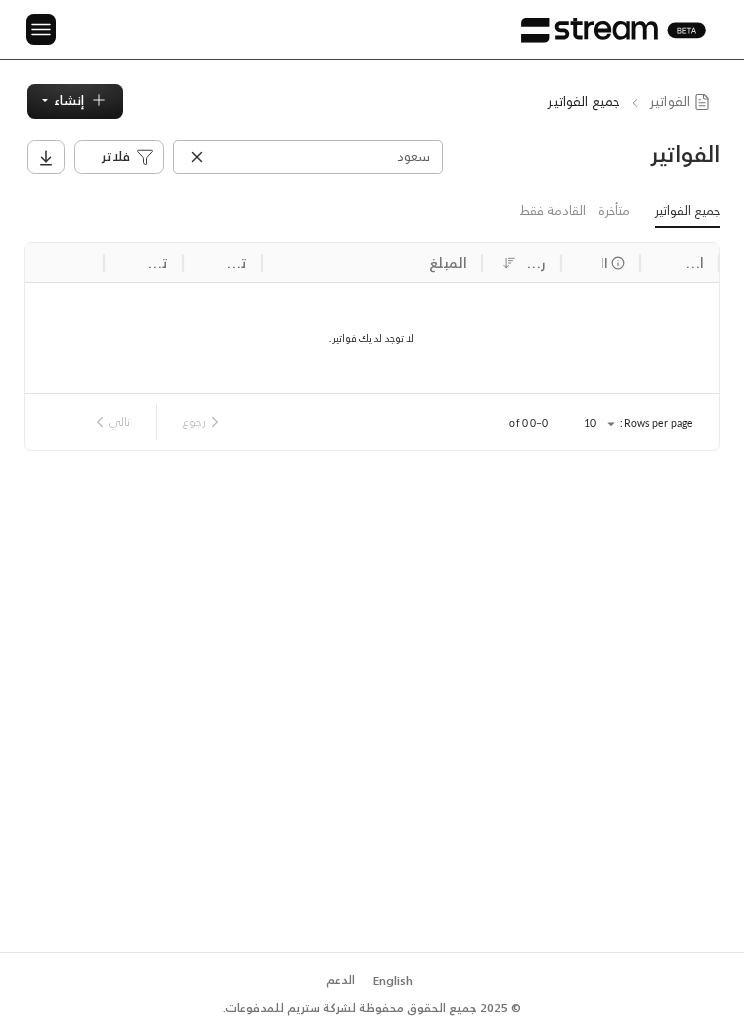 click 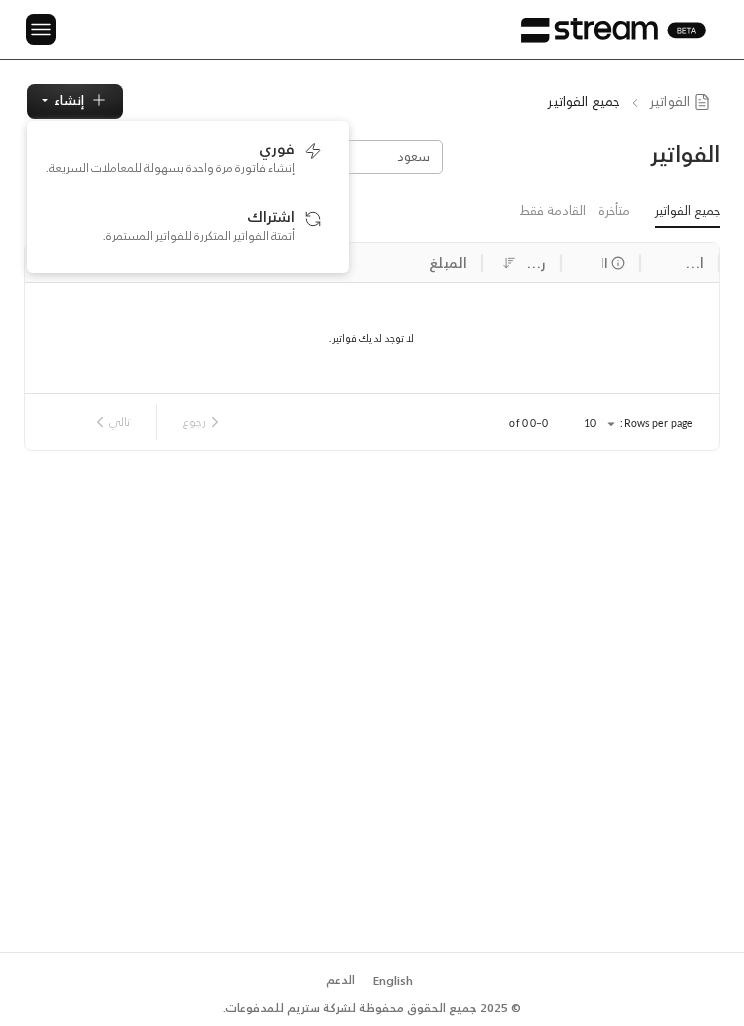 click on "الفواتير جميع الفواتير إنشاء   فوري إنشاء فاتورة مرة واحدة بسهولة للمعاملات السريعة. اشتراك أتمتة الفواتير المتكررة للفواتير المستمرة." at bounding box center (372, 101) 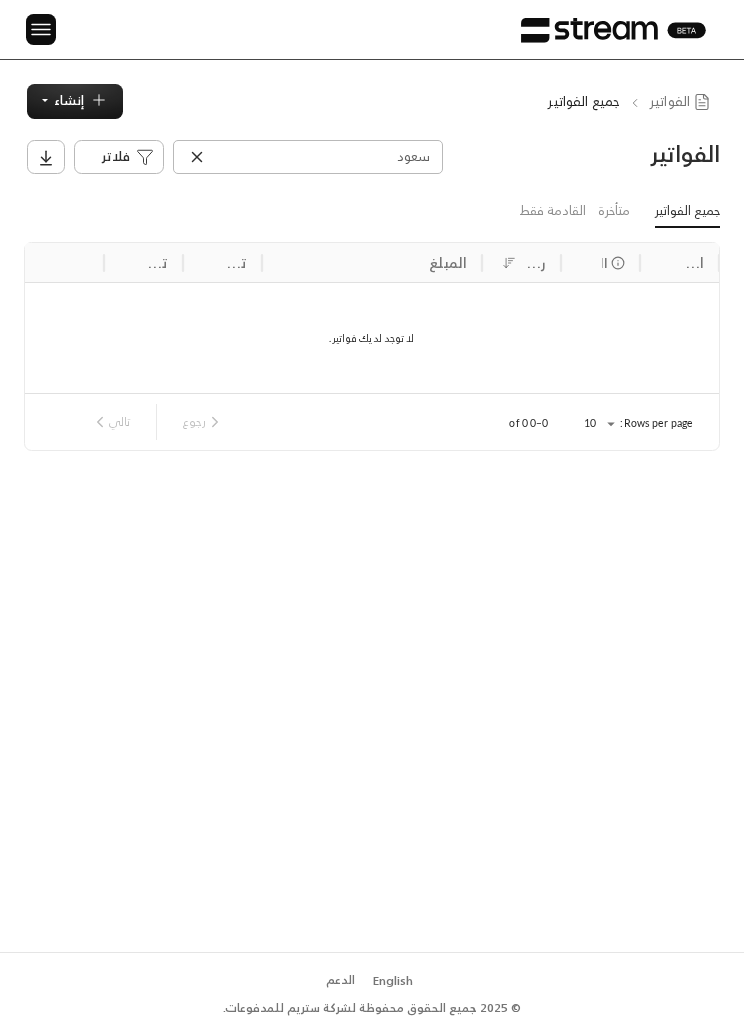 click at bounding box center [197, 156] 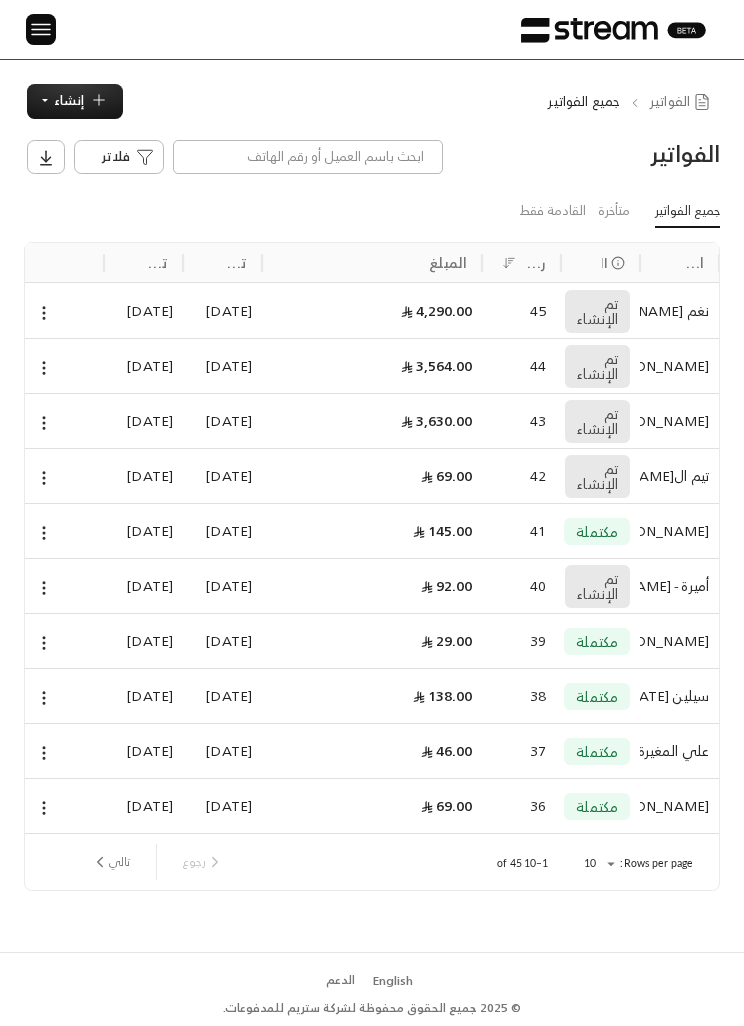 scroll, scrollTop: 13, scrollLeft: 0, axis: vertical 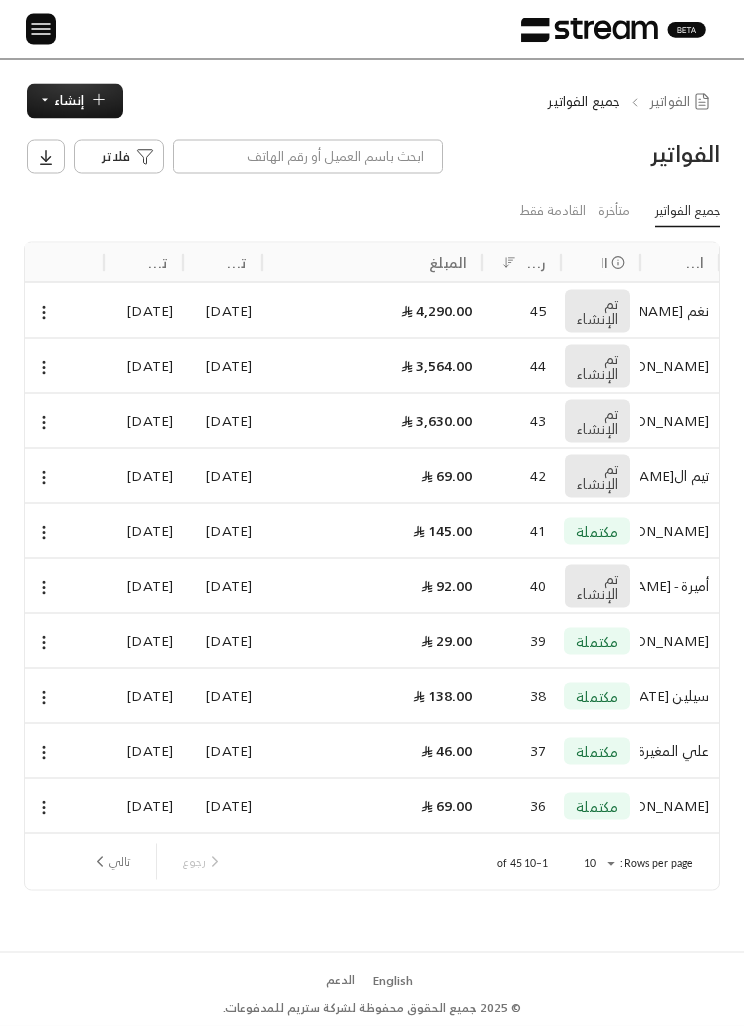 click on "تالي" at bounding box center [110, 862] 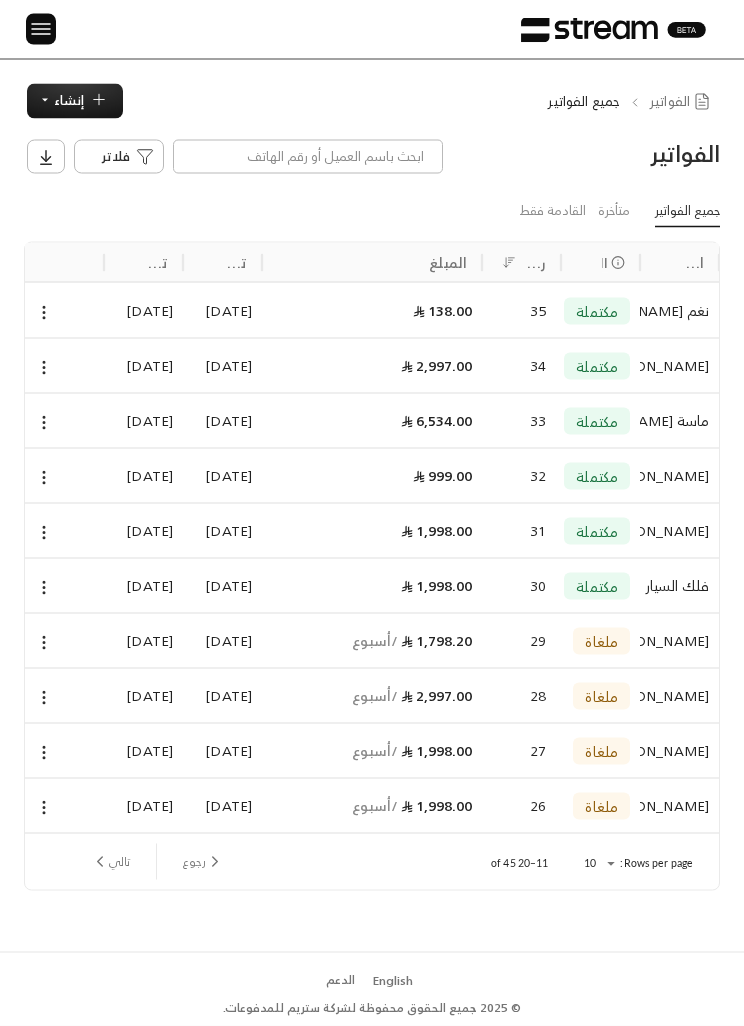 scroll, scrollTop: 14, scrollLeft: 0, axis: vertical 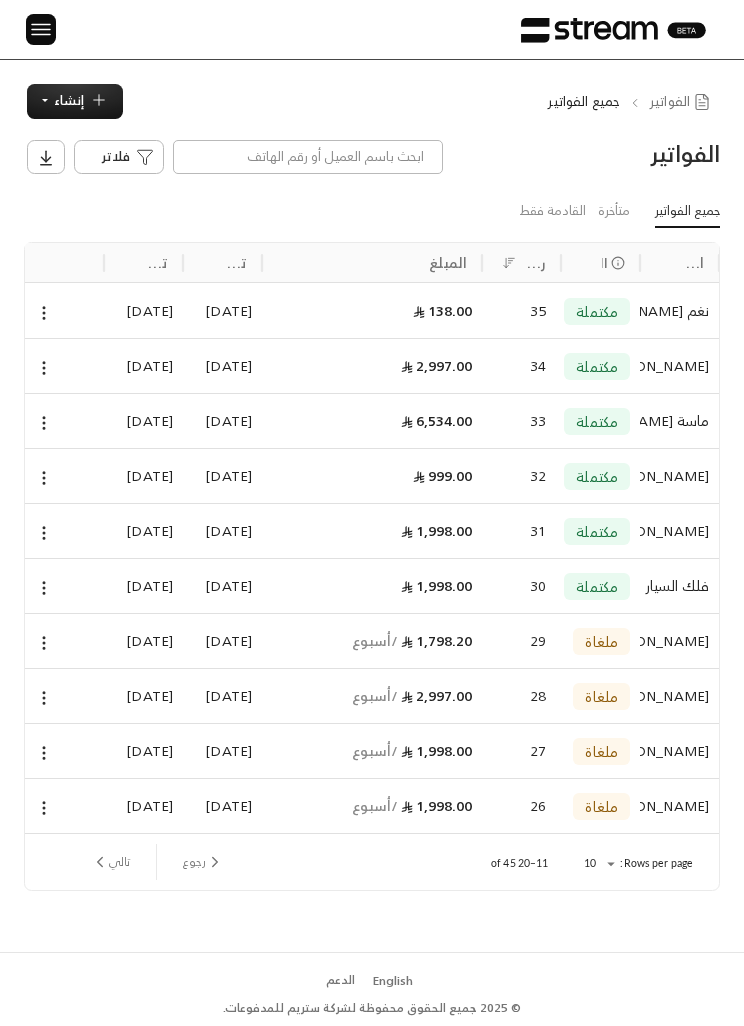 click on "رجوع" at bounding box center [203, 862] 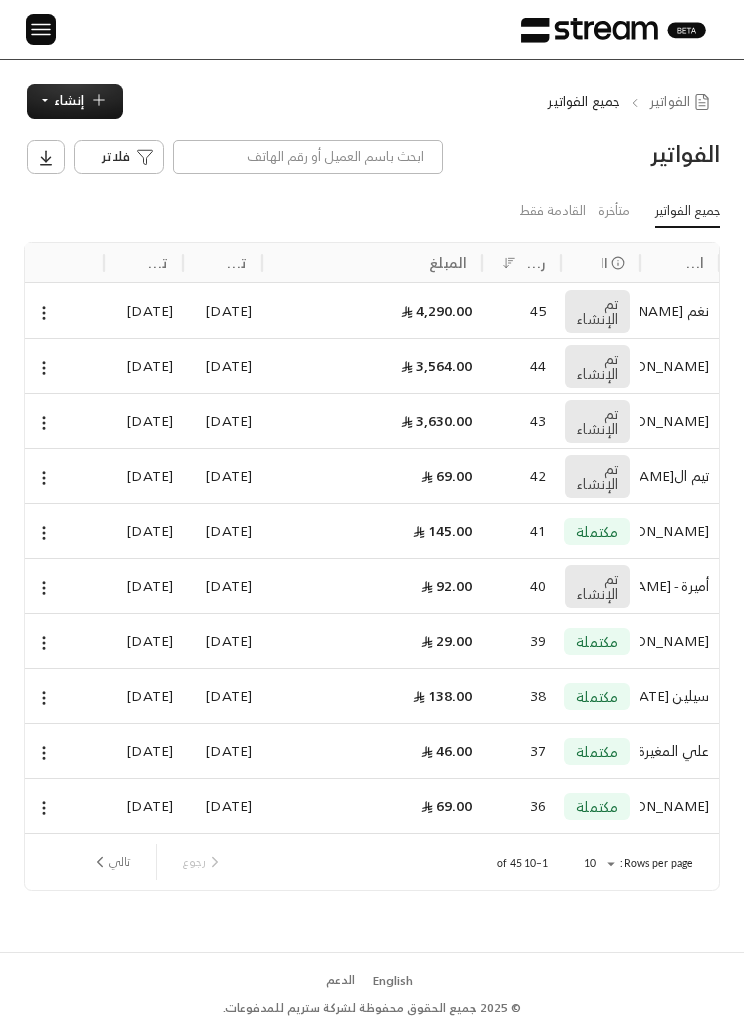 click on "إنشاء" at bounding box center [75, 101] 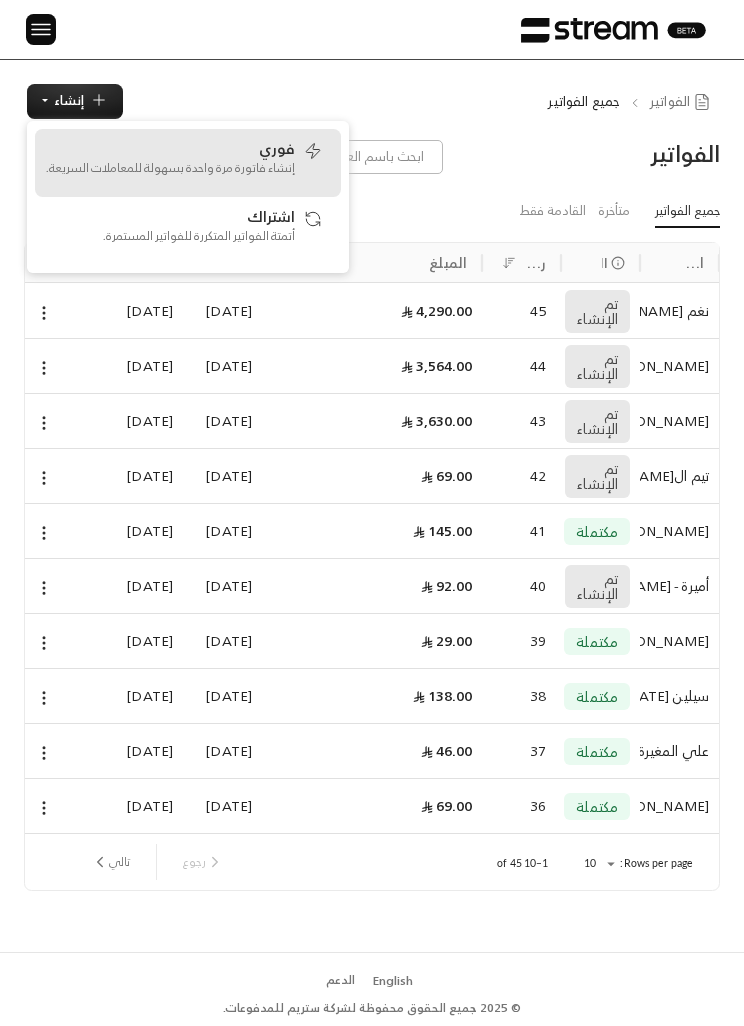 click on "فوري إنشاء فاتورة مرة واحدة بسهولة للمعاملات السريعة." at bounding box center [188, 163] 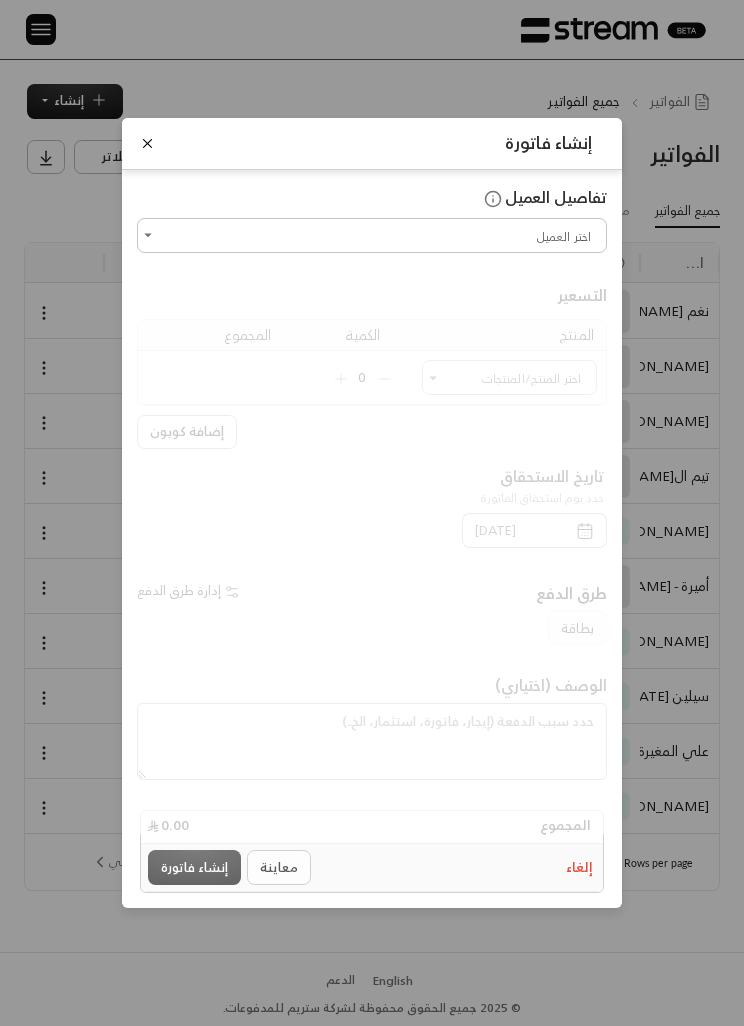 click on "اختر العميل" at bounding box center (372, 235) 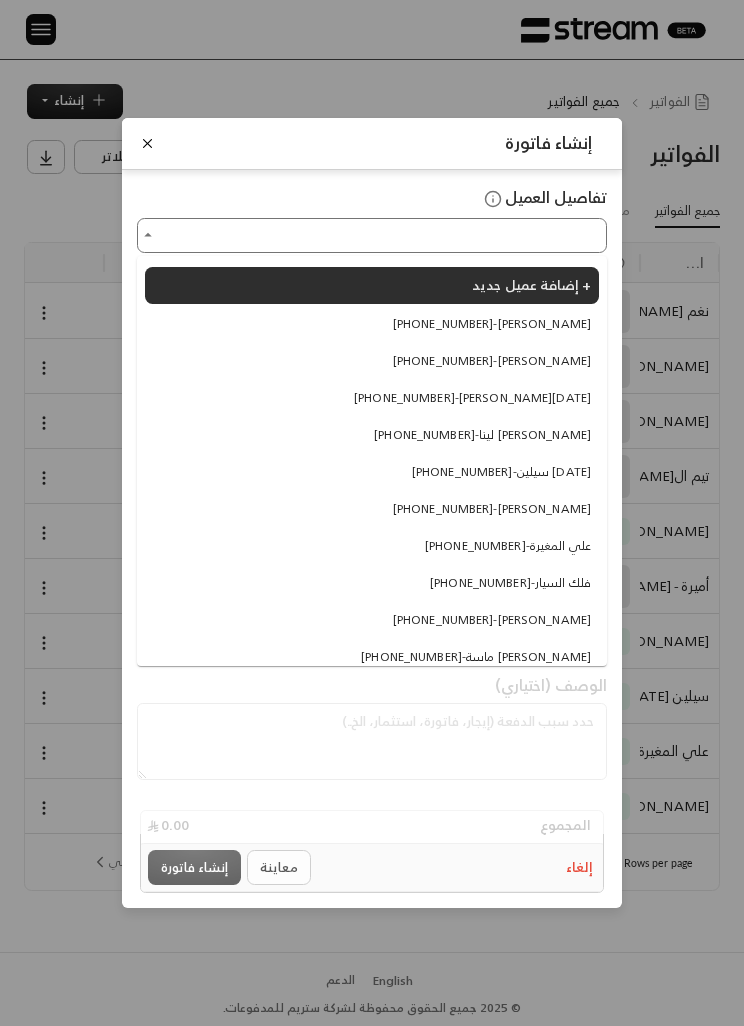 scroll, scrollTop: 1, scrollLeft: 0, axis: vertical 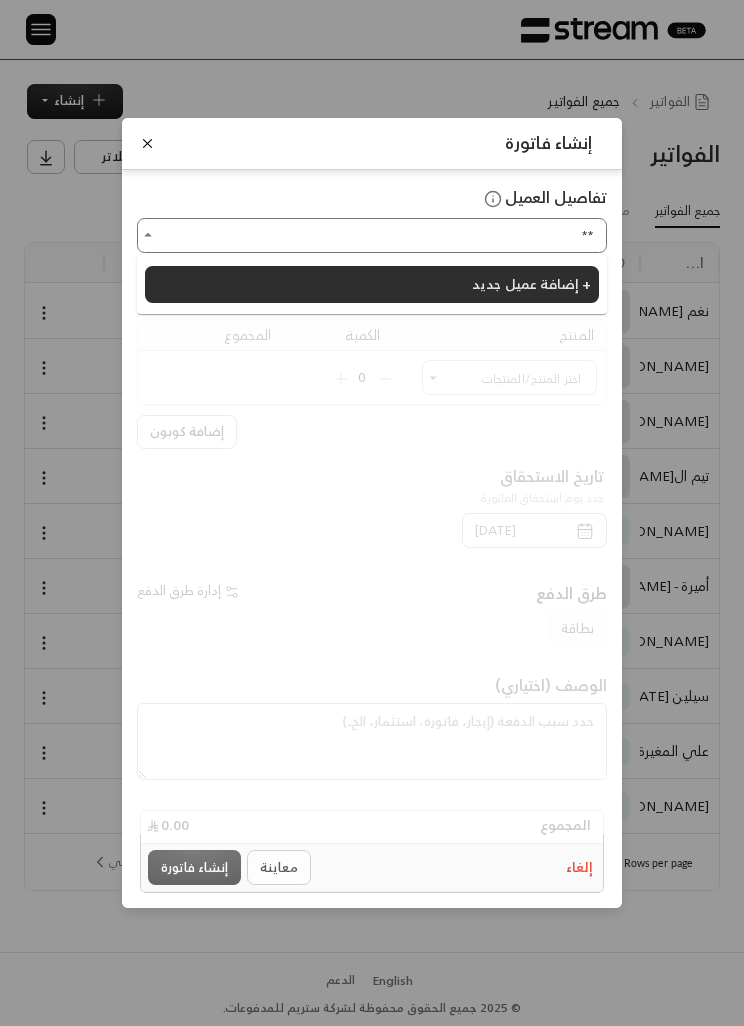 type on "*" 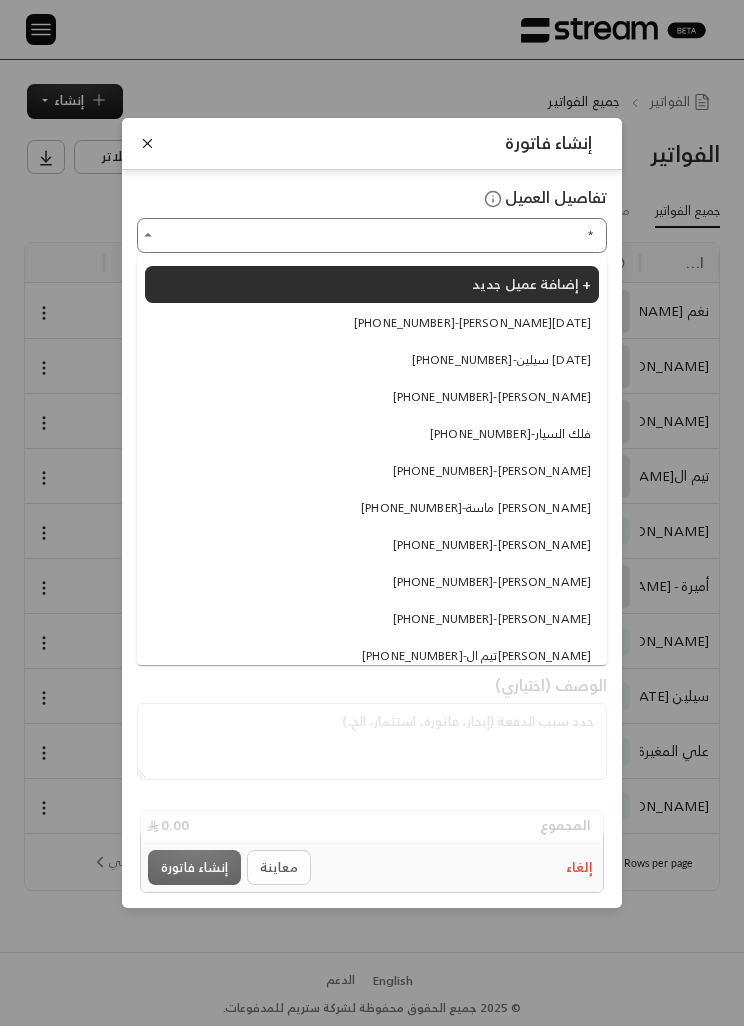 type 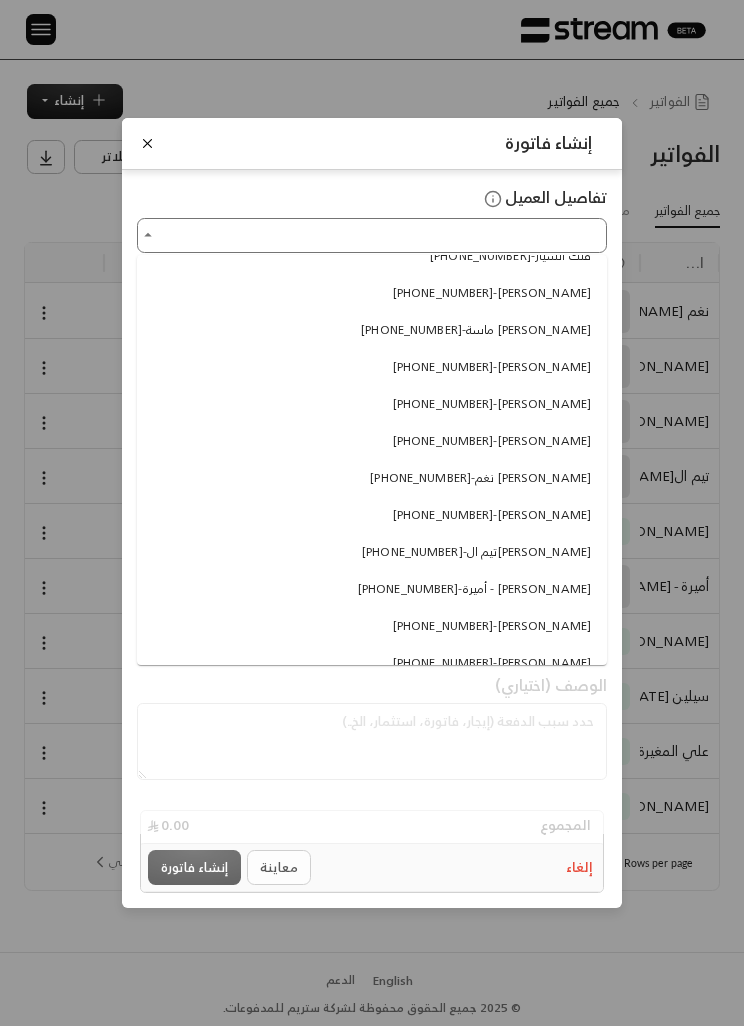 scroll, scrollTop: 325, scrollLeft: 0, axis: vertical 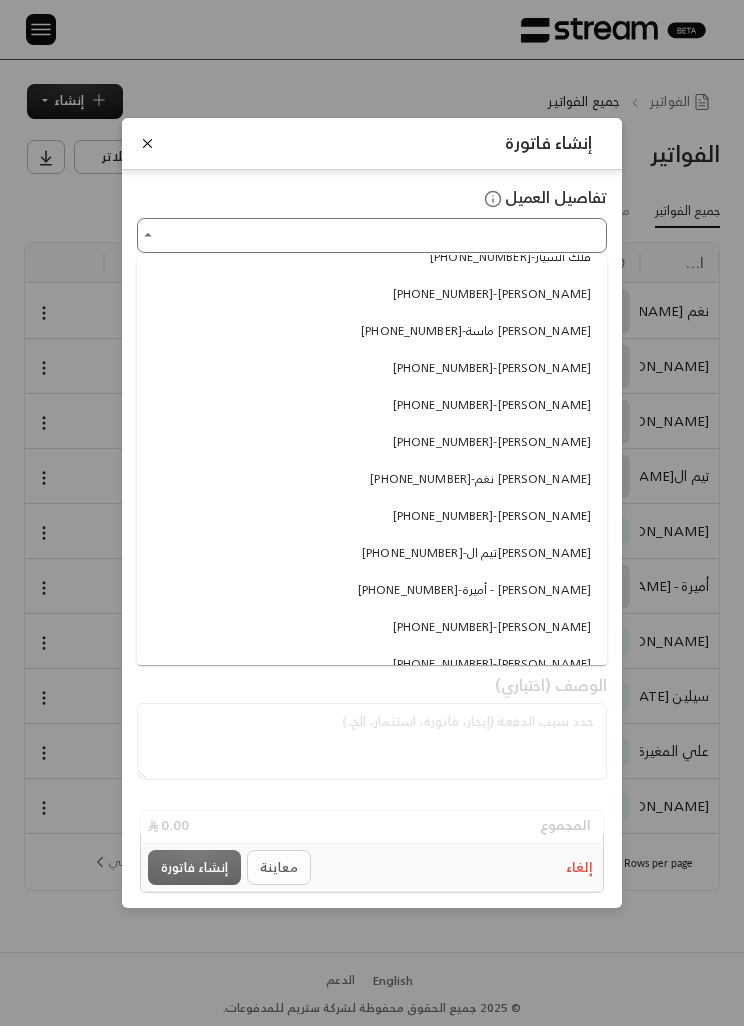 click at bounding box center [147, 143] 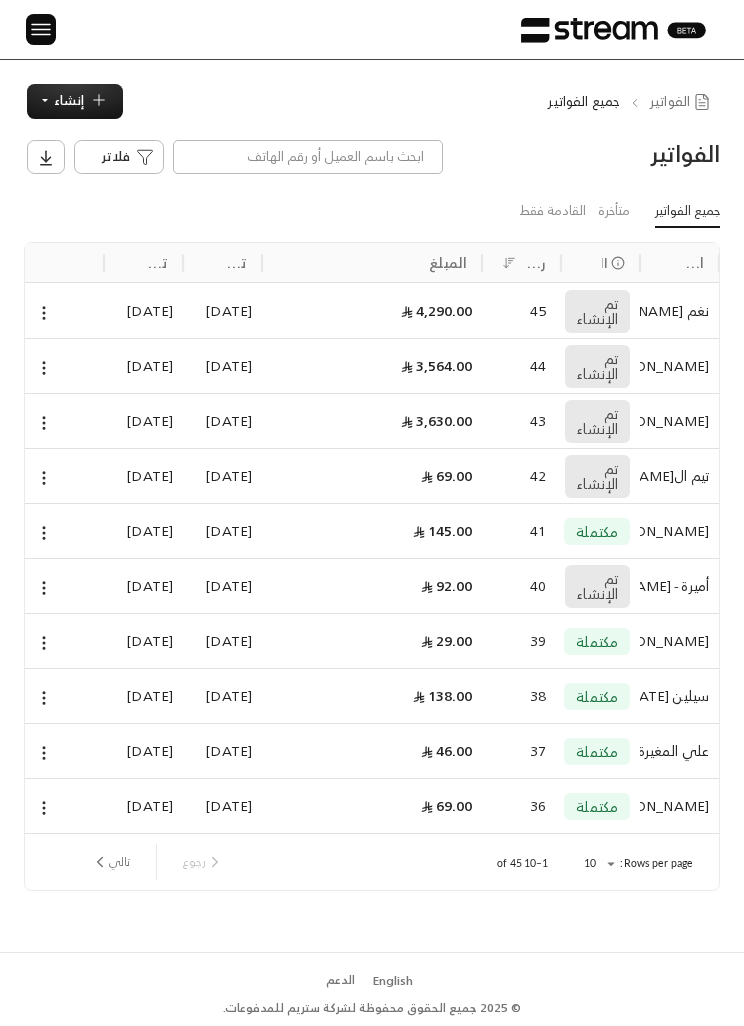 click 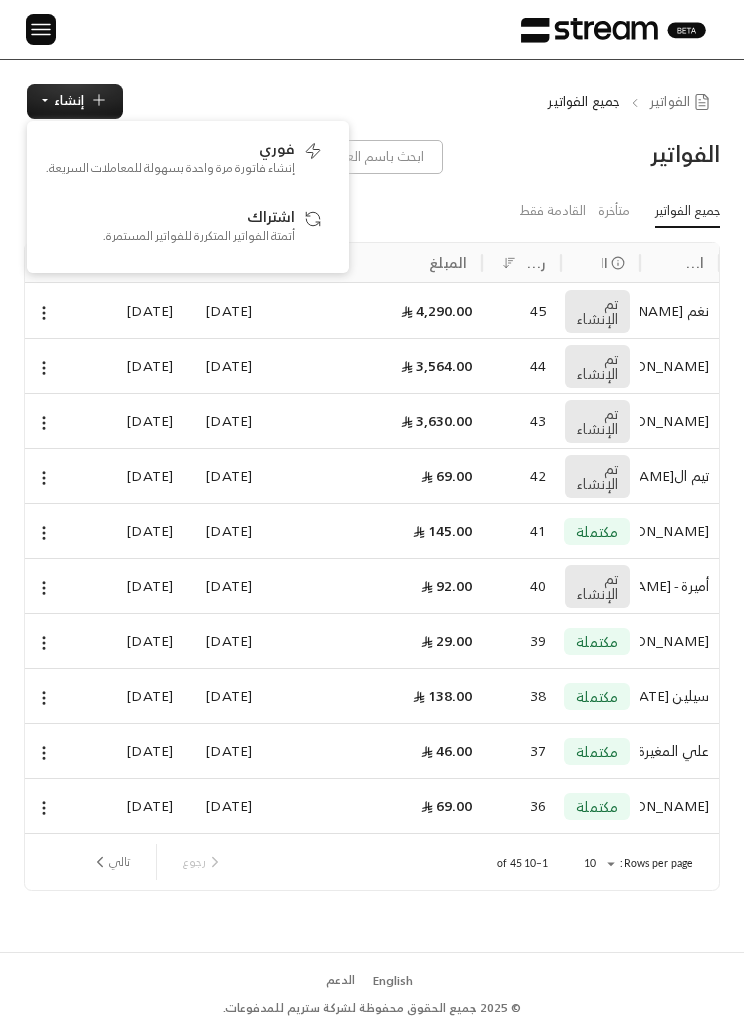 click on "الفواتير جميع الفواتير إنشاء   فوري إنشاء فاتورة مرة واحدة بسهولة للمعاملات السريعة. اشتراك أتمتة الفواتير المتكررة للفواتير المستمرة. الفواتير فلاتر جميع الفواتير متأخرة القادمة فقط اسم العميل الحالة   رقم الفاتورة المبلغ تاريخ الإنشاء تاريخ التحديث نغم [PERSON_NAME]   تم الإنشاء 45 4,290.00     [DATE] [DATE] [PERSON_NAME] تم الإنشاء 44 3,564.00     [DATE] [DATE] [PERSON_NAME]  تم الإنشاء 43 3,630.00     [DATE] [DATE] تيم ال[PERSON_NAME]  تم الإنشاء 42 69.00     [DATE] [DATE] [PERSON_NAME] مكتملة 41 145.00     [DATE] [DATE] أميرة - [PERSON_NAME]  تم الإنشاء 40 92.00     [DATE] [DATE] [PERSON_NAME]  مكتملة 39 29.00     [DATE] 38" at bounding box center (372, 506) 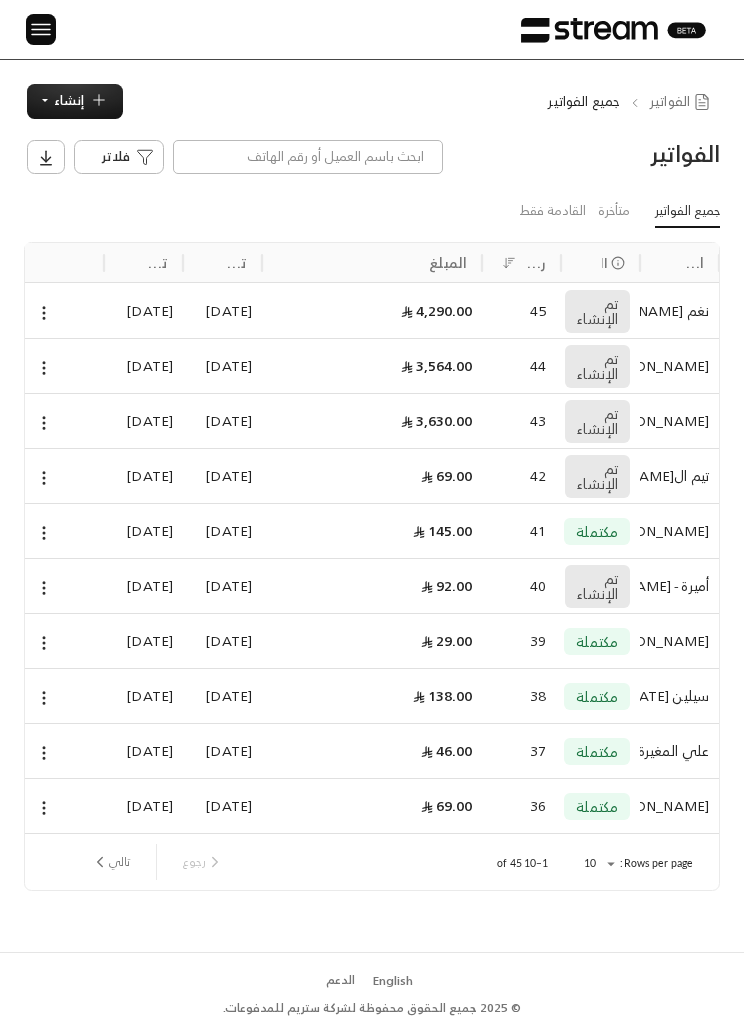click 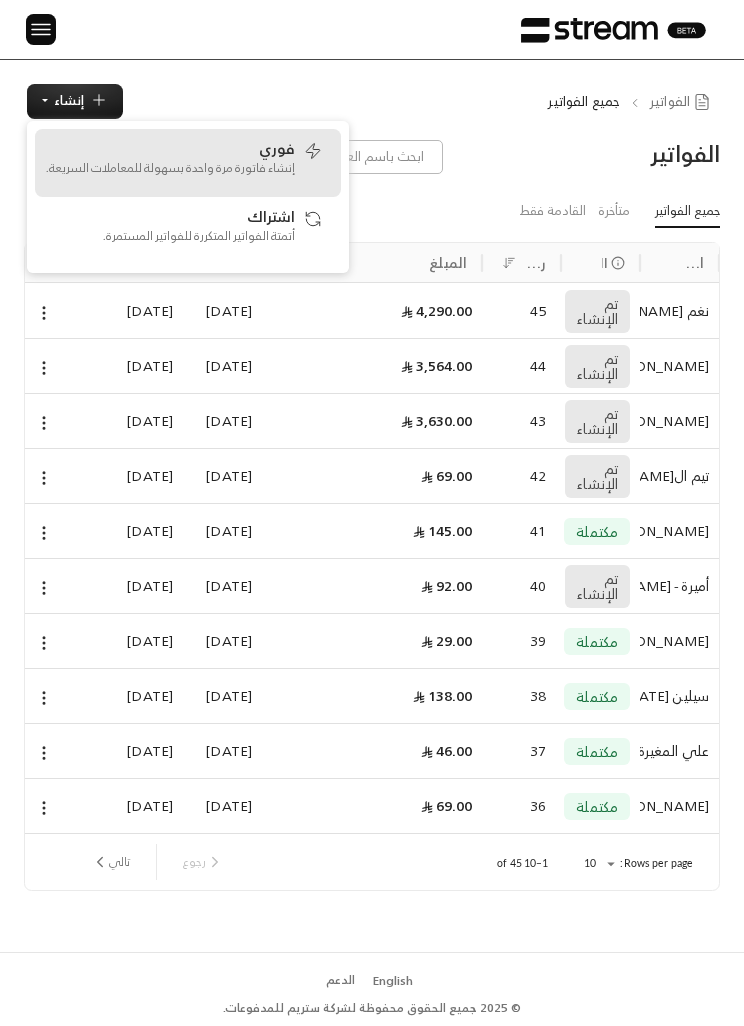 click on "فوري" at bounding box center (277, 148) 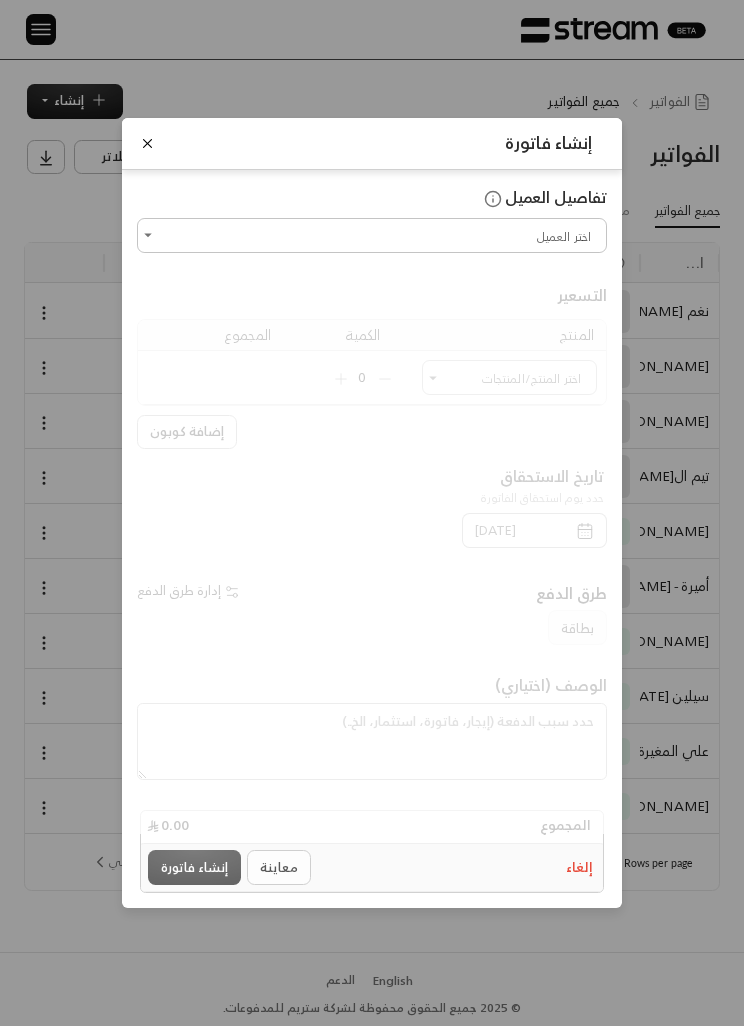 scroll, scrollTop: 0, scrollLeft: 0, axis: both 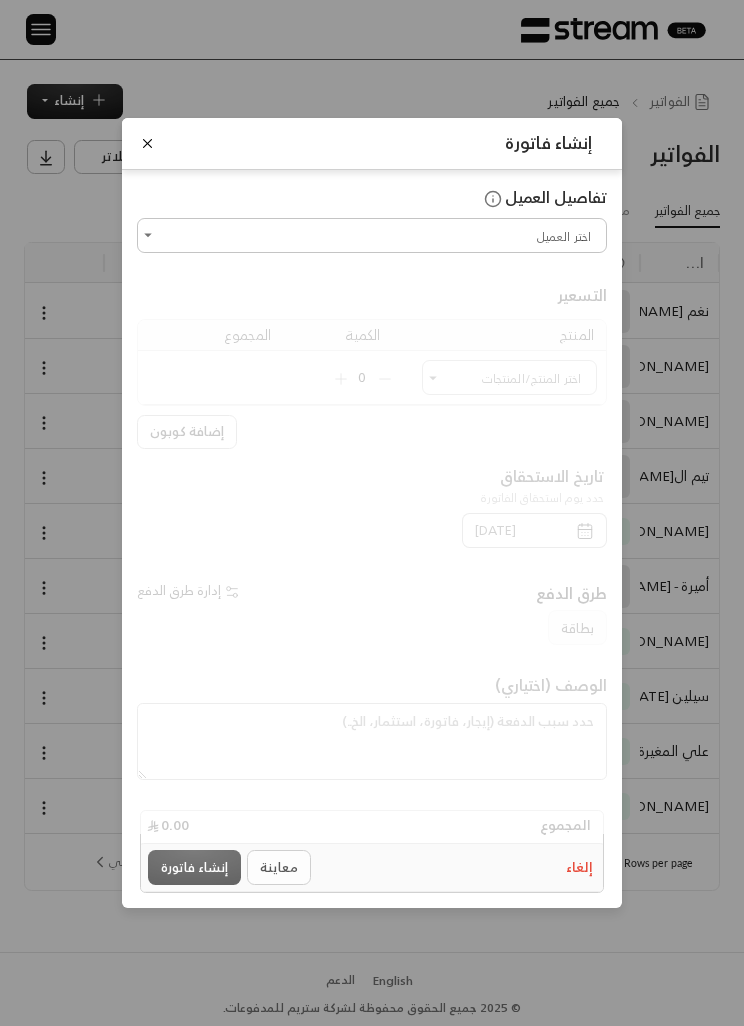 click on "اختر العميل" at bounding box center [372, 235] 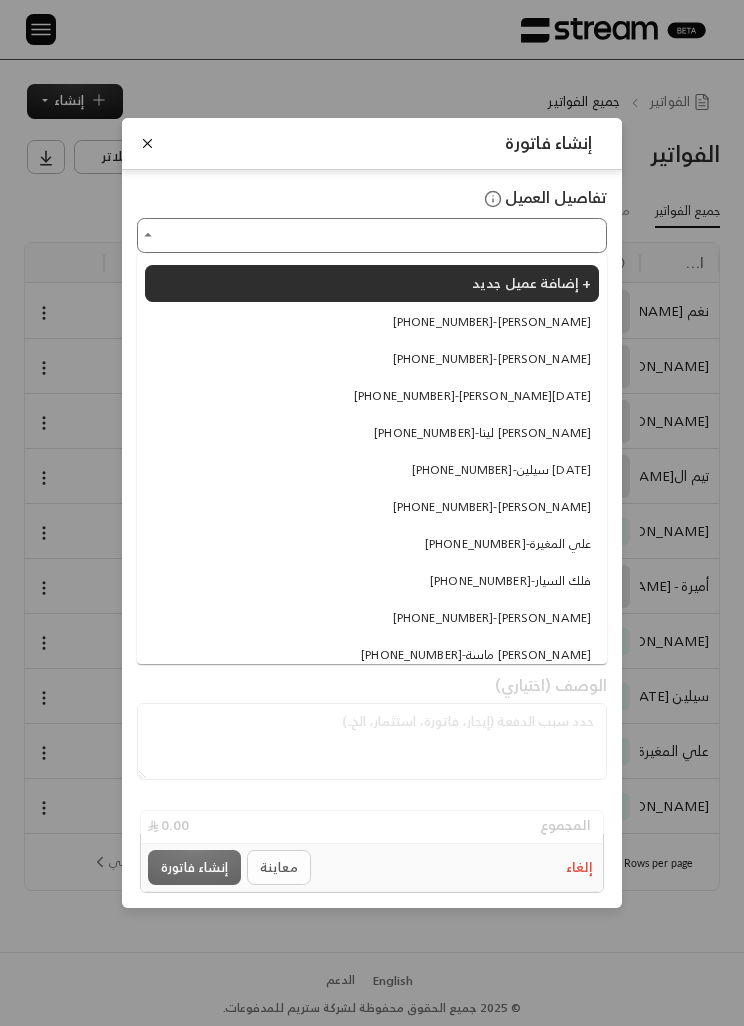 scroll, scrollTop: 1, scrollLeft: 0, axis: vertical 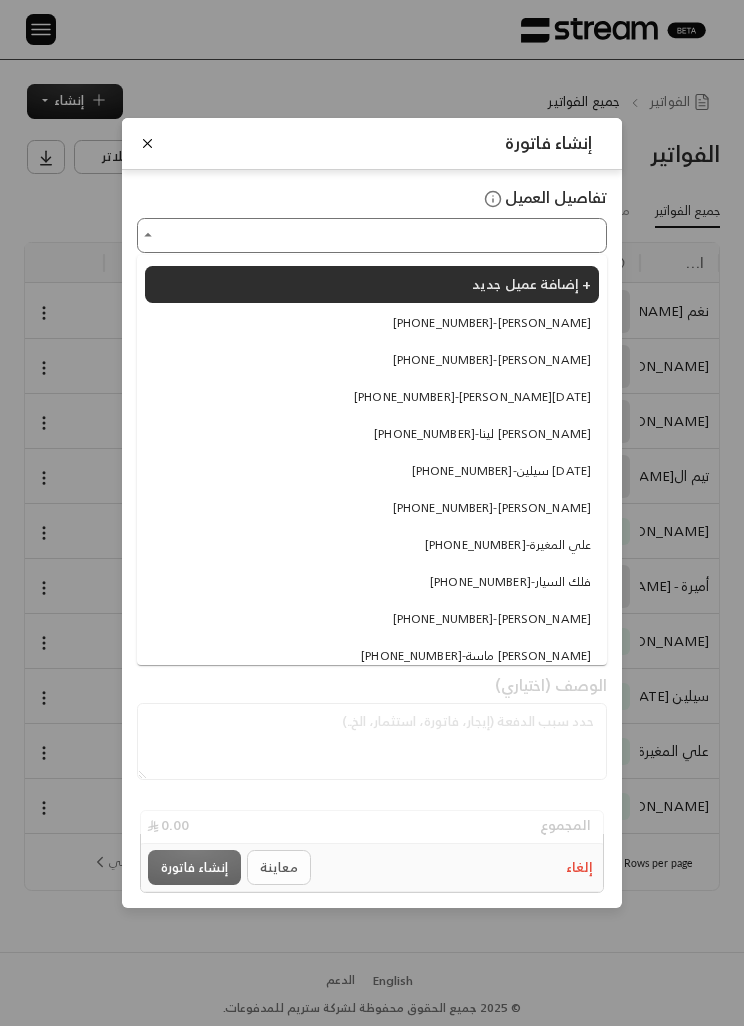 click on "إضافة عميل جديد +" at bounding box center [531, 283] 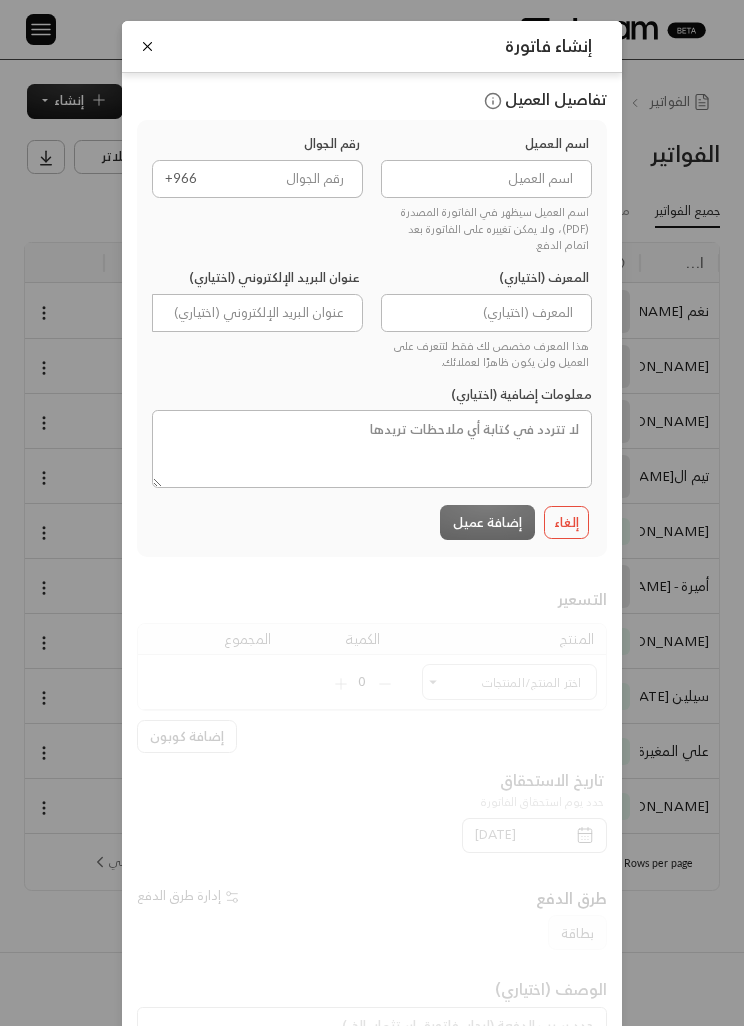 click at bounding box center [486, 179] 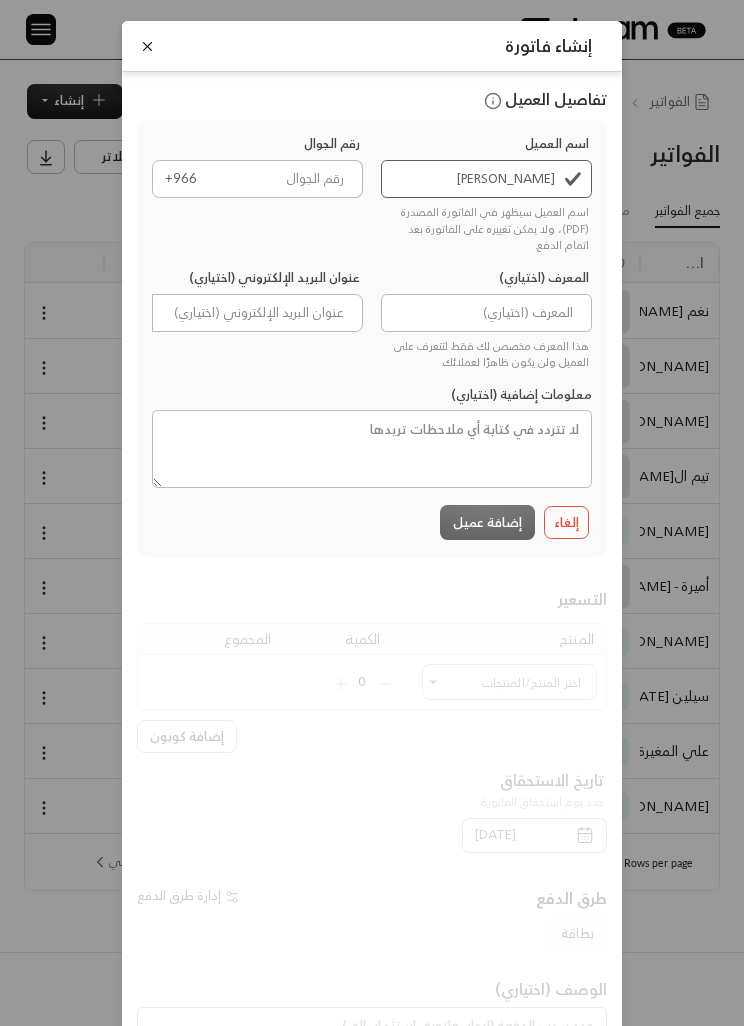 type on "[PERSON_NAME]" 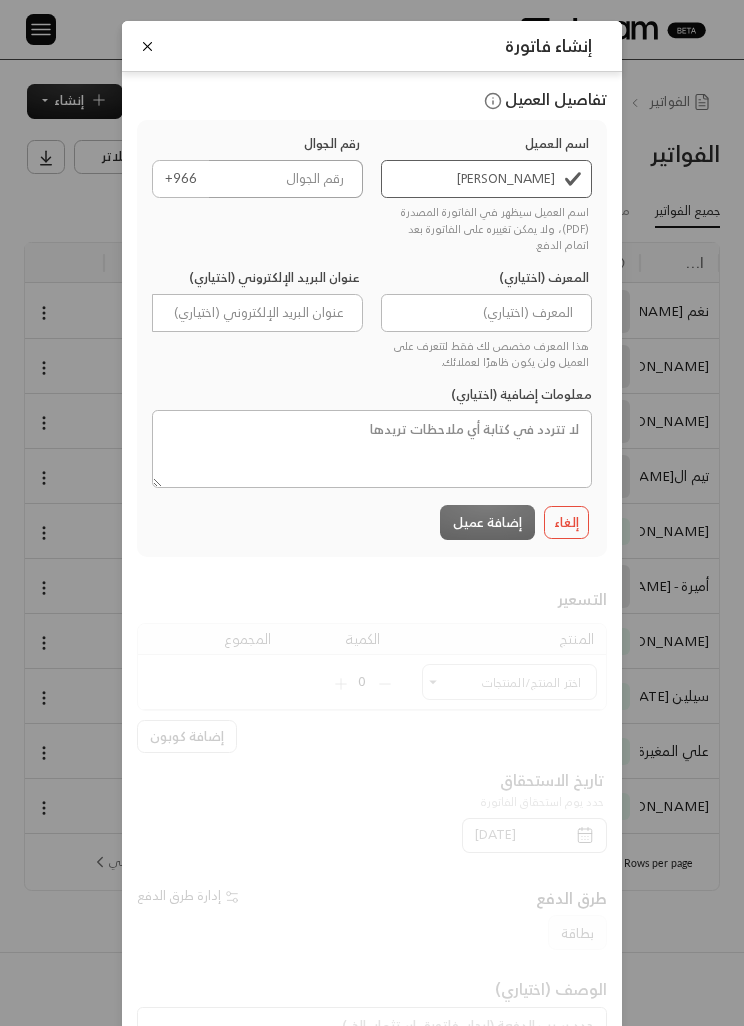 click at bounding box center (286, 179) 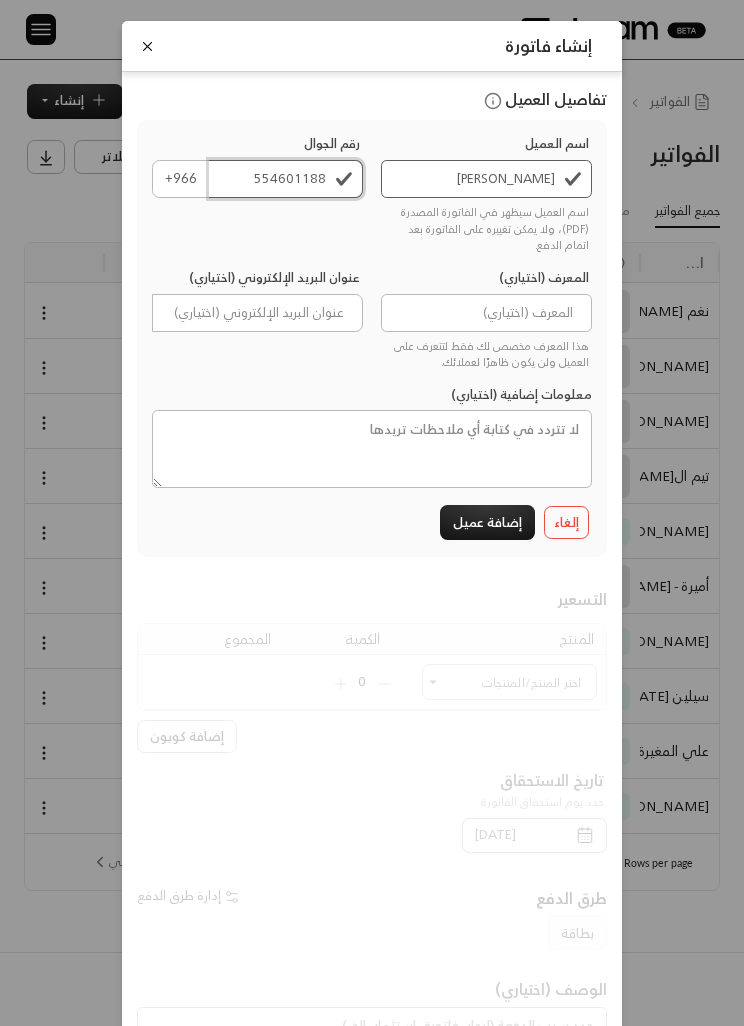 type on "554601188" 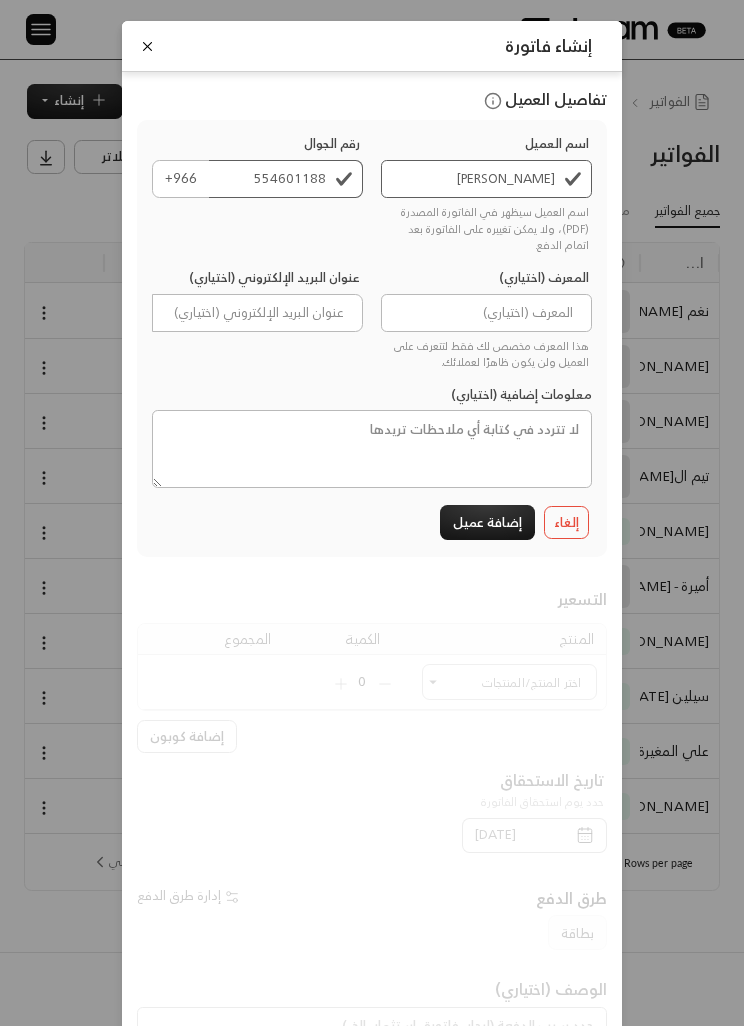 click on "إضافة عميل" at bounding box center (487, 522) 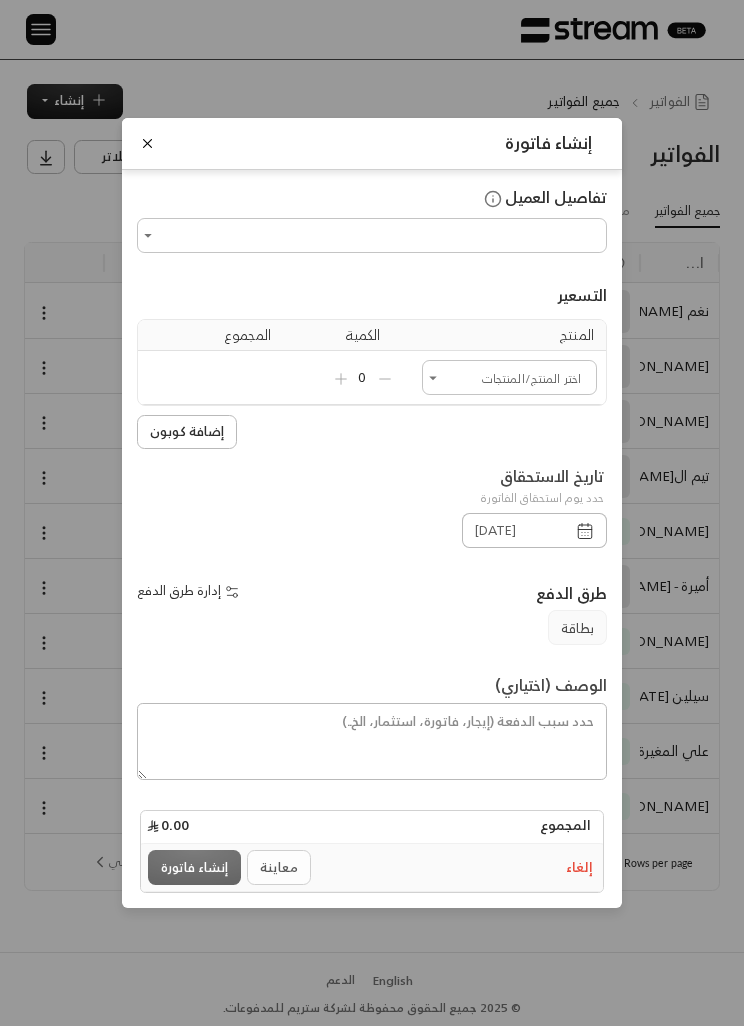 type on "**********" 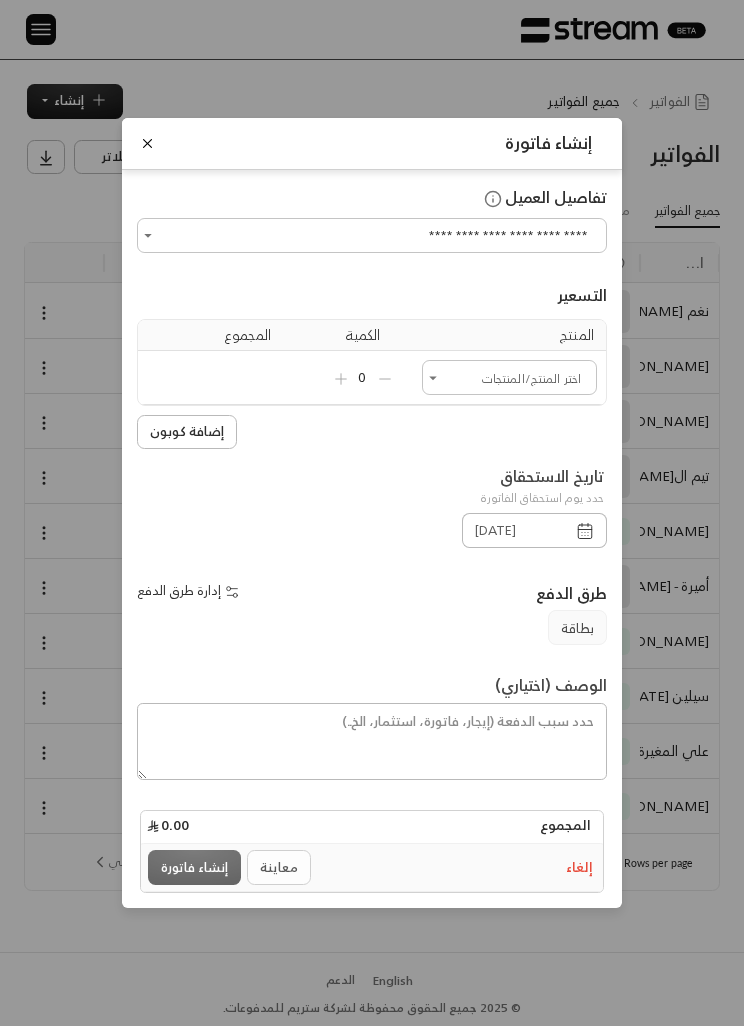 click on "اختر العميل" at bounding box center [509, 377] 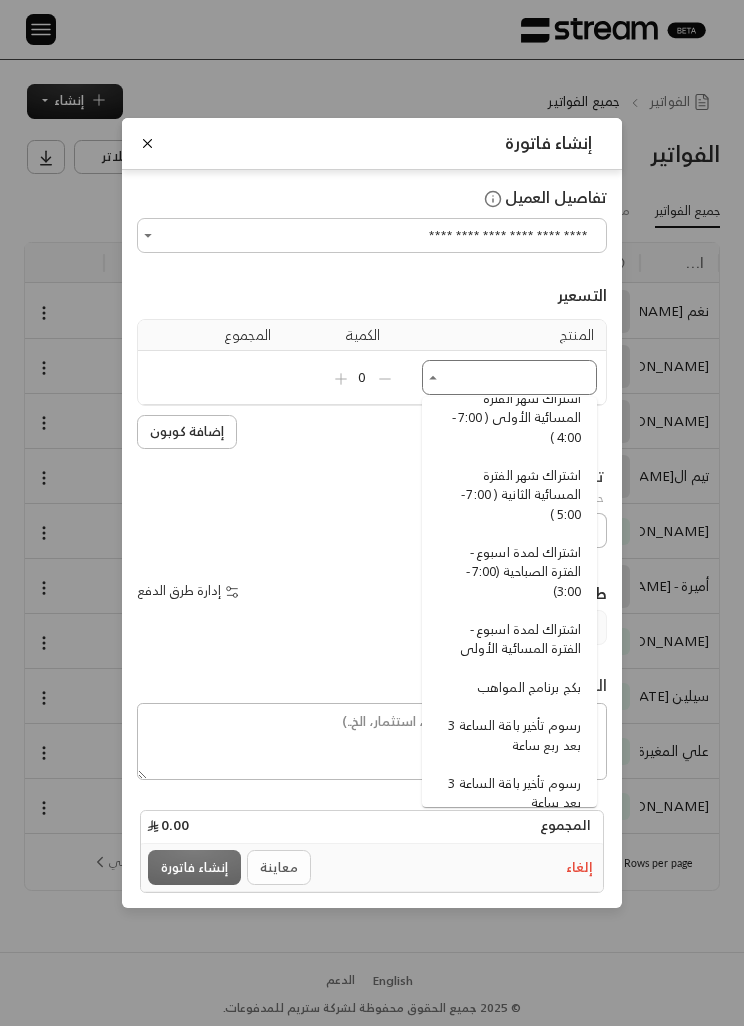 scroll, scrollTop: 270, scrollLeft: 0, axis: vertical 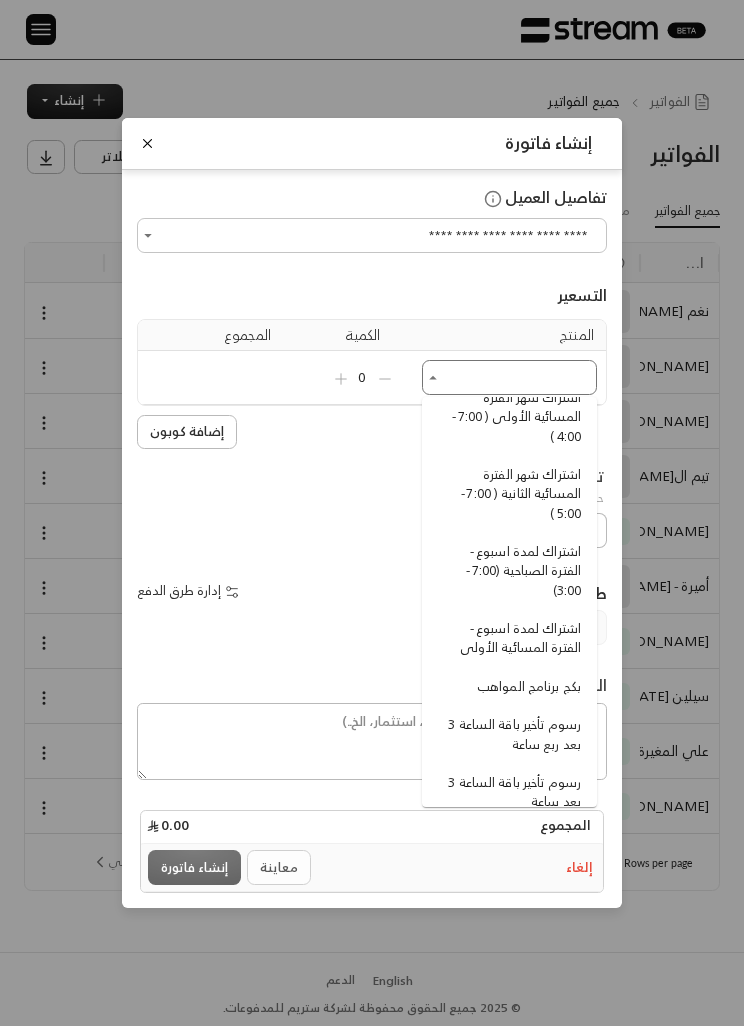 click on "اشتراك لمدة اسبوع - الفترة الصباحية (7:00 - 3:00)" at bounding box center [512, 571] 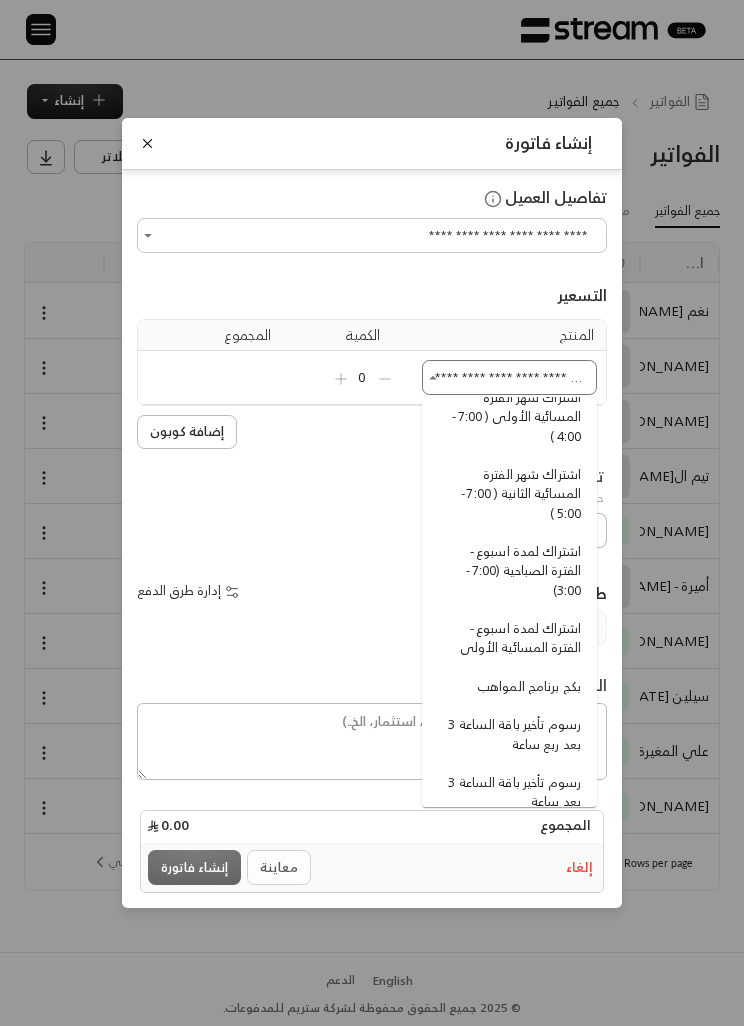 type 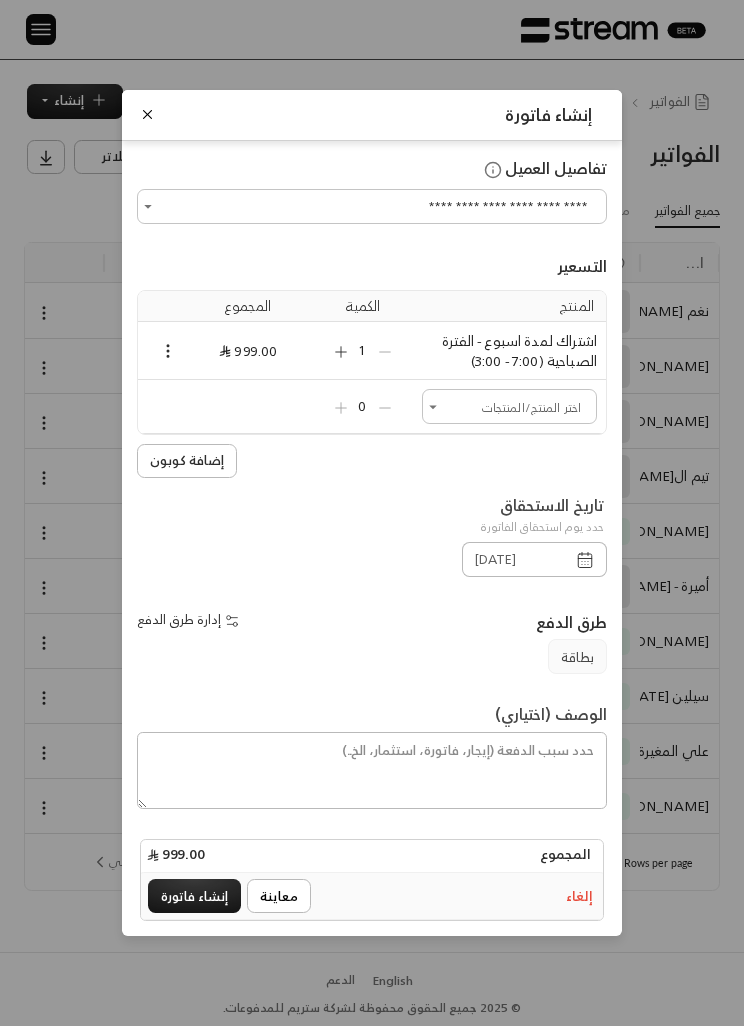 click 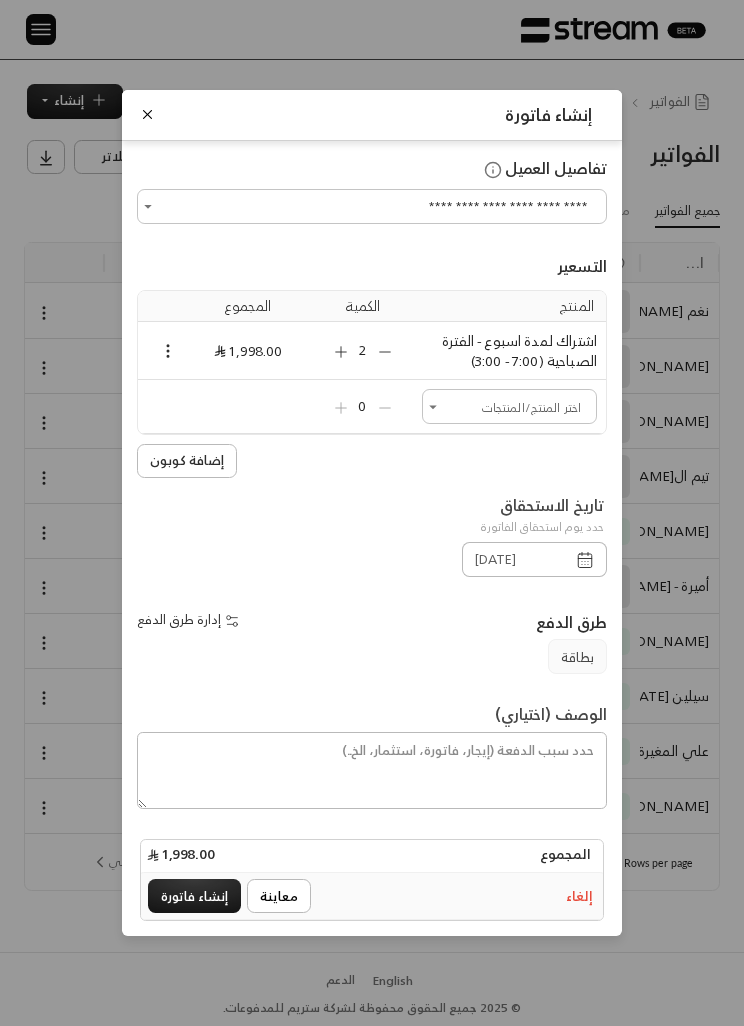click on "2" at bounding box center (363, 351) 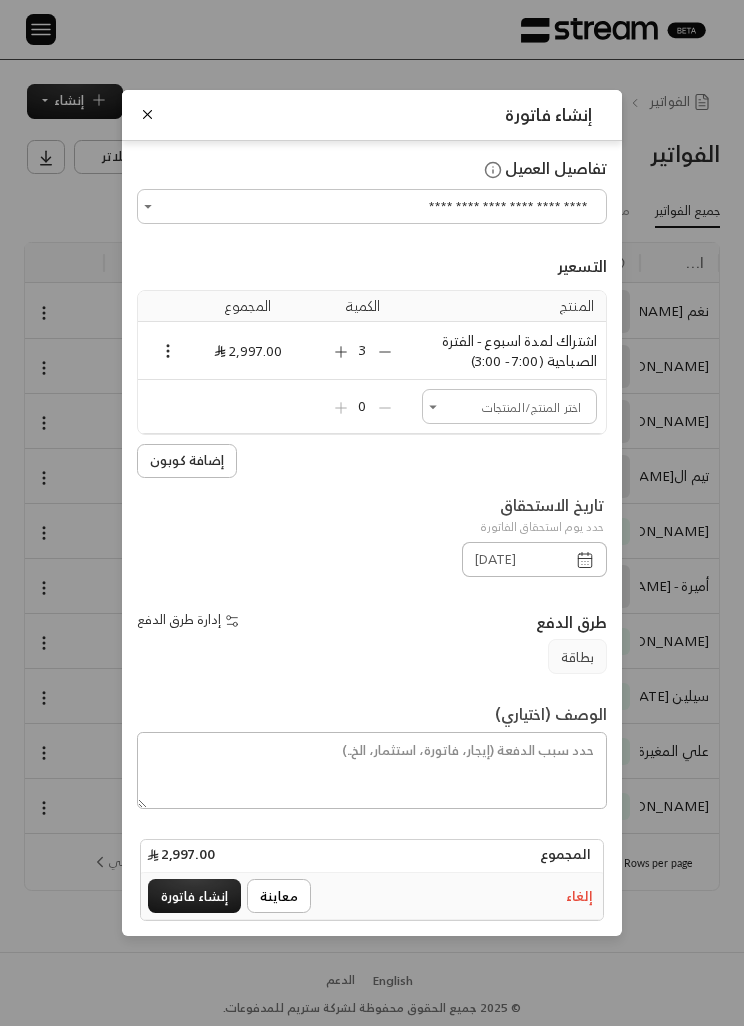 click 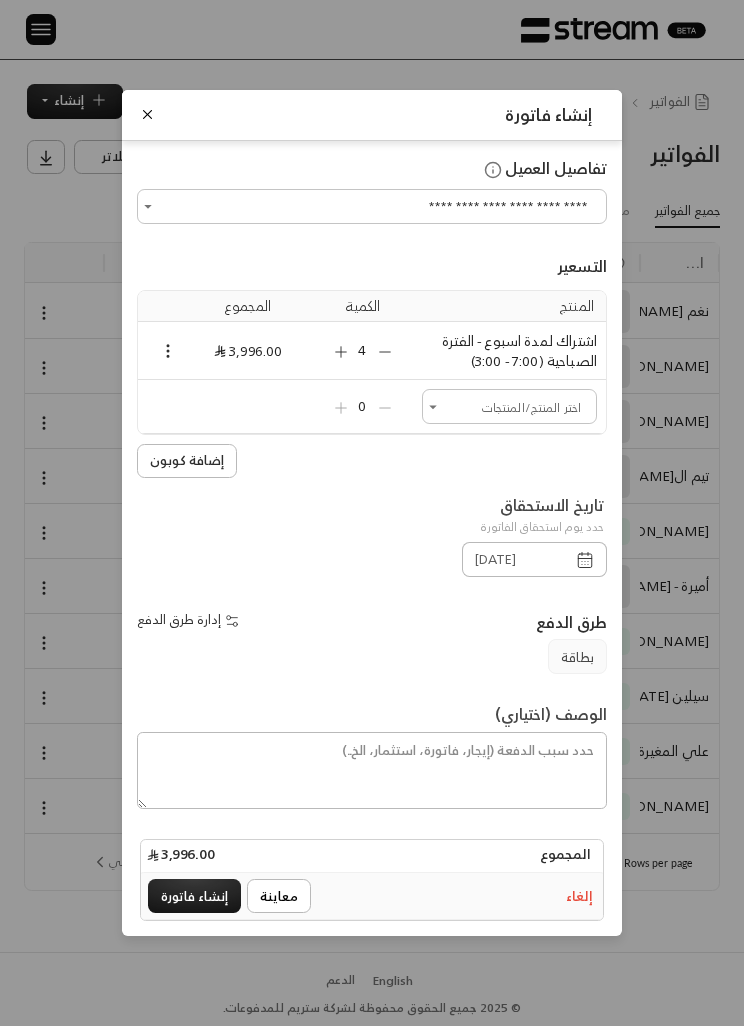 click 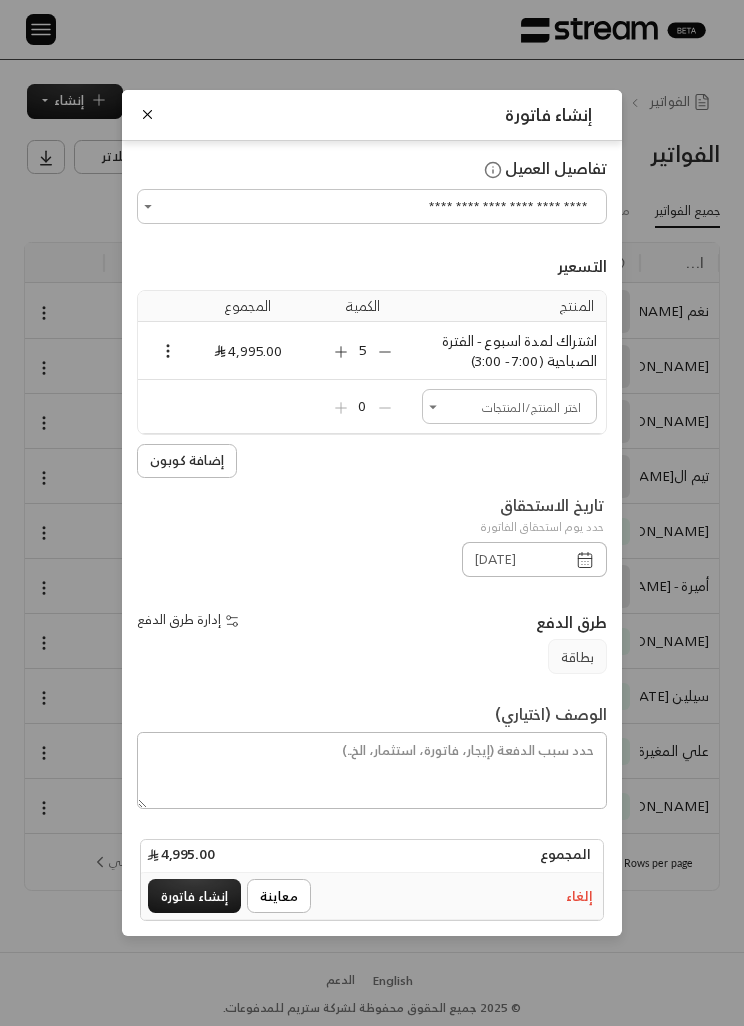 click 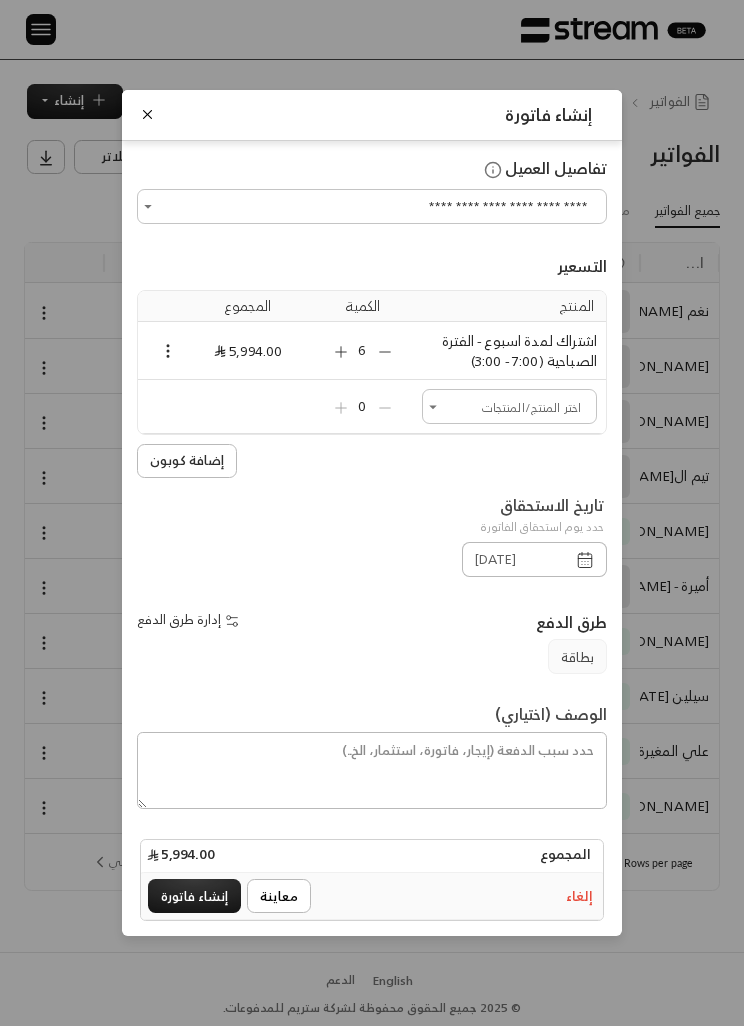 click on "5,994.00" at bounding box center [248, 351] 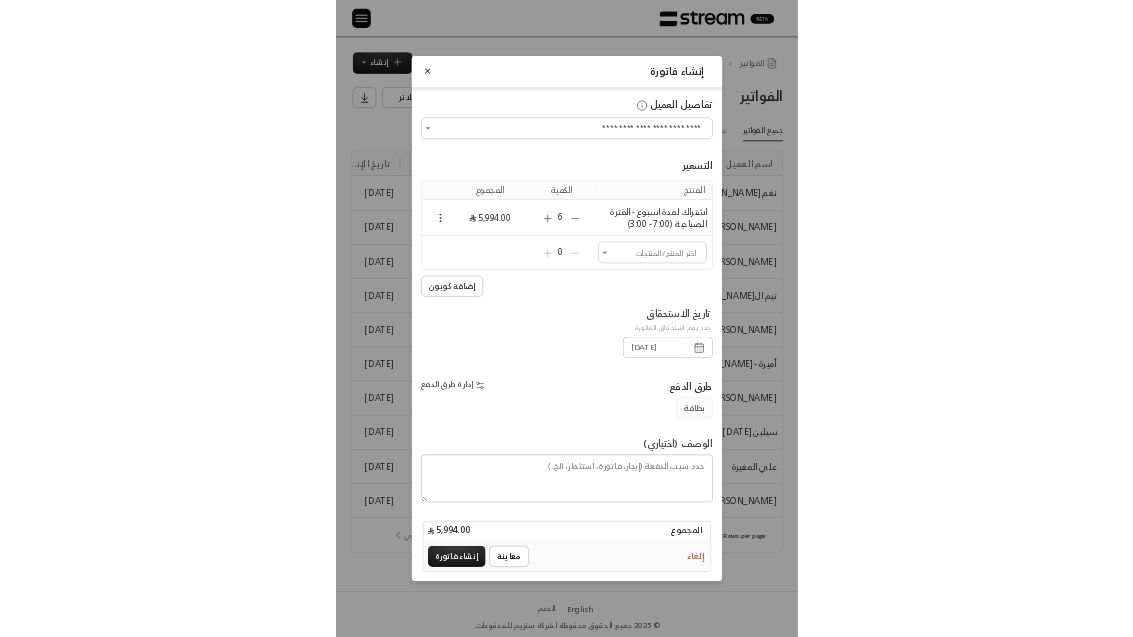 scroll, scrollTop: 268, scrollLeft: 0, axis: vertical 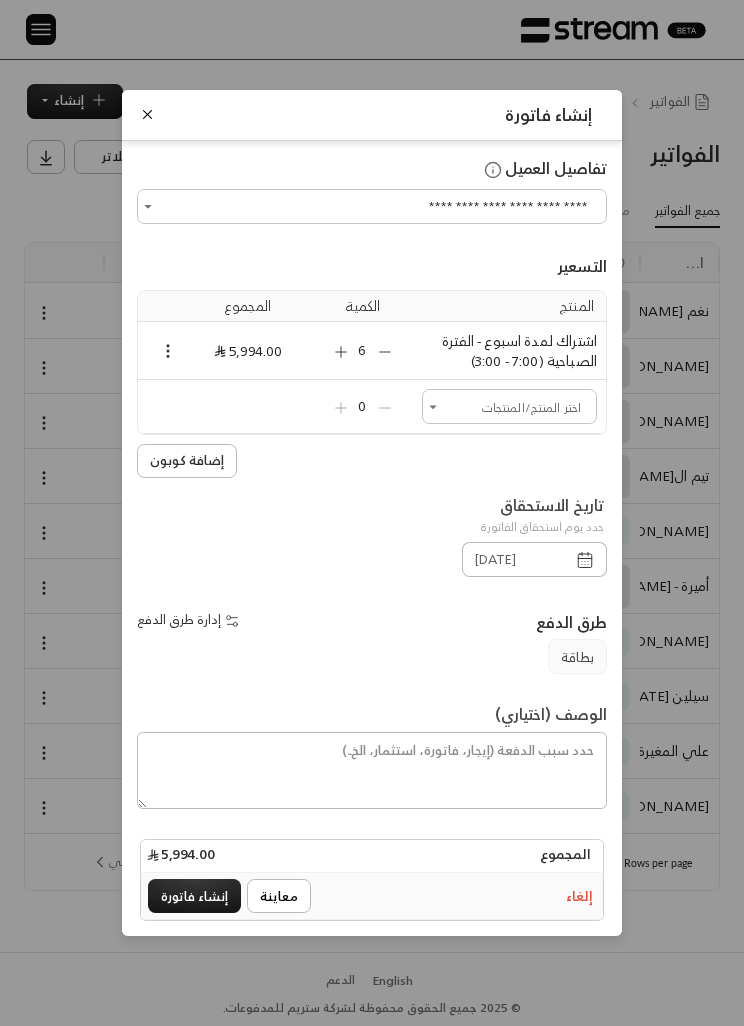 click on "إنشاء فاتورة" at bounding box center [194, 896] 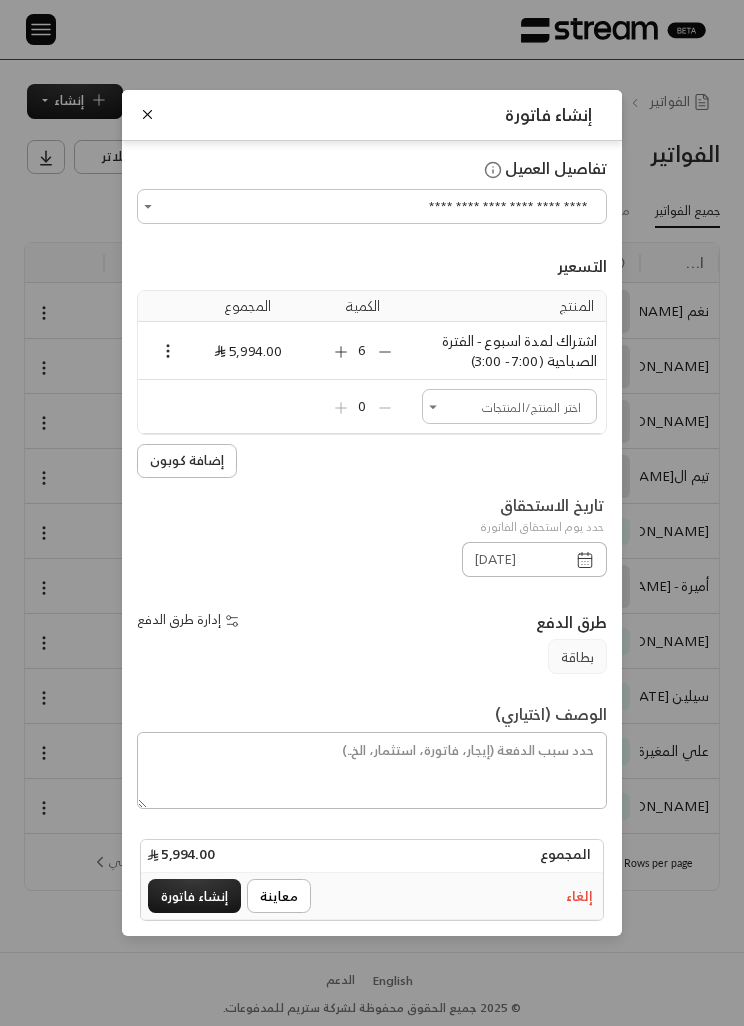 click 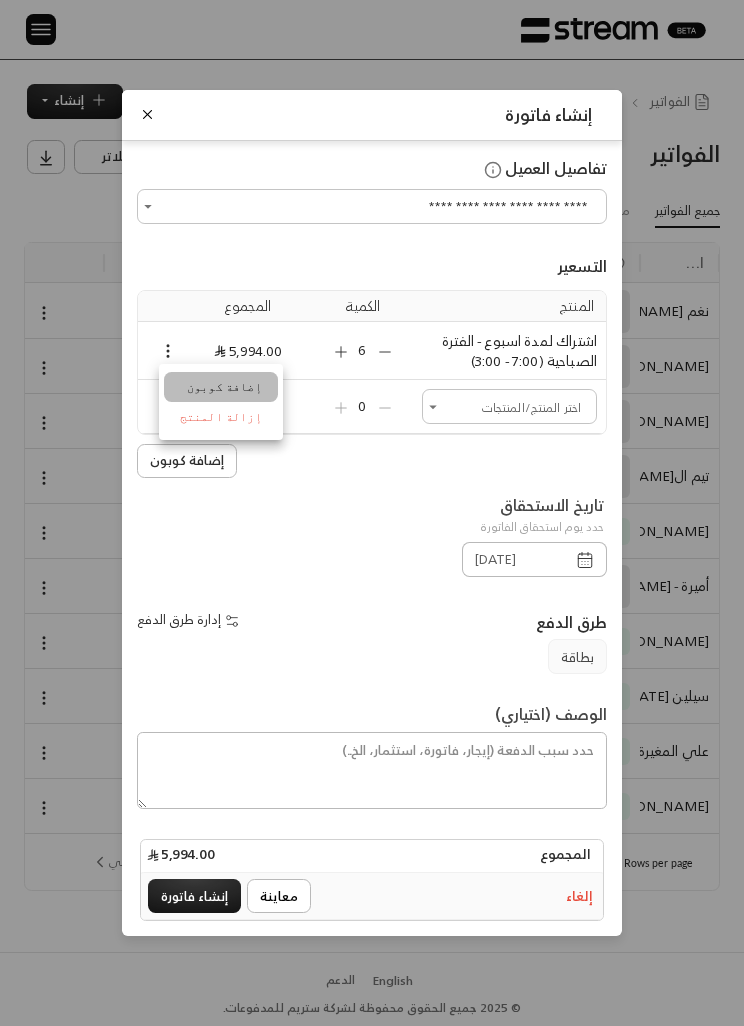 click on "إضافة كوبون" at bounding box center (221, 387) 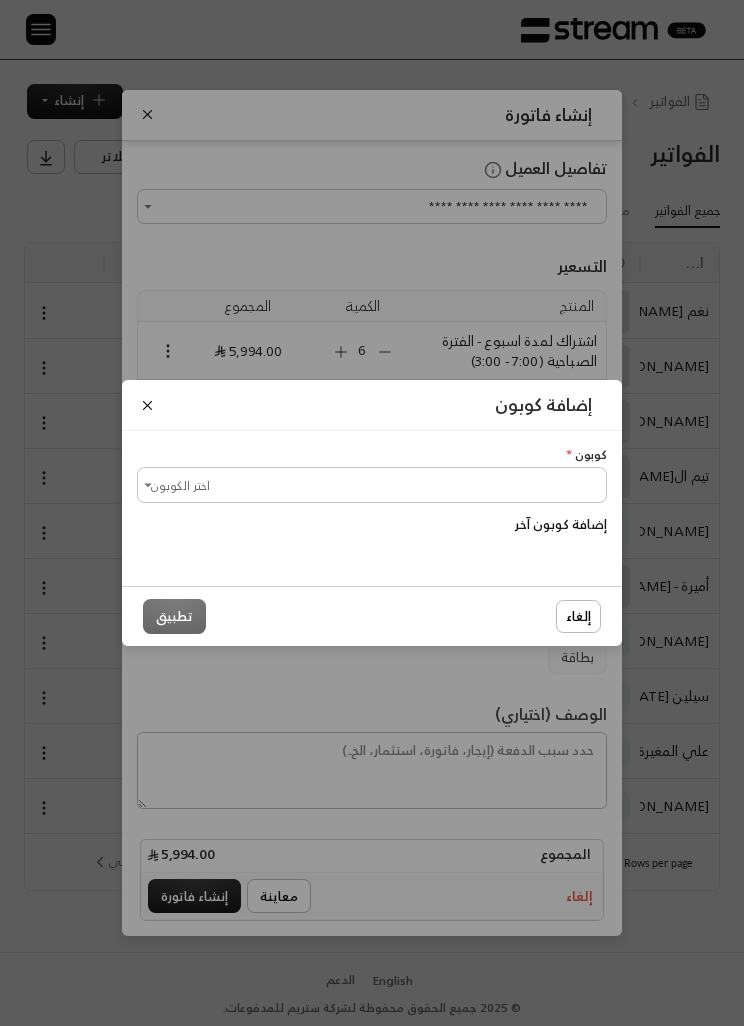 click on "اختر الكوبون" at bounding box center [372, 484] 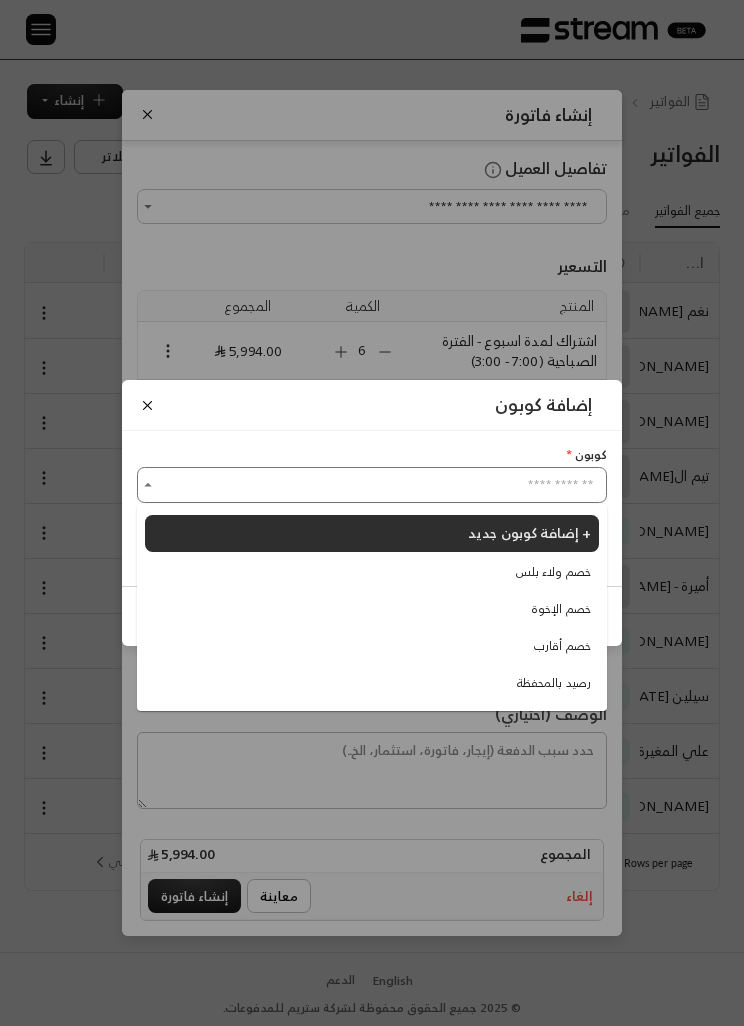 click on "خصم ولاء بلس" at bounding box center (553, 572) 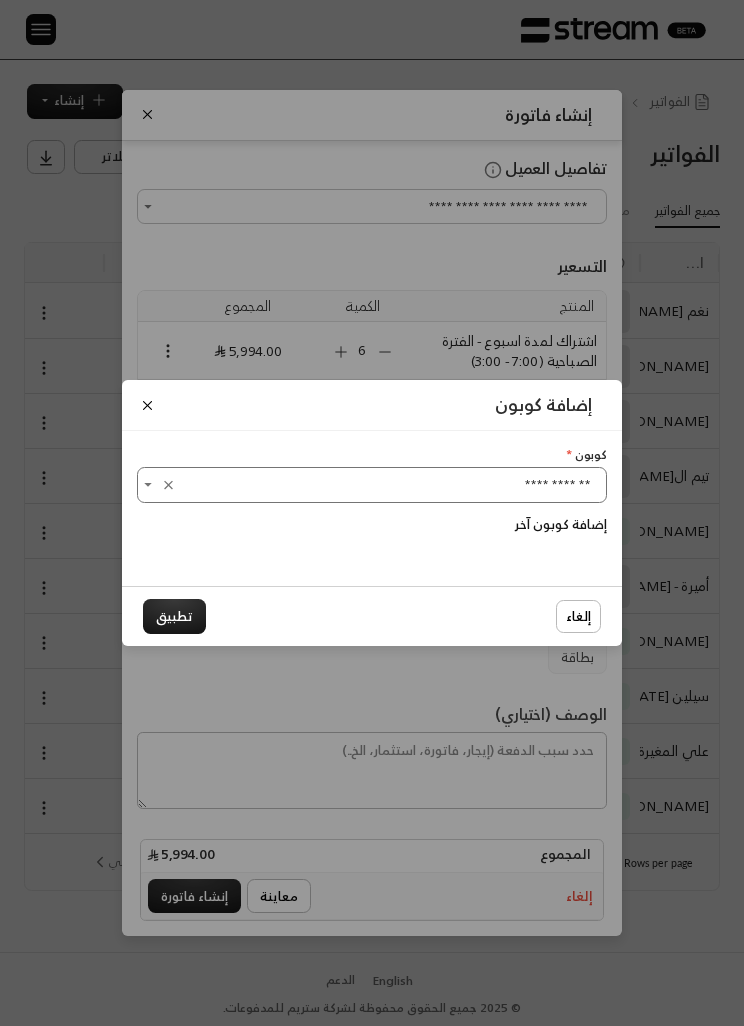 click on "تطبيق" at bounding box center (174, 616) 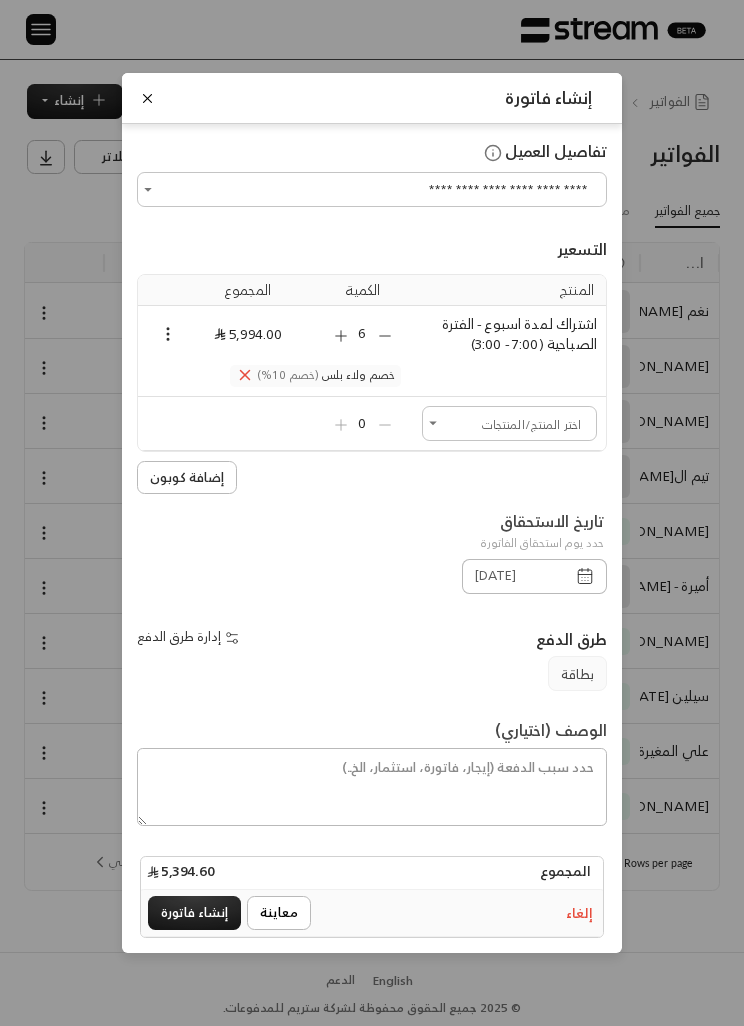 click 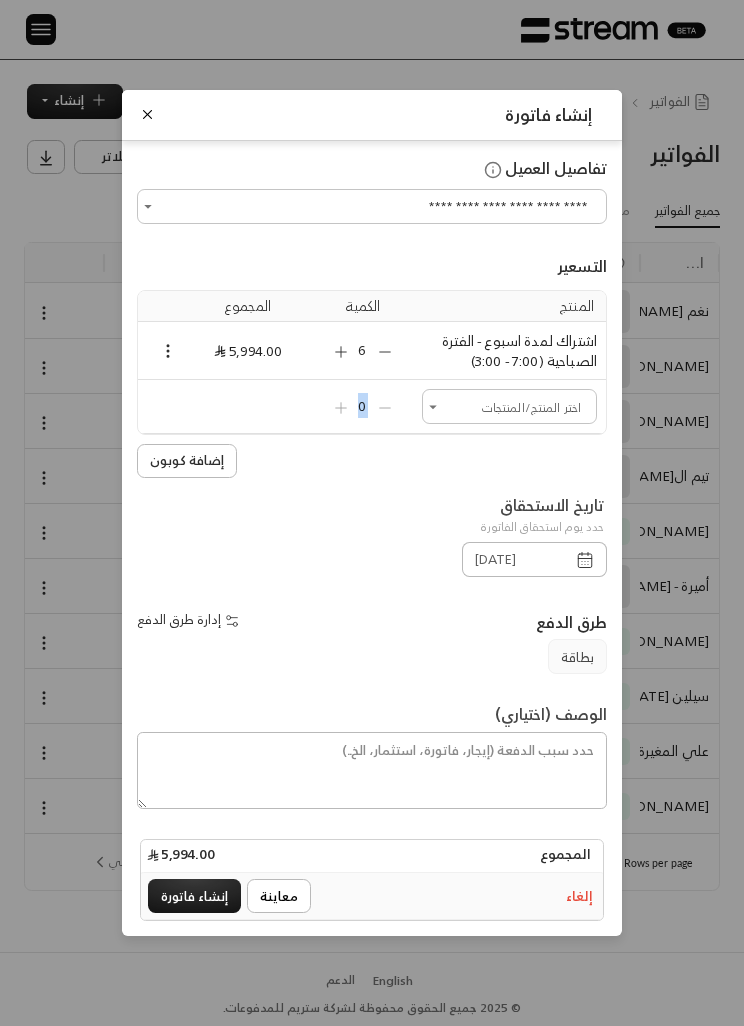 click on "تاريخ الاستحقاق حدد يوم استحقاق الفاتورة" at bounding box center (372, 517) 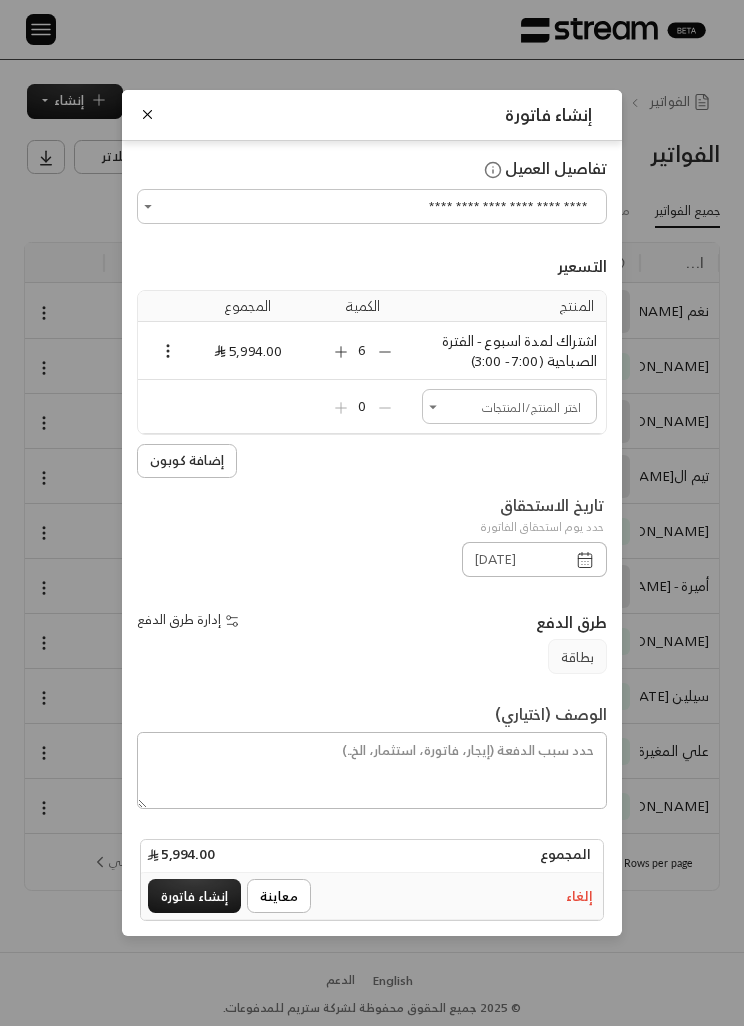 click on "إنشاء فاتورة" at bounding box center [194, 896] 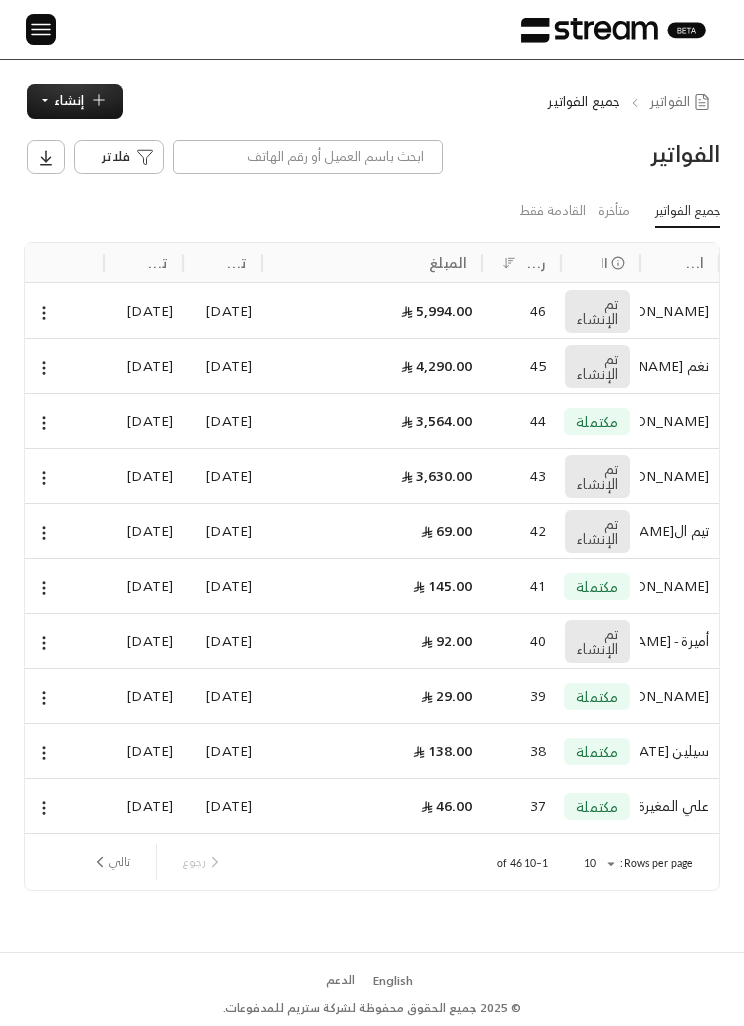 click 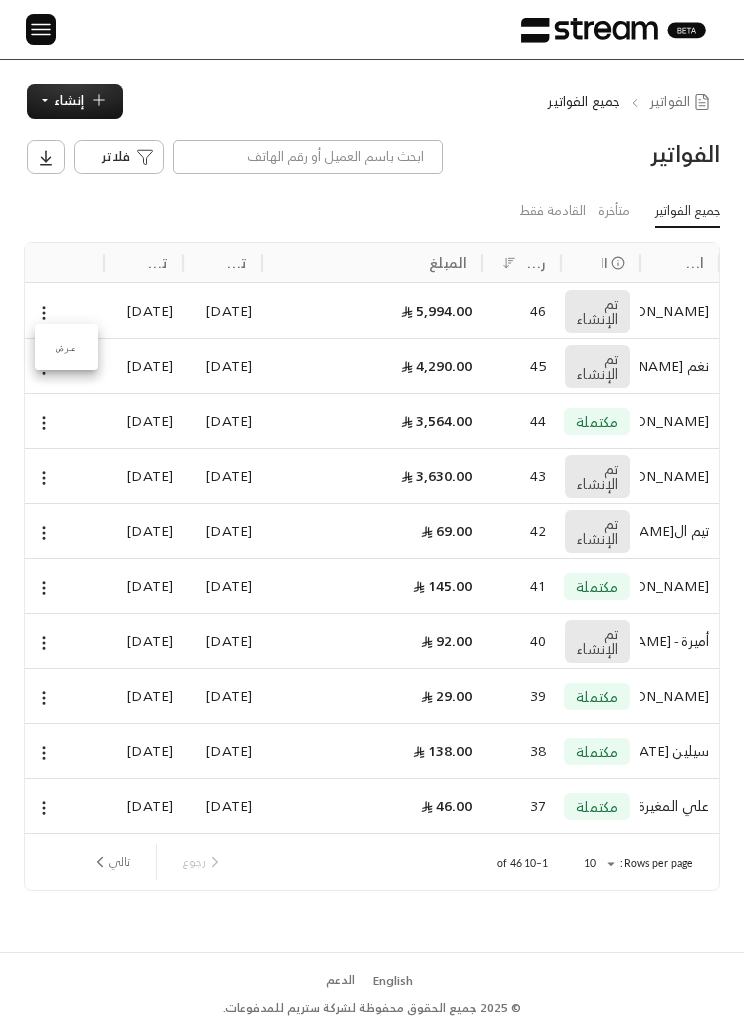 click on "عرض" at bounding box center (66, 347) 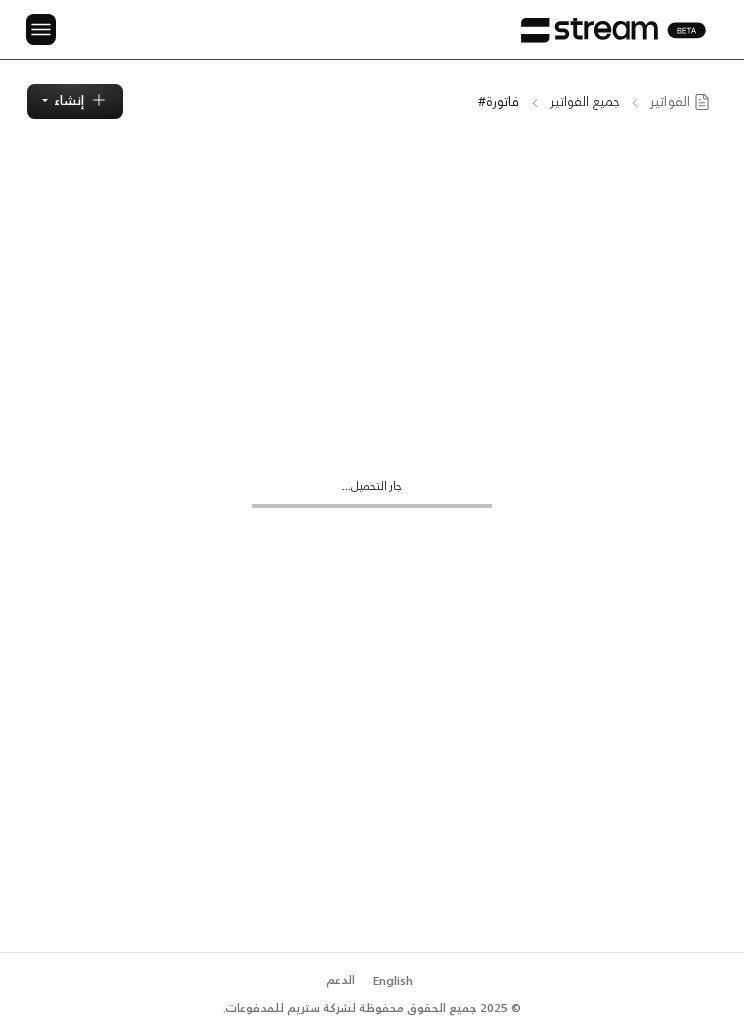 scroll, scrollTop: 0, scrollLeft: 0, axis: both 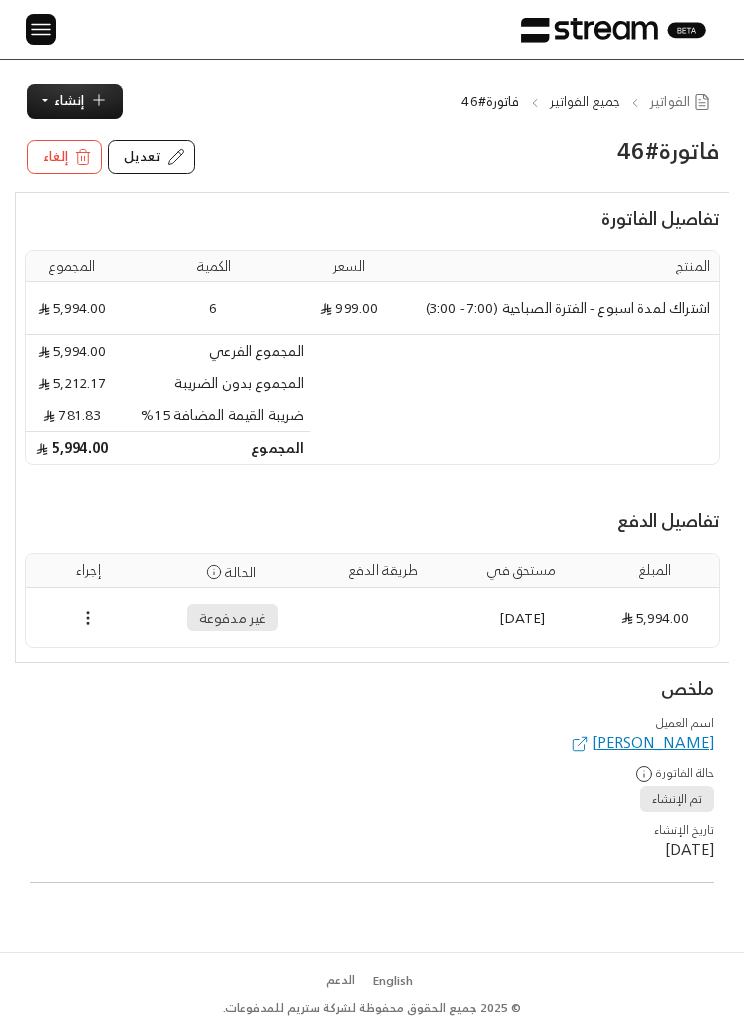 click 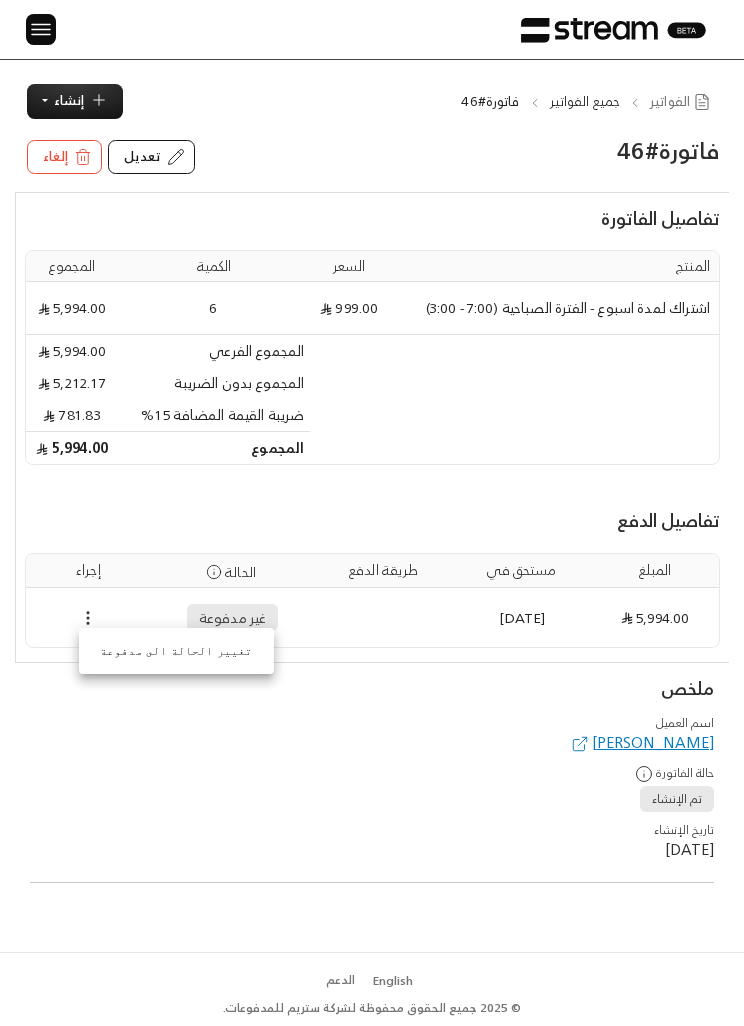 click at bounding box center (372, 513) 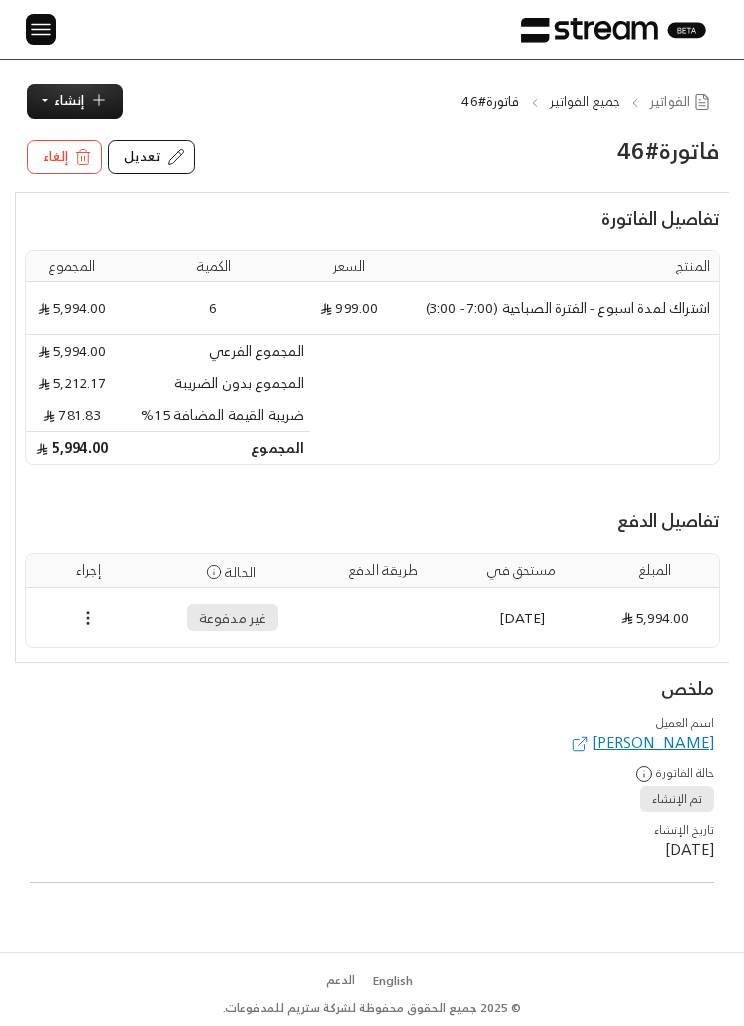 click 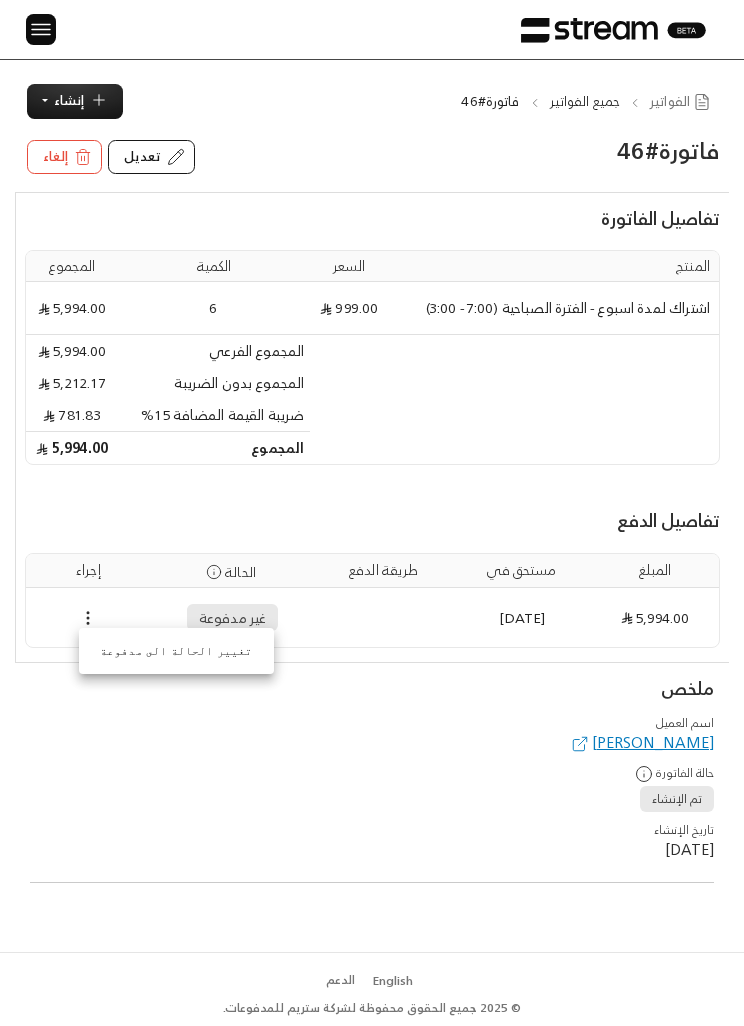click on "تغيير الحالة الى مدفوعة" at bounding box center [176, 651] 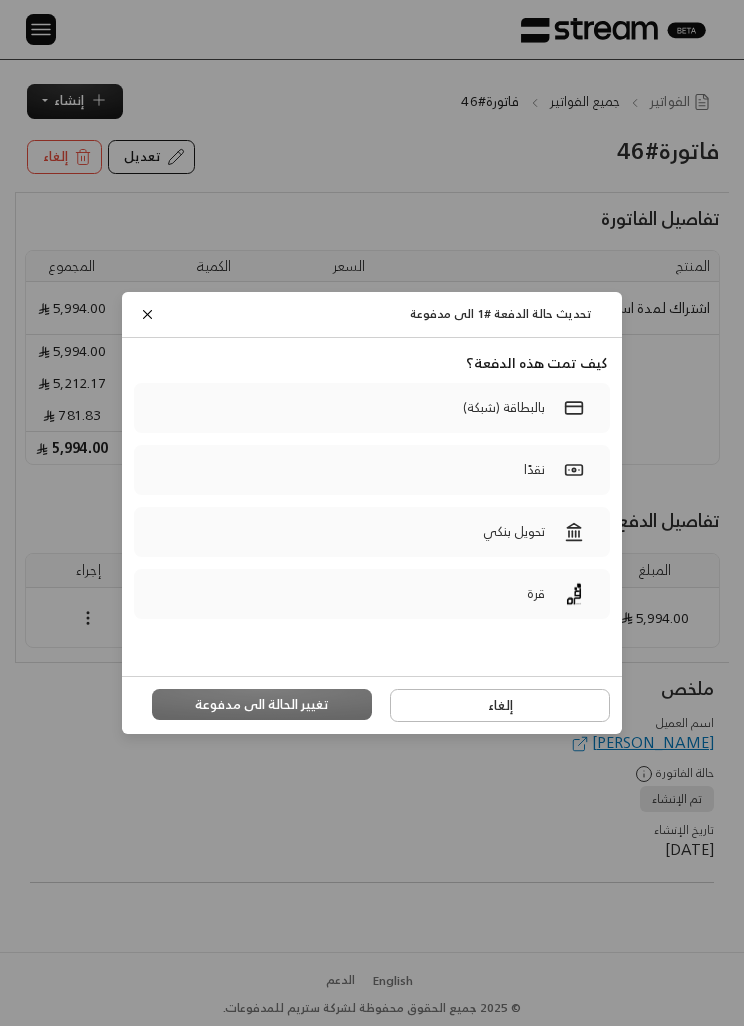 click on "تحويل بنكي" at bounding box center (372, 532) 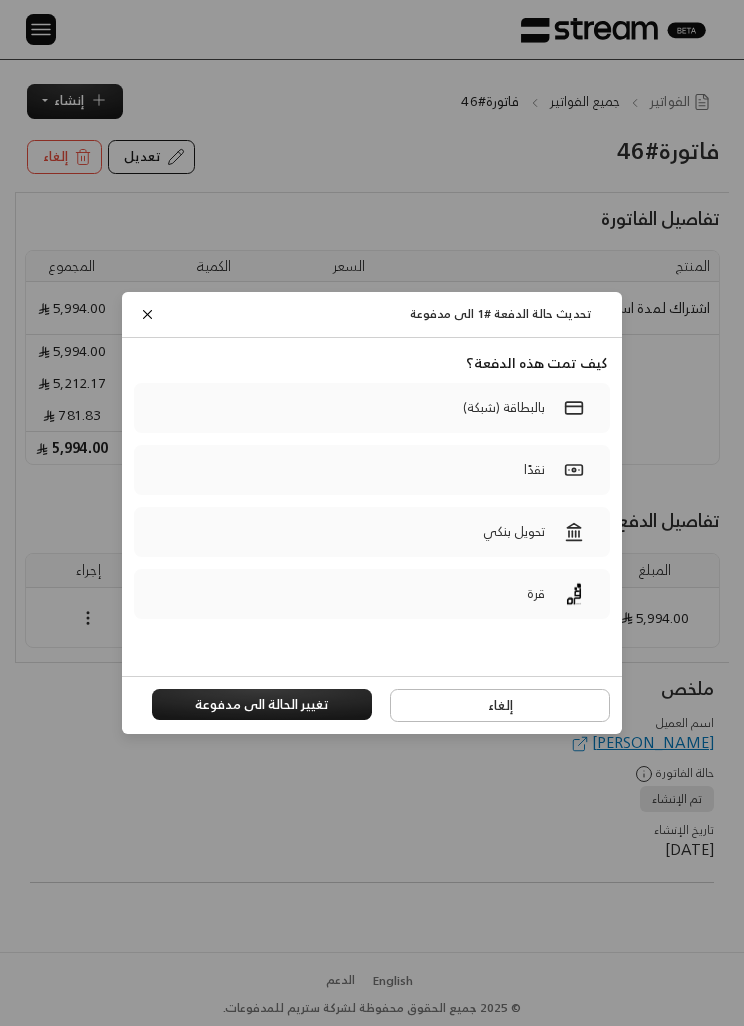 click on "تغيير الحالة الى مدفوعة" at bounding box center (262, 705) 